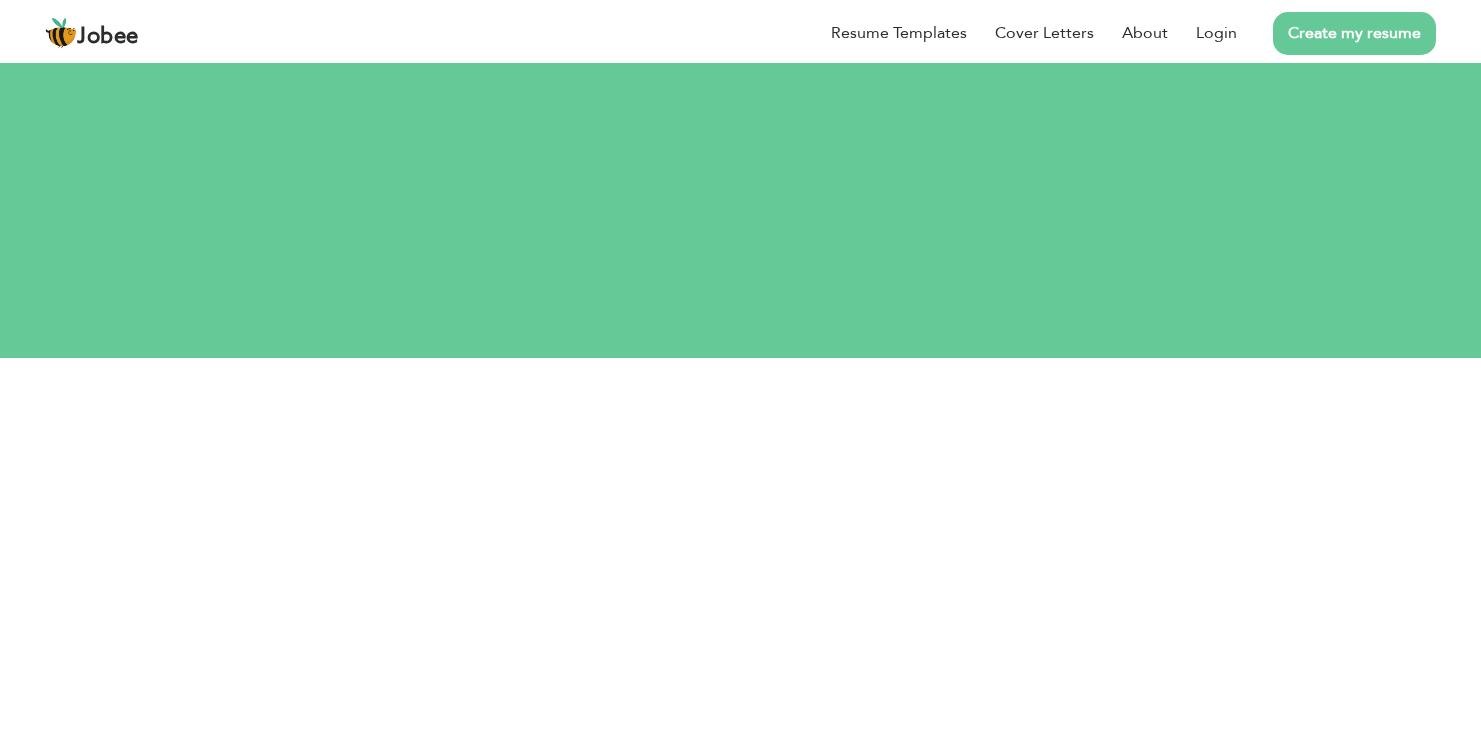 scroll, scrollTop: 0, scrollLeft: 0, axis: both 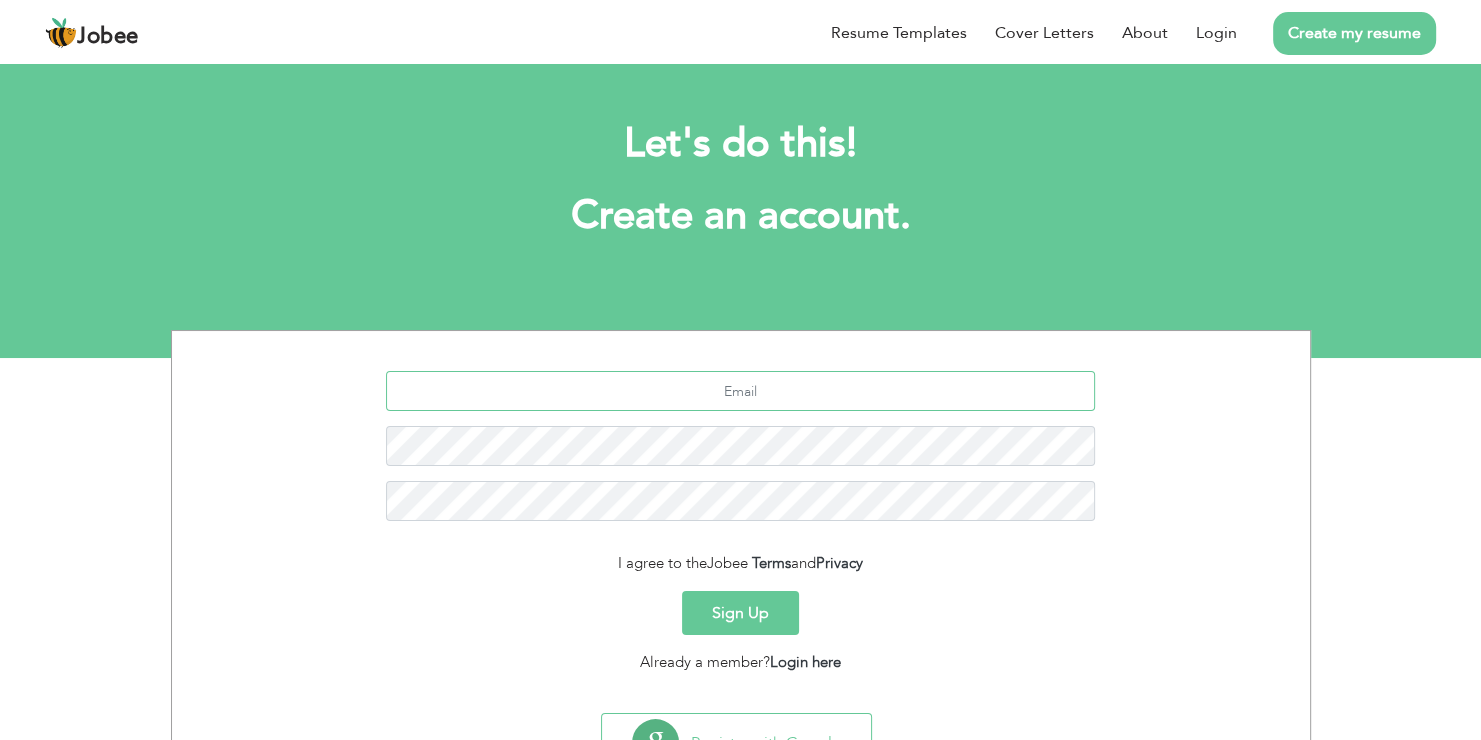 click at bounding box center (740, 391) 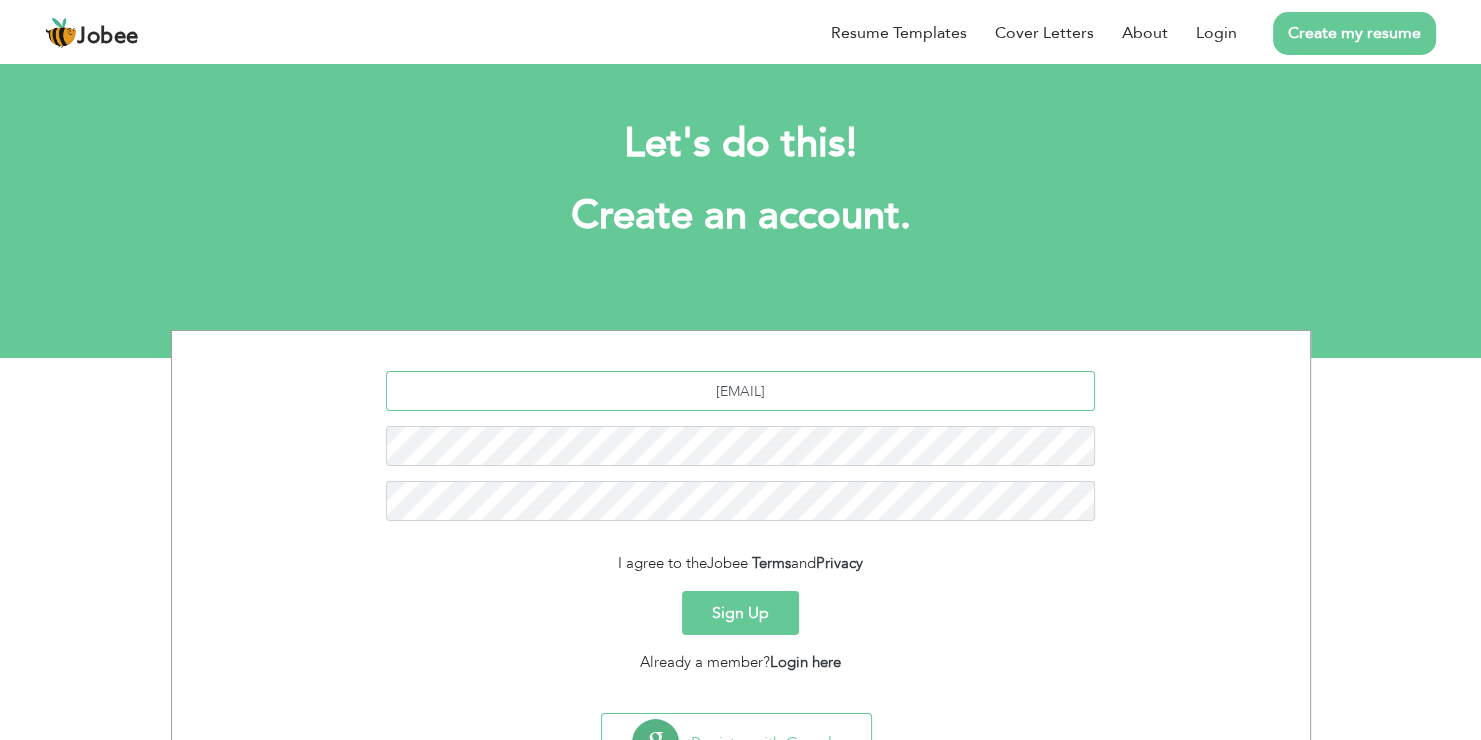 type on "musabmateen13@gmail.com" 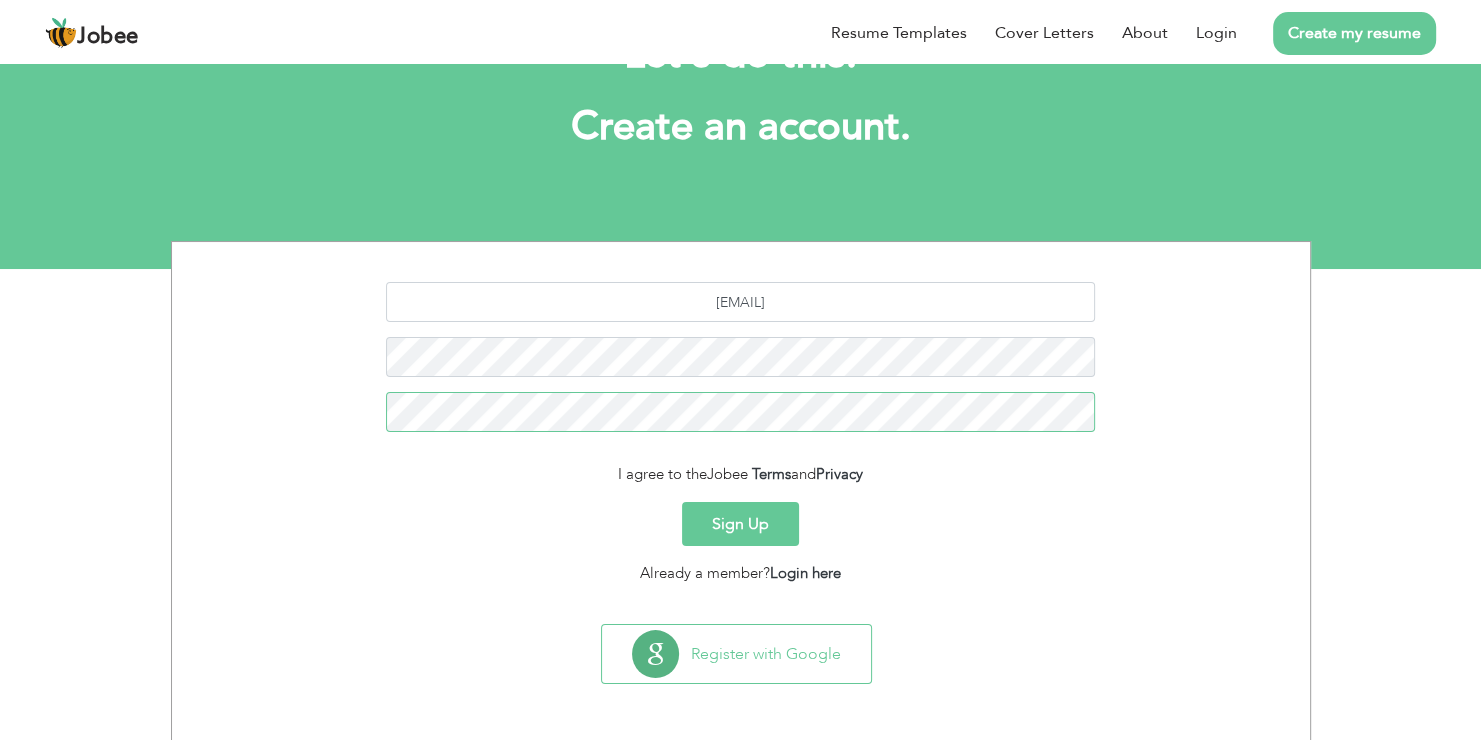 scroll, scrollTop: 88, scrollLeft: 0, axis: vertical 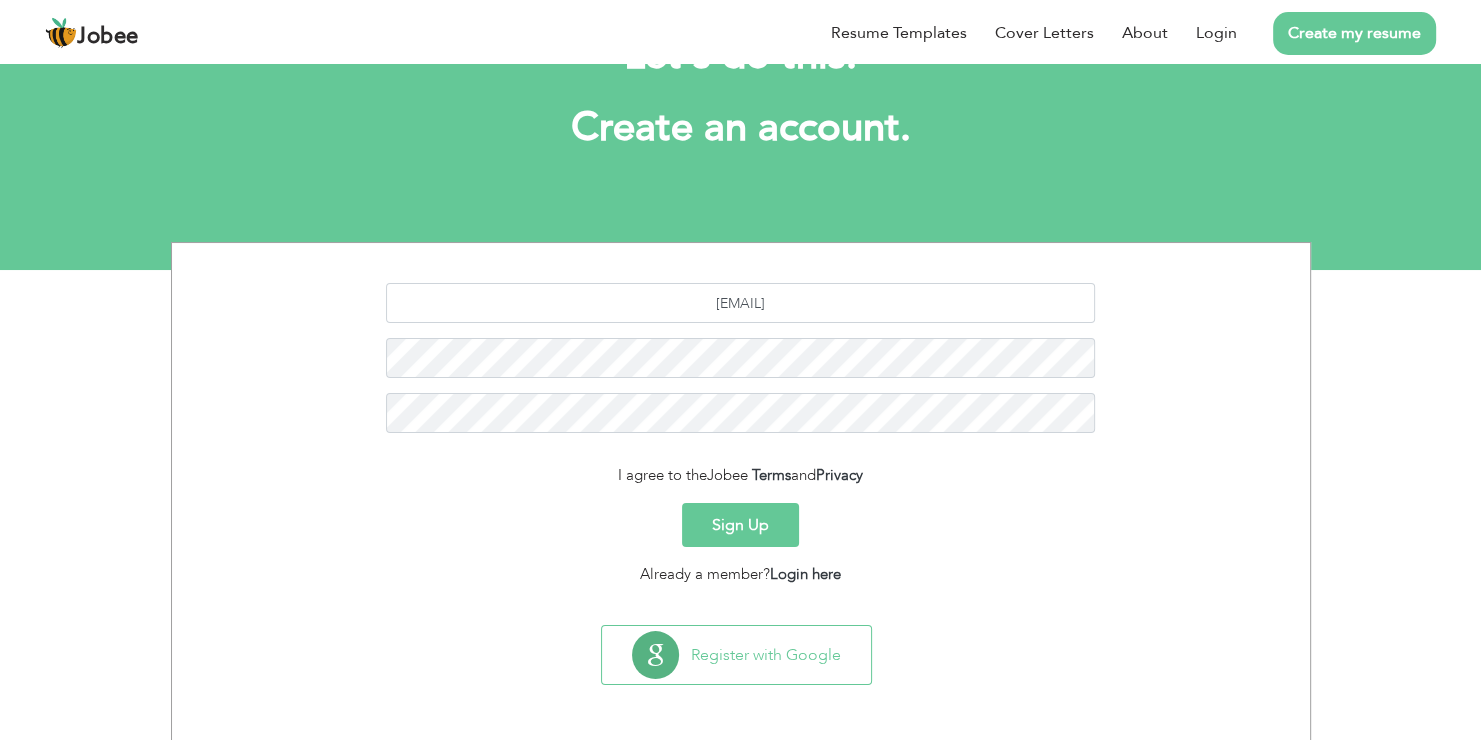 click on "Sign Up" at bounding box center [740, 525] 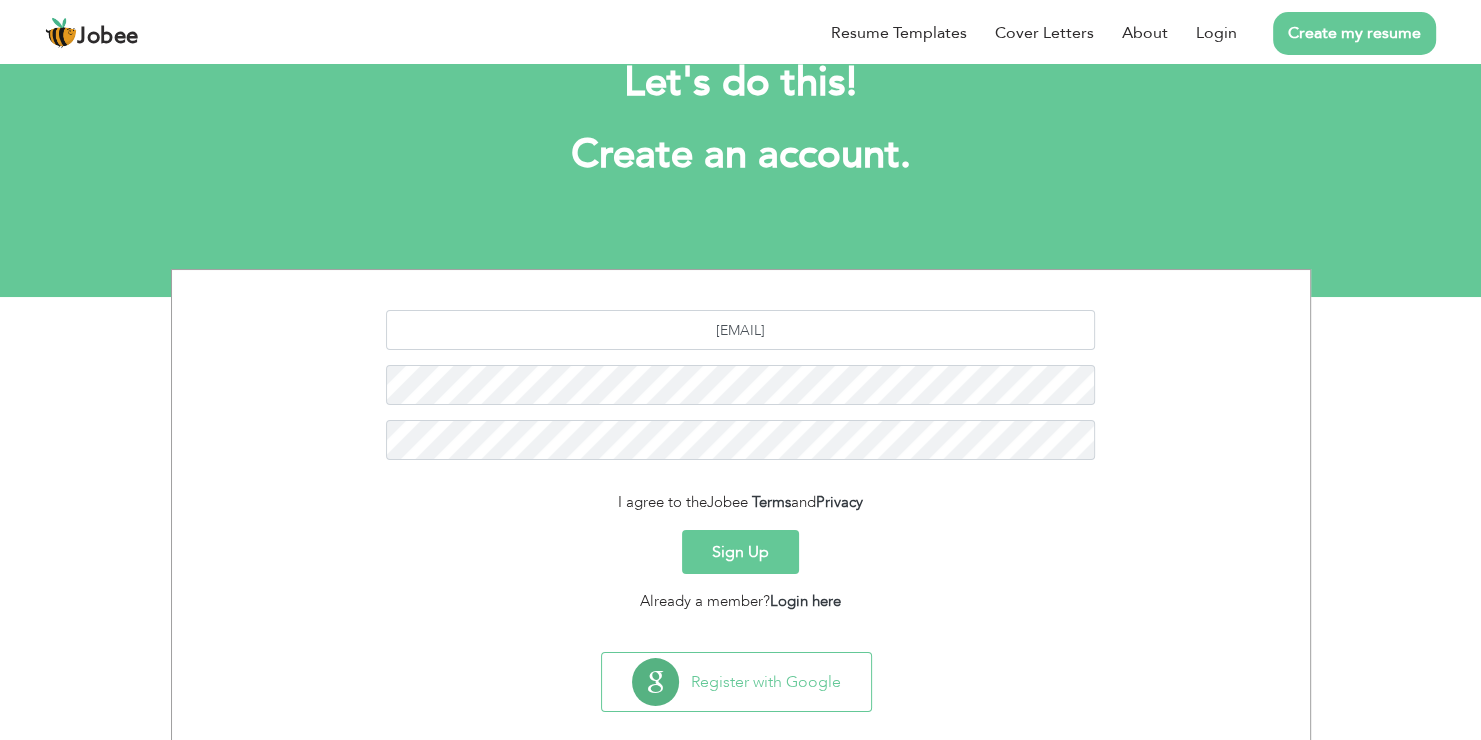 scroll, scrollTop: 56, scrollLeft: 0, axis: vertical 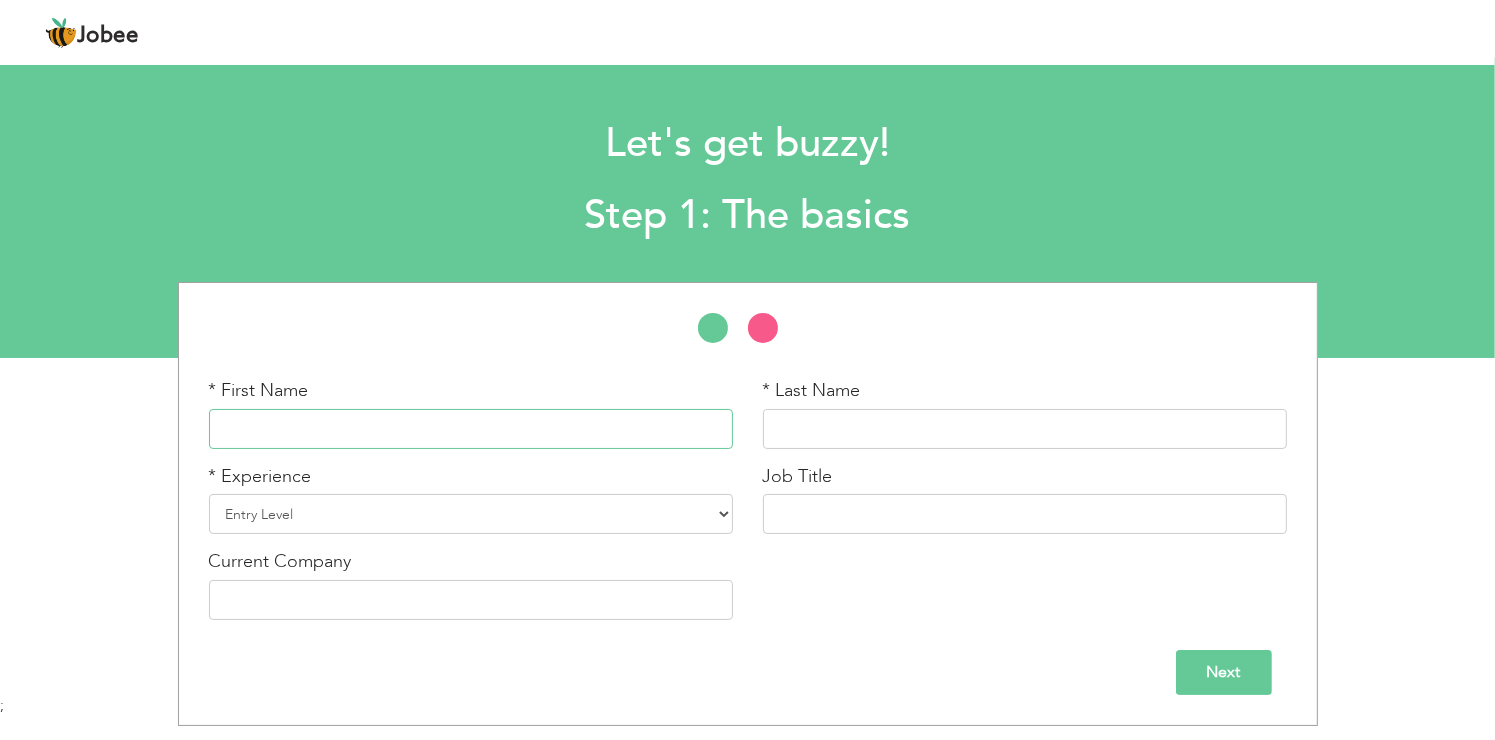 click at bounding box center (471, 429) 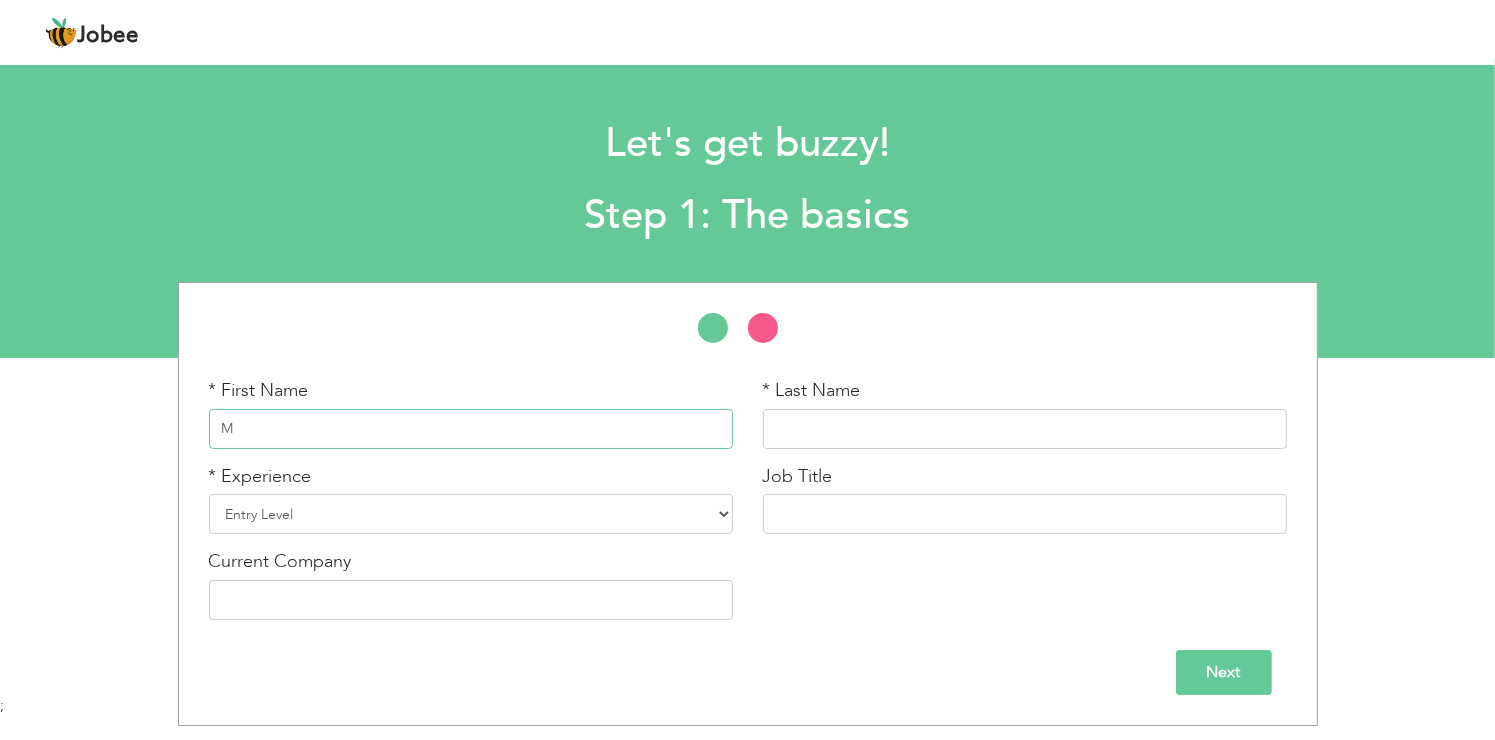 type on "M" 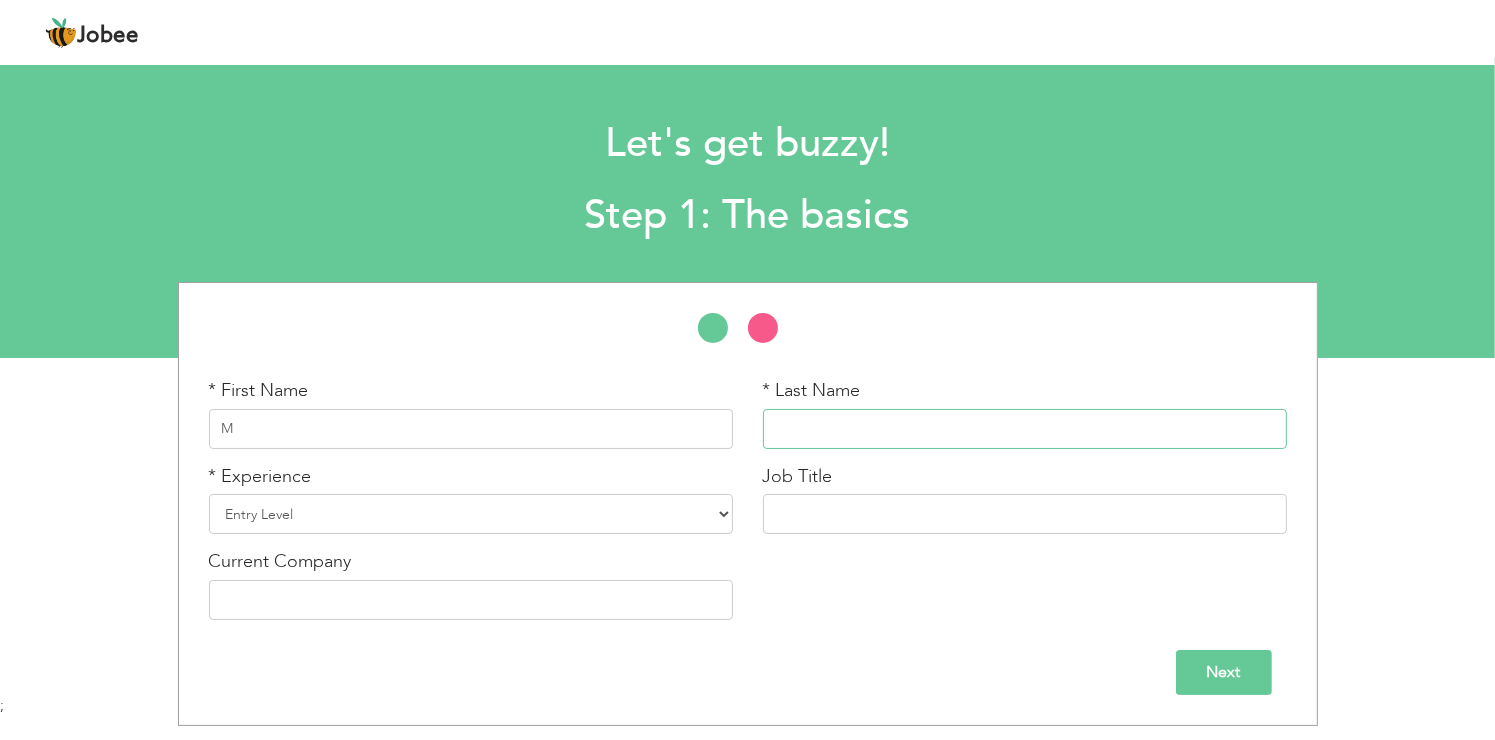 click at bounding box center (1025, 429) 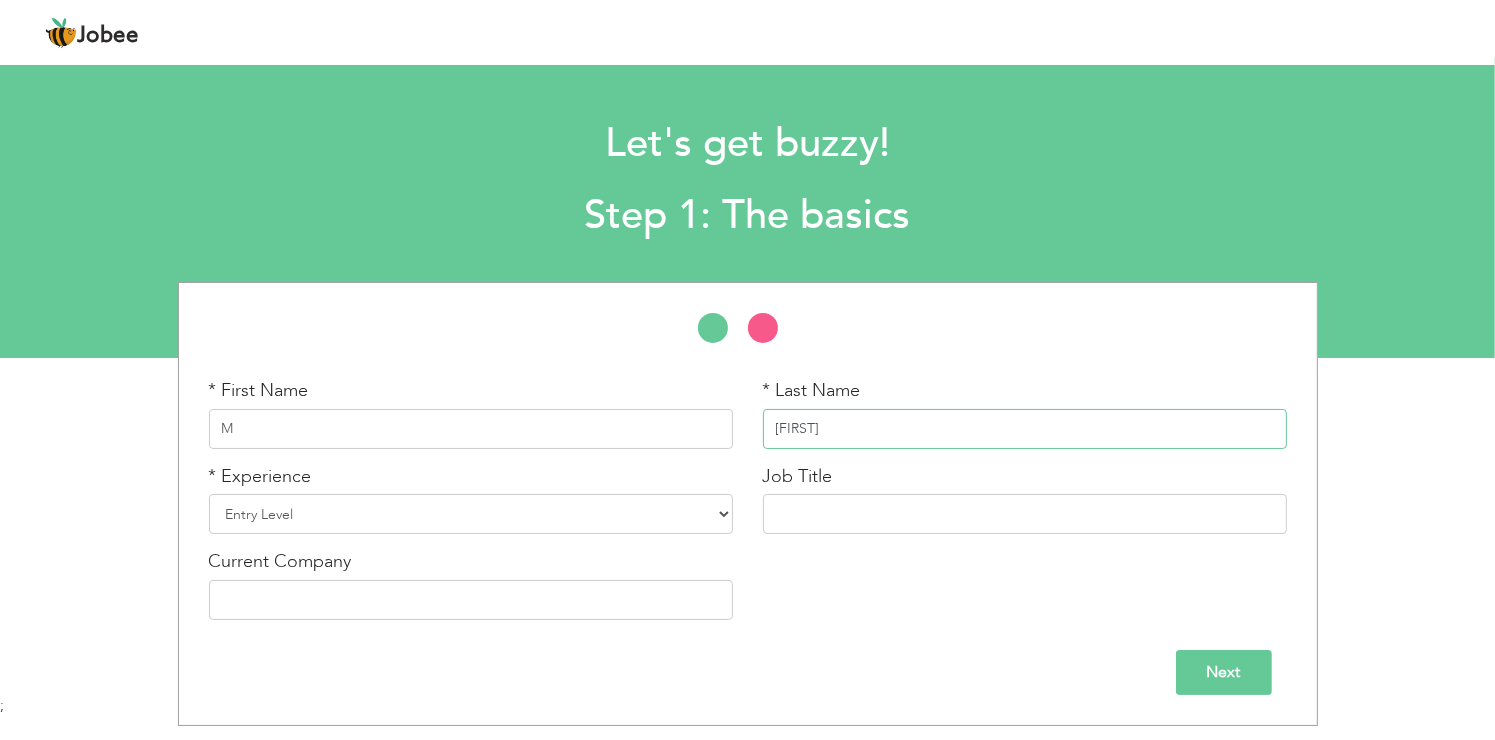 type on "[FIRST]" 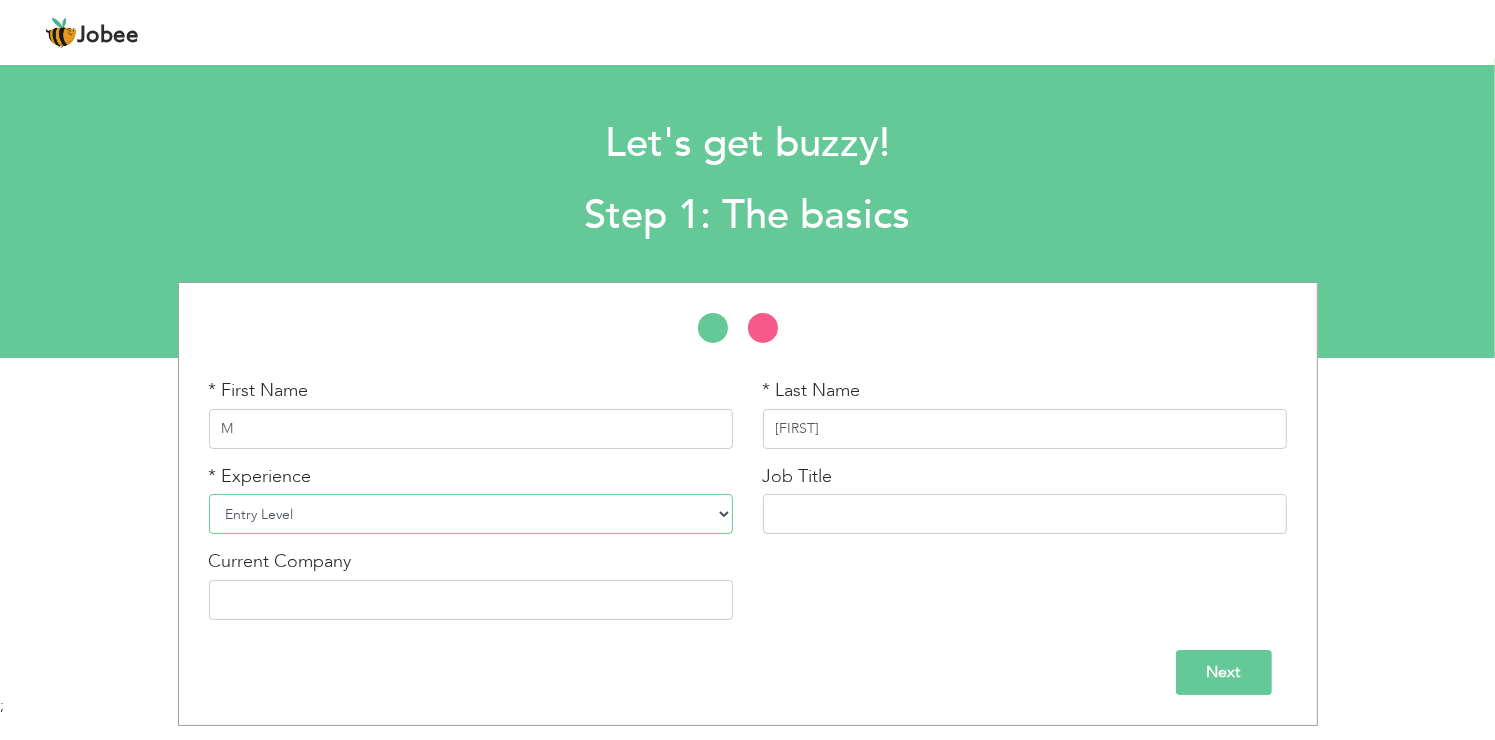 click on "Entry Level
Less than 1 Year
1 Year
2 Years
3 Years
4 Years
5 Years
6 Years
7 Years
8 Years
9 Years
10 Years
11 Years
12 Years
13 Years
14 Years
15 Years
16 Years
17 Years
18 Years
19 Years
20 Years
21 Years
22 Years
23 Years
24 Years
25 Years
26 Years
27 Years
28 Years
29 Years
30 Years
31 Years
32 Years
33 Years
34 Years
35 Years
More than 35 Years" at bounding box center (471, 514) 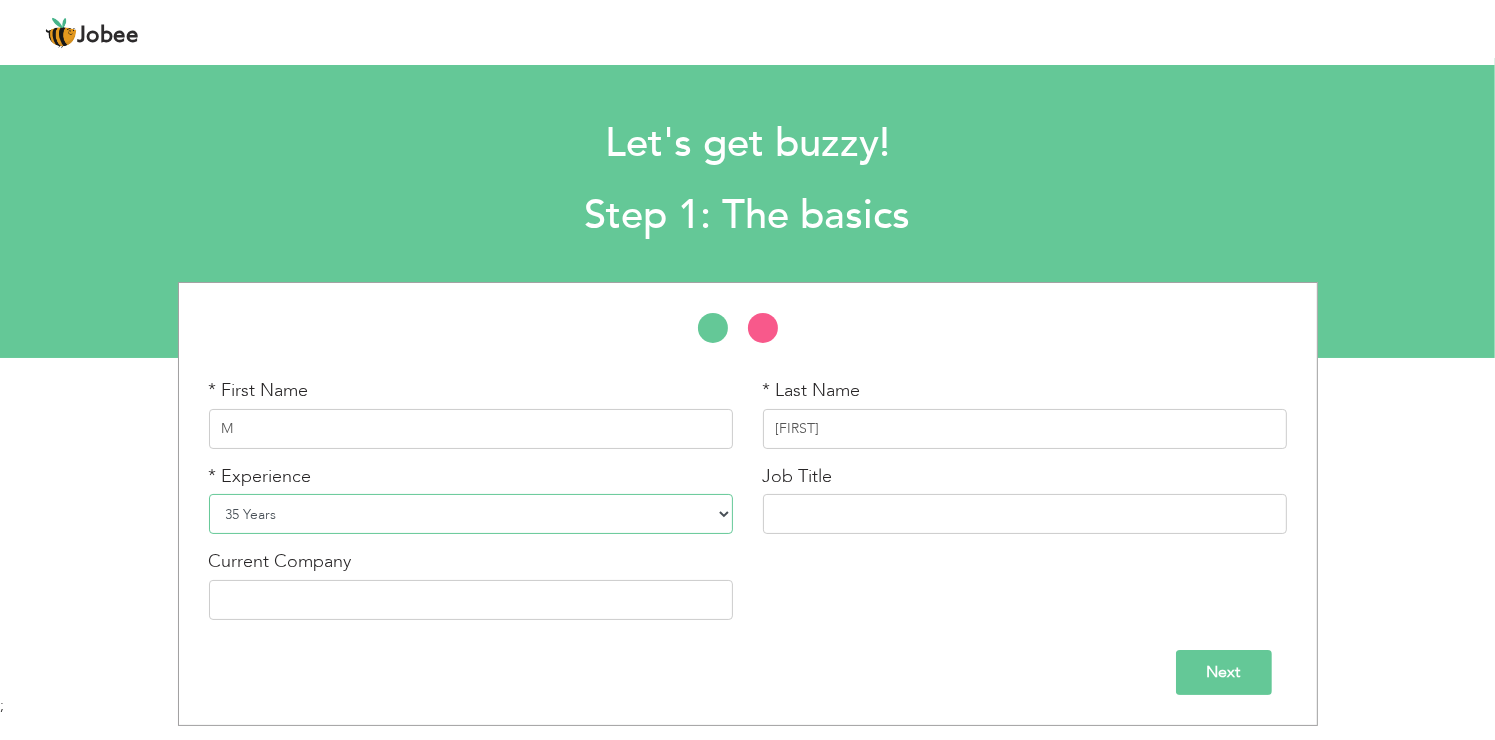 click on "Entry Level
Less than 1 Year
1 Year
2 Years
3 Years
4 Years
5 Years
6 Years
7 Years
8 Years
9 Years
10 Years
11 Years
12 Years
13 Years
14 Years
15 Years
16 Years
17 Years
18 Years
19 Years
20 Years
21 Years
22 Years
23 Years
24 Years
25 Years
26 Years
27 Years
28 Years
29 Years
30 Years
31 Years
32 Years
33 Years
34 Years
35 Years
More than 35 Years" at bounding box center [471, 514] 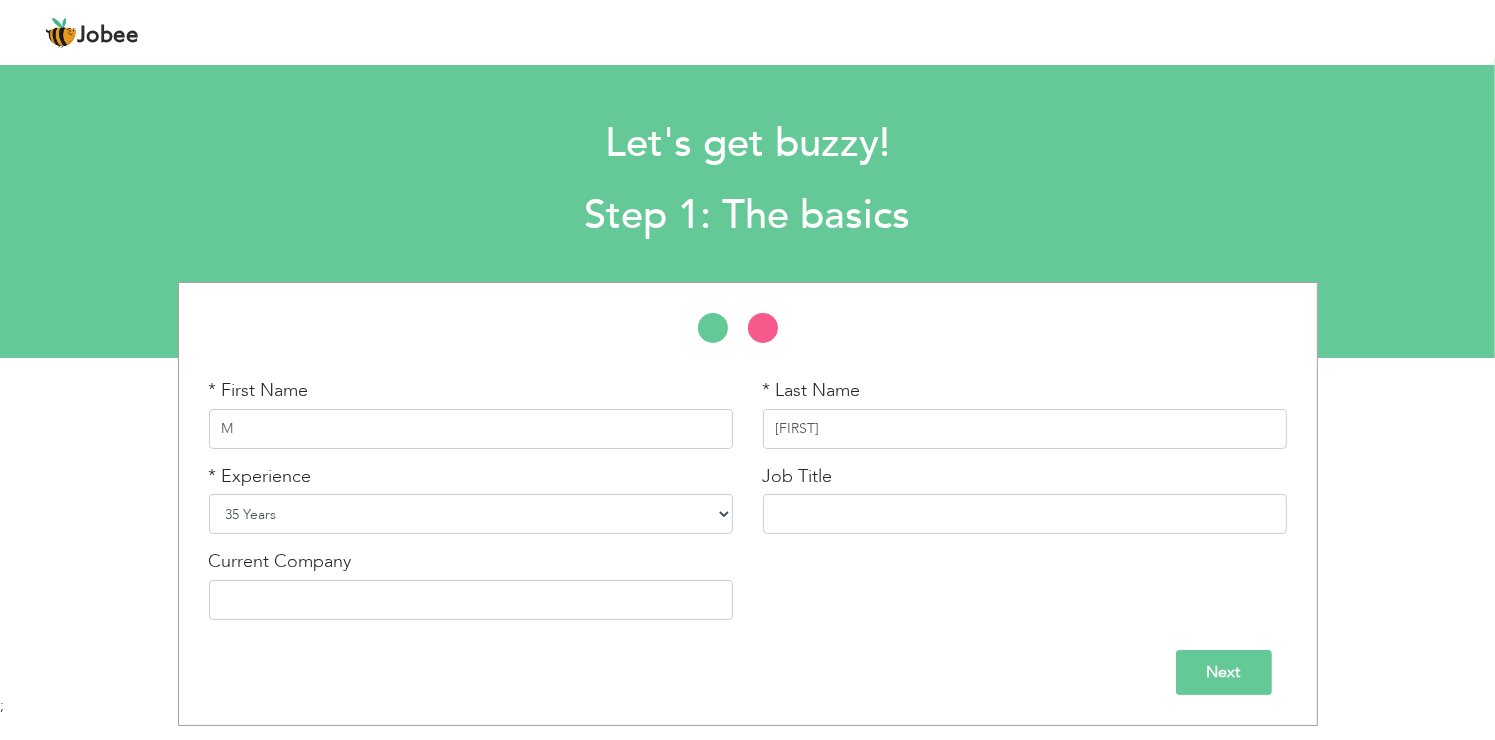 click on "Entry Level
Less than 1 Year
1 Year
2 Years
3 Years
4 Years
5 Years
6 Years
7 Years
8 Years
9 Years
10 Years
11 Years
12 Years
13 Years
14 Years
15 Years
16 Years
17 Years
18 Years
19 Years
20 Years
21 Years
22 Years
23 Years
24 Years
25 Years
26 Years
27 Years
28 Years
29 Years
30 Years
31 Years
32 Years
33 Years
34 Years
35 Years
More than 35 Years" at bounding box center [471, 514] 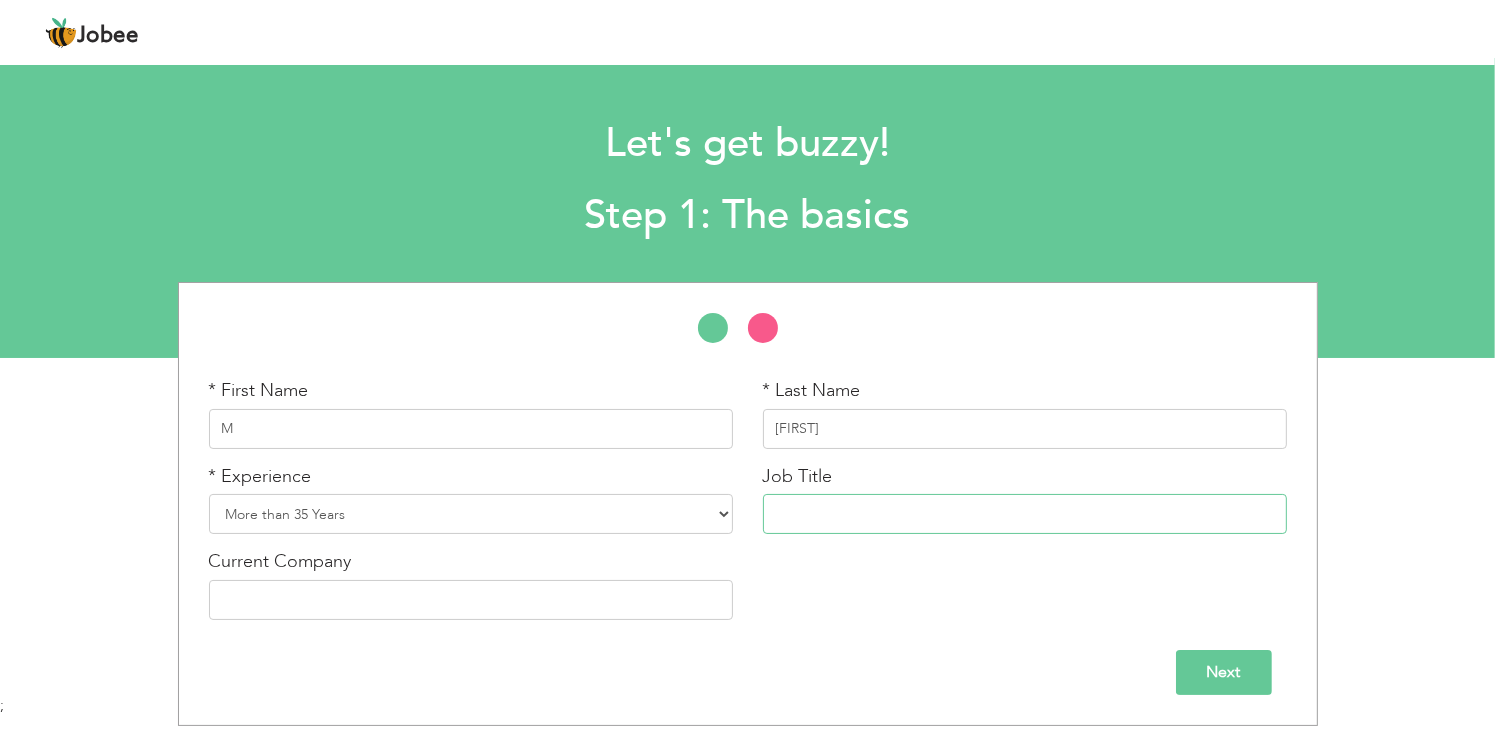 click at bounding box center [1025, 514] 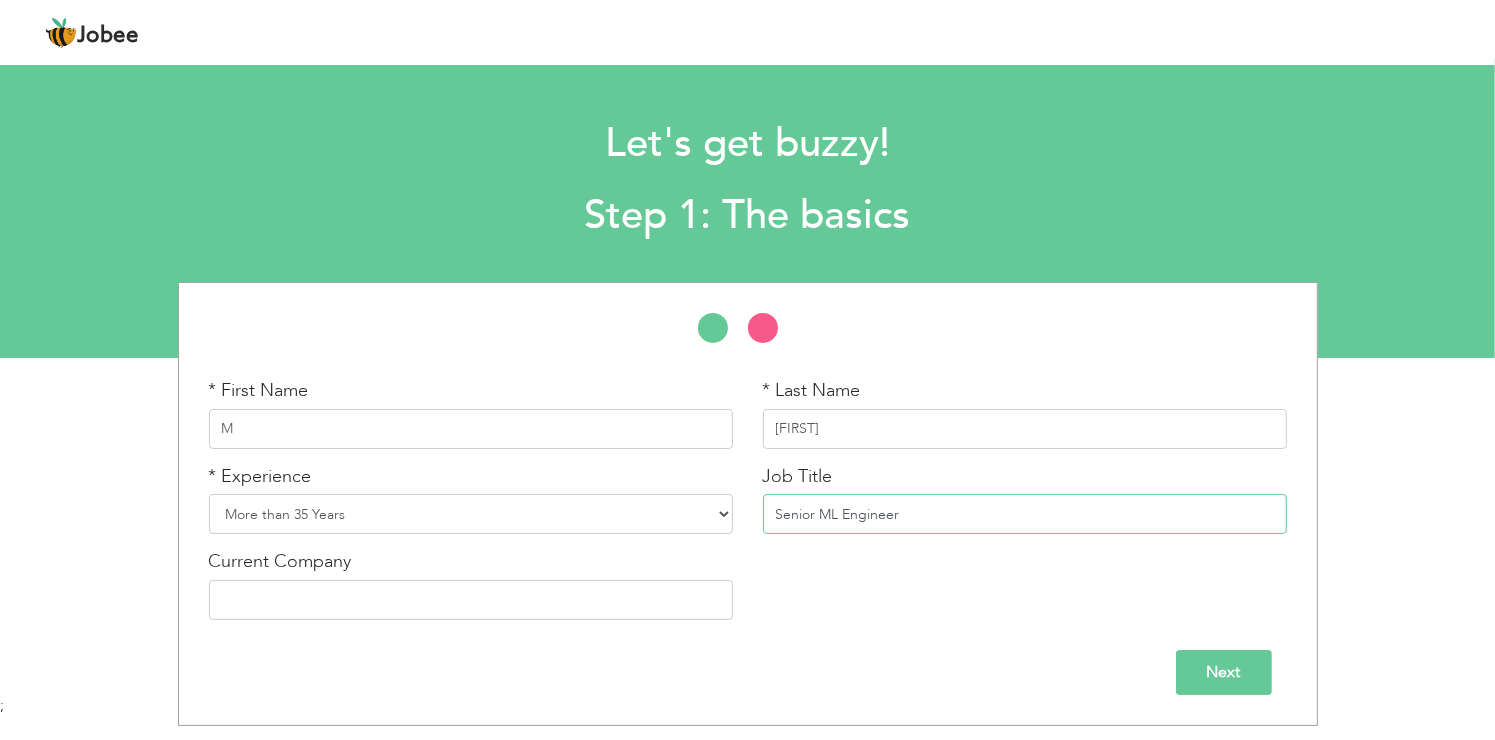 type on "Senior ML Engineer" 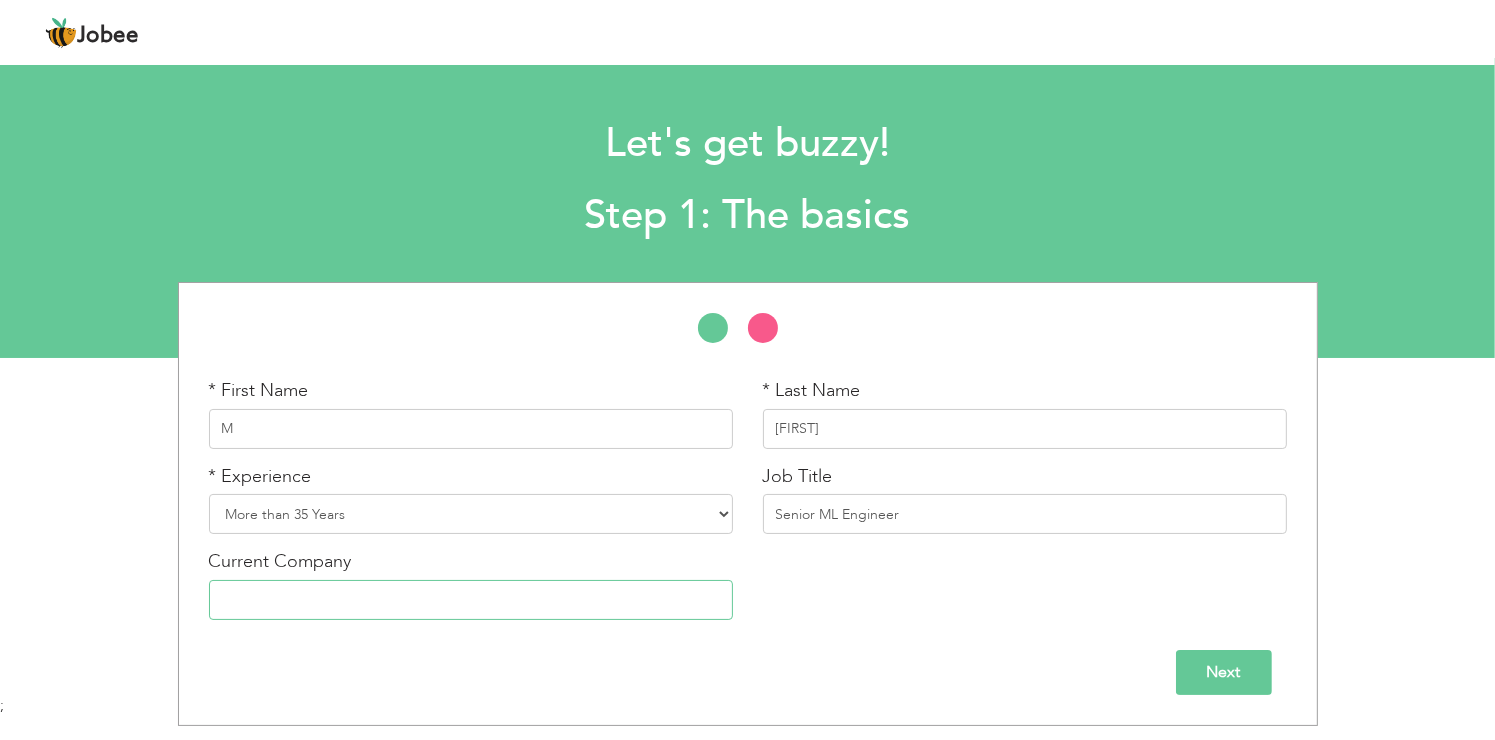 click at bounding box center (471, 600) 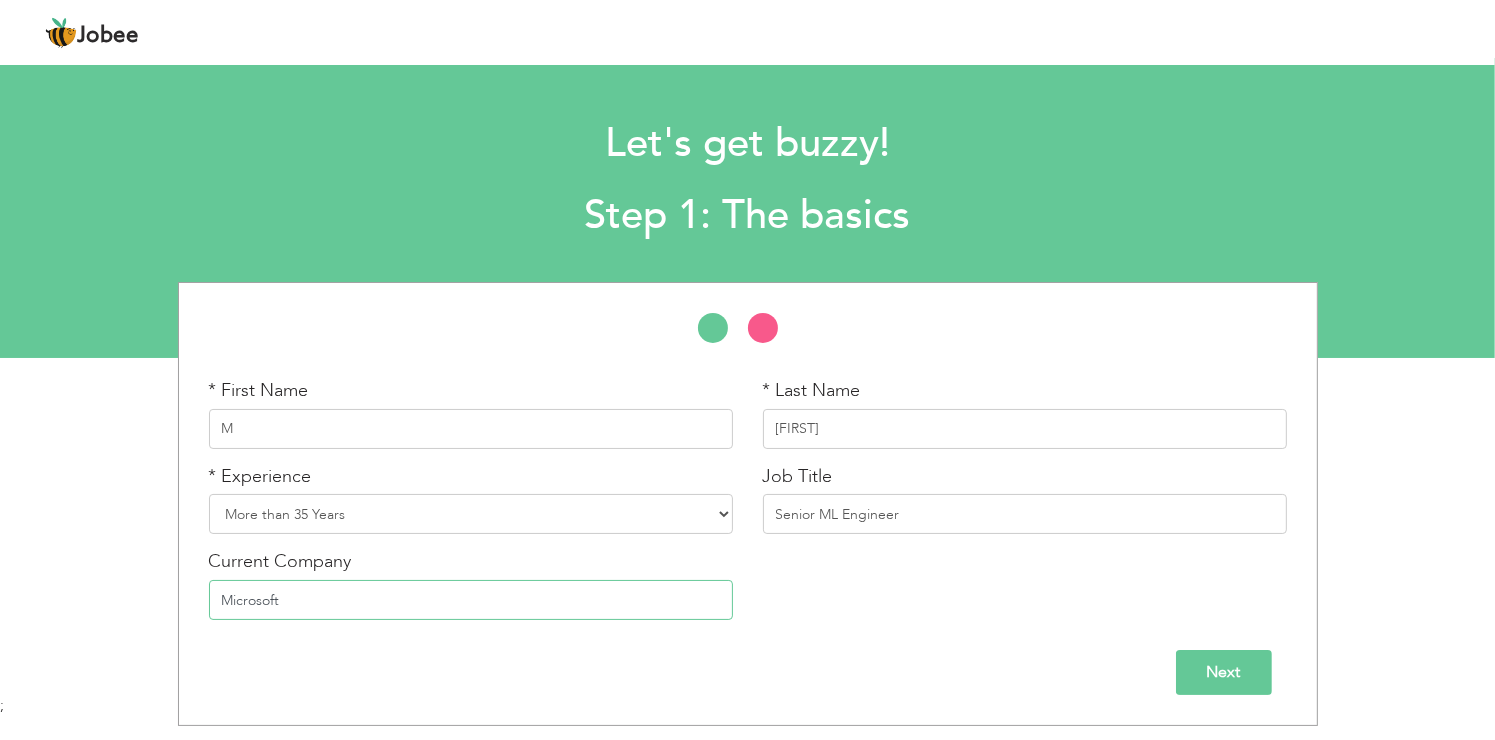 type on "Microsoft" 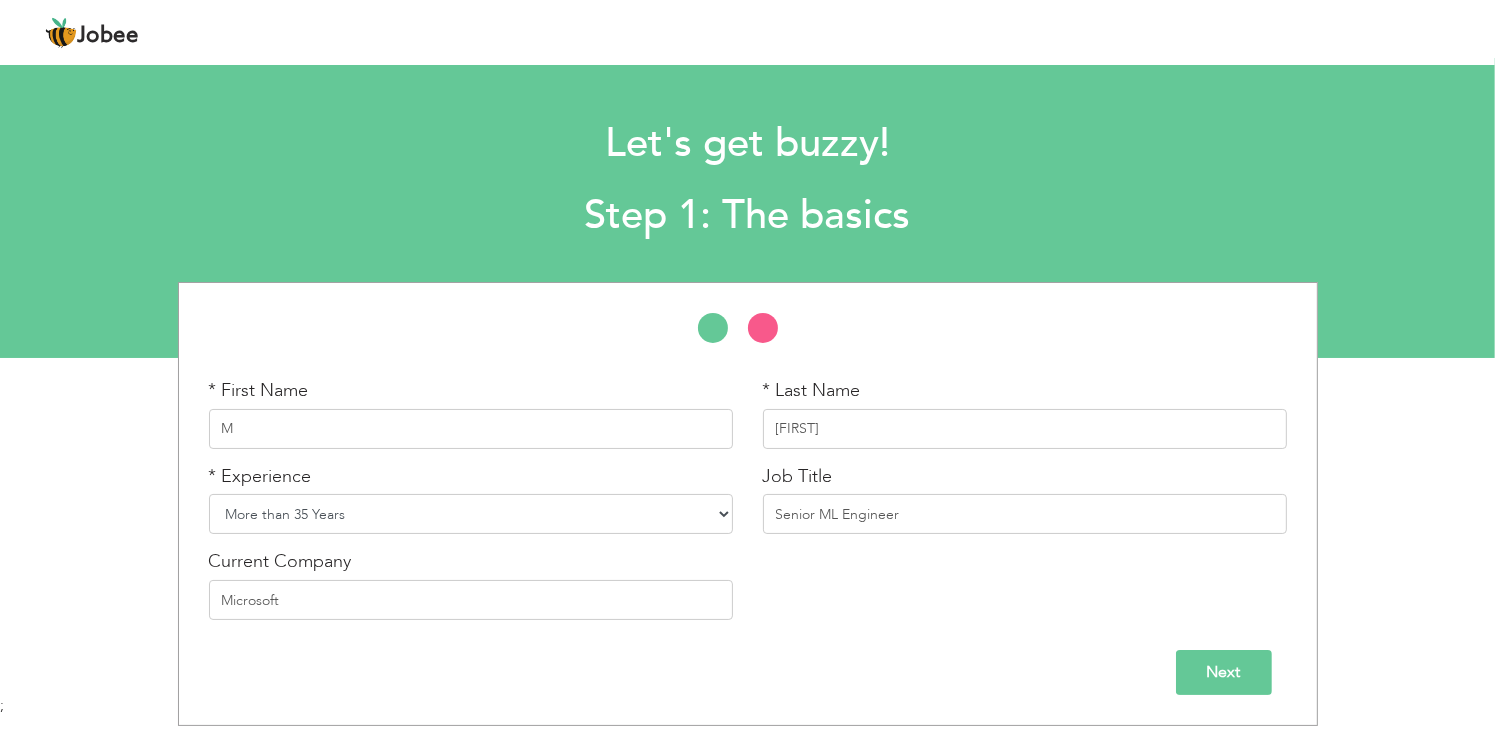 click on "Entry Level
Less than 1 Year
1 Year
2 Years
3 Years
4 Years
5 Years
6 Years
7 Years
8 Years
9 Years
10 Years
11 Years
12 Years
13 Years
14 Years
15 Years
16 Years
17 Years
18 Years
19 Years
20 Years
21 Years
22 Years
23 Years
24 Years
25 Years
26 Years
27 Years
28 Years
29 Years
30 Years
31 Years
32 Years
33 Years
34 Years
35 Years
More than 35 Years" at bounding box center (471, 514) 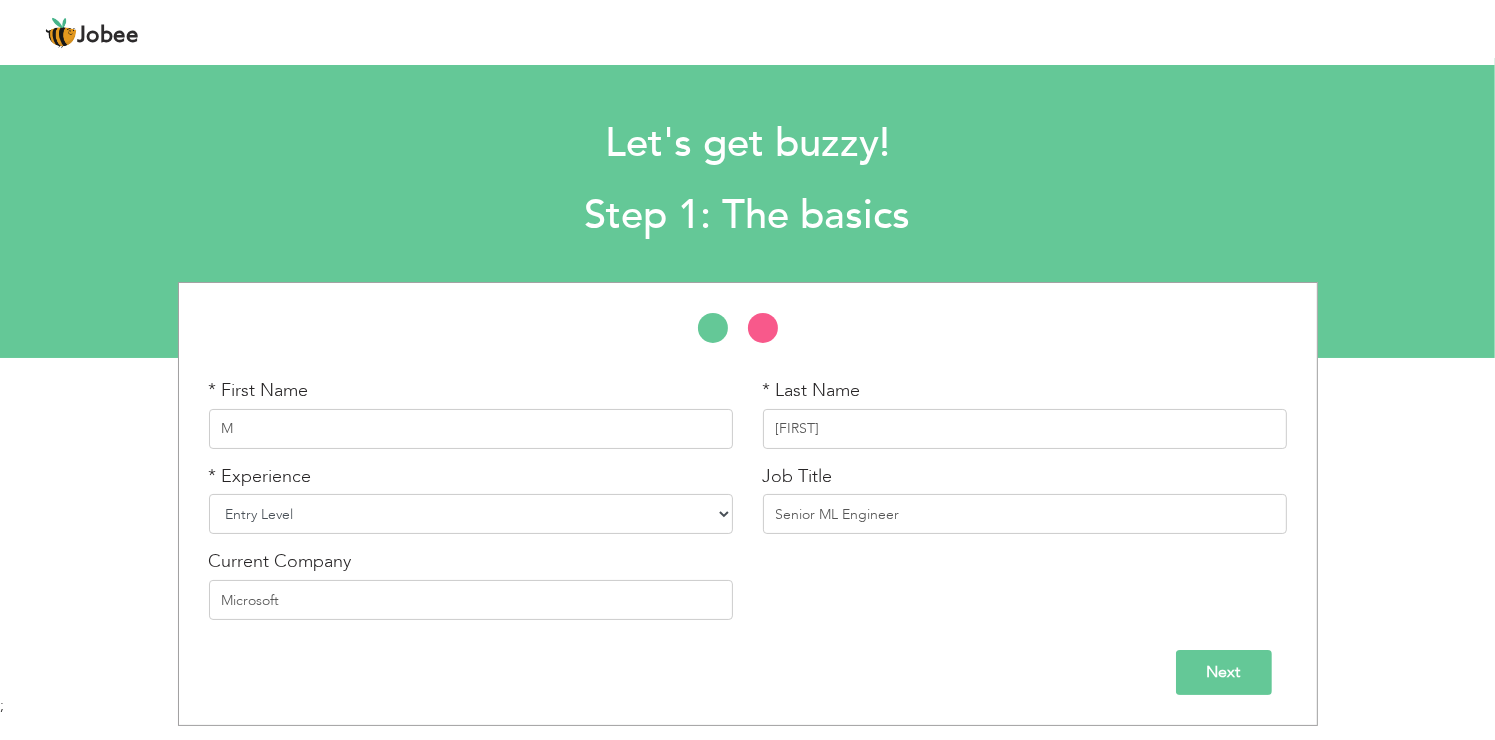 click on "Entry Level
Less than 1 Year
1 Year
2 Years
3 Years
4 Years
5 Years
6 Years
7 Years
8 Years
9 Years
10 Years
11 Years
12 Years
13 Years
14 Years
15 Years
16 Years
17 Years
18 Years
19 Years
20 Years
21 Years
22 Years
23 Years
24 Years
25 Years
26 Years
27 Years
28 Years
29 Years
30 Years
31 Years
32 Years
33 Years
34 Years
35 Years
More than 35 Years" at bounding box center (471, 514) 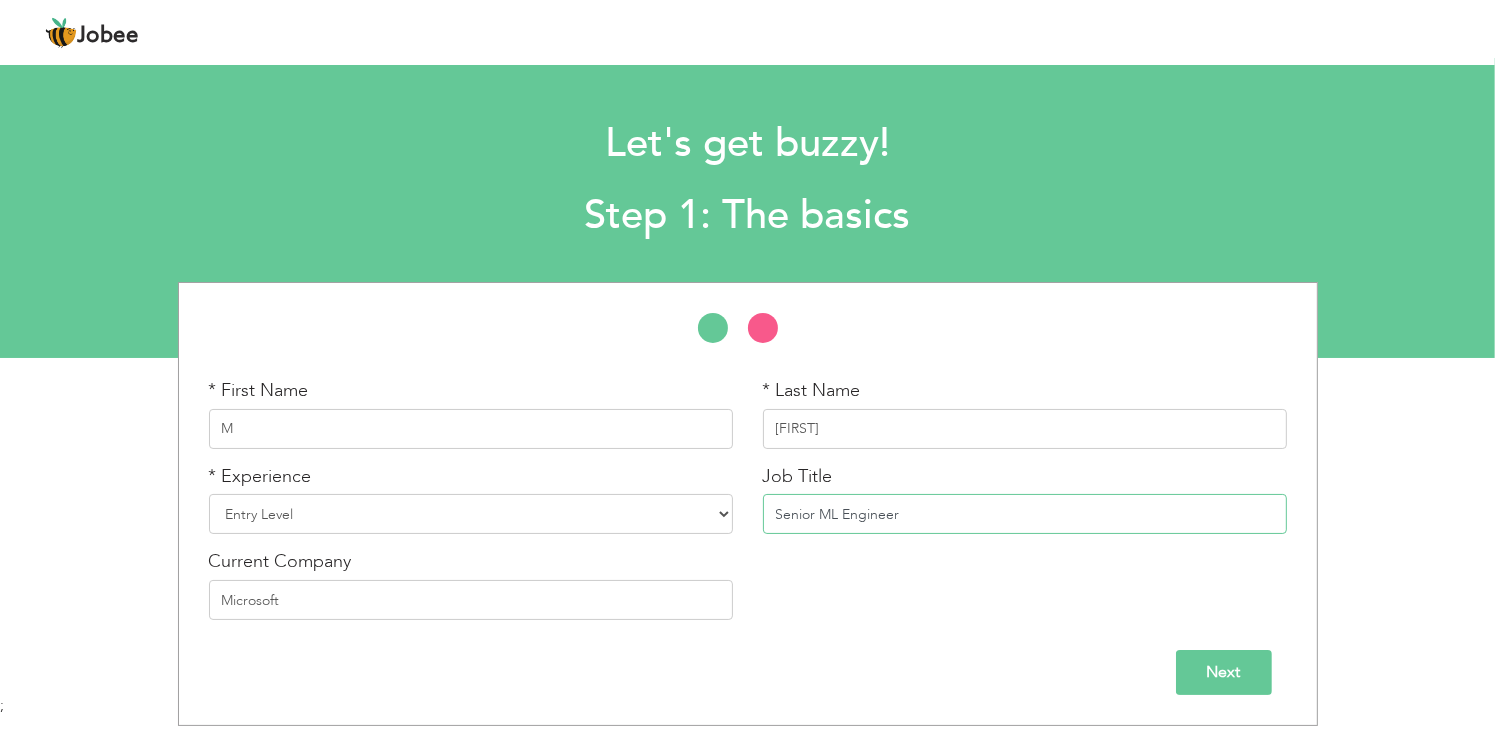 click on "Senior ML Engineer" at bounding box center [1025, 514] 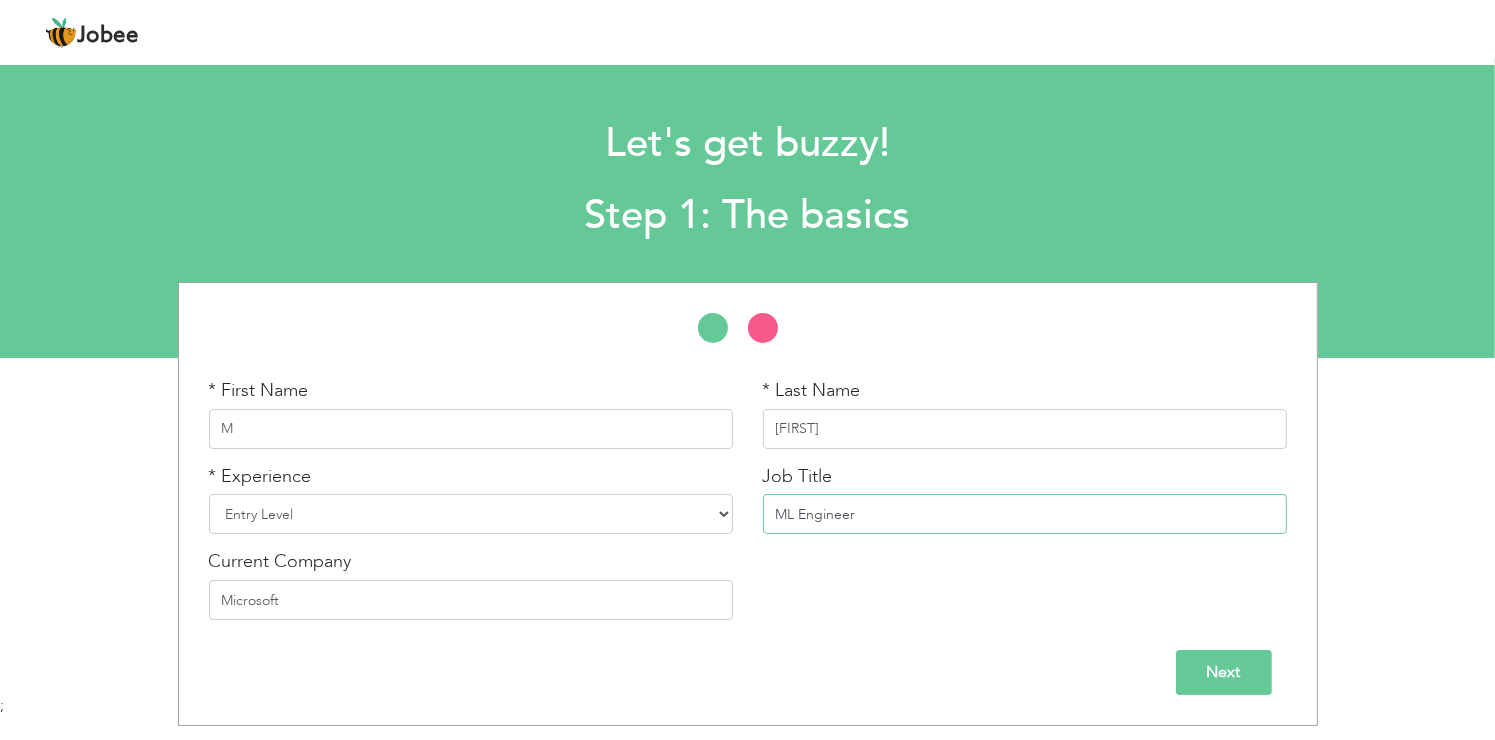 type on "ML Engineer" 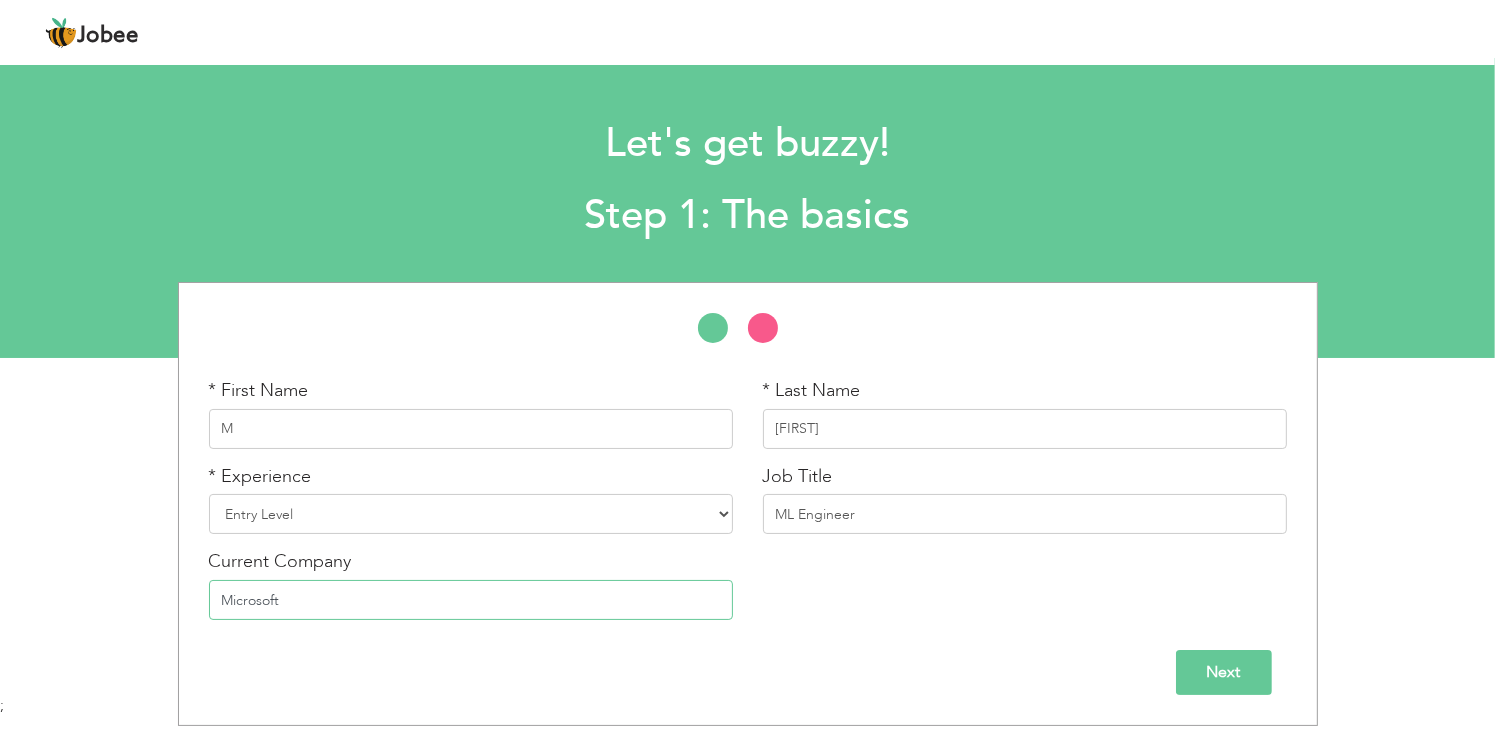 click on "Microsoft" at bounding box center (471, 600) 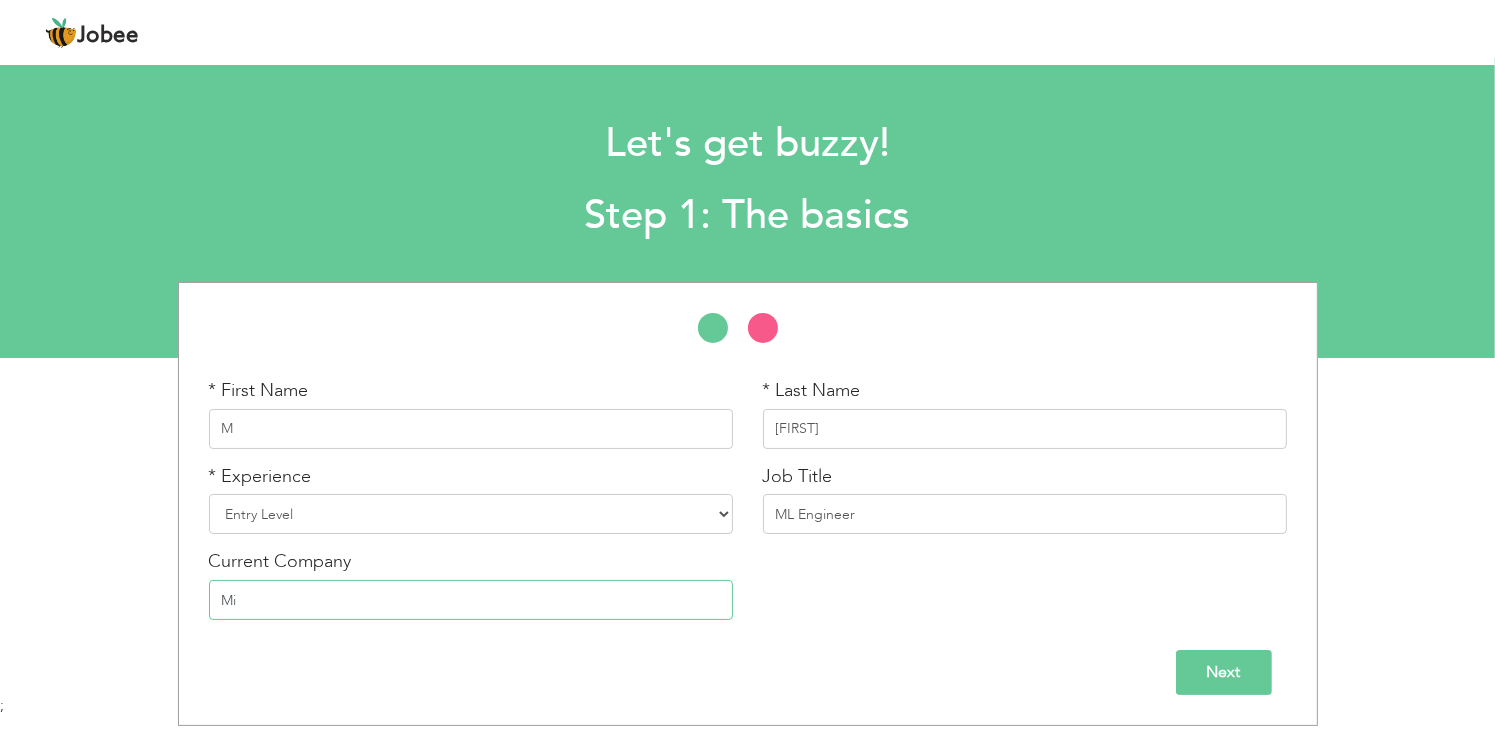 type on "M" 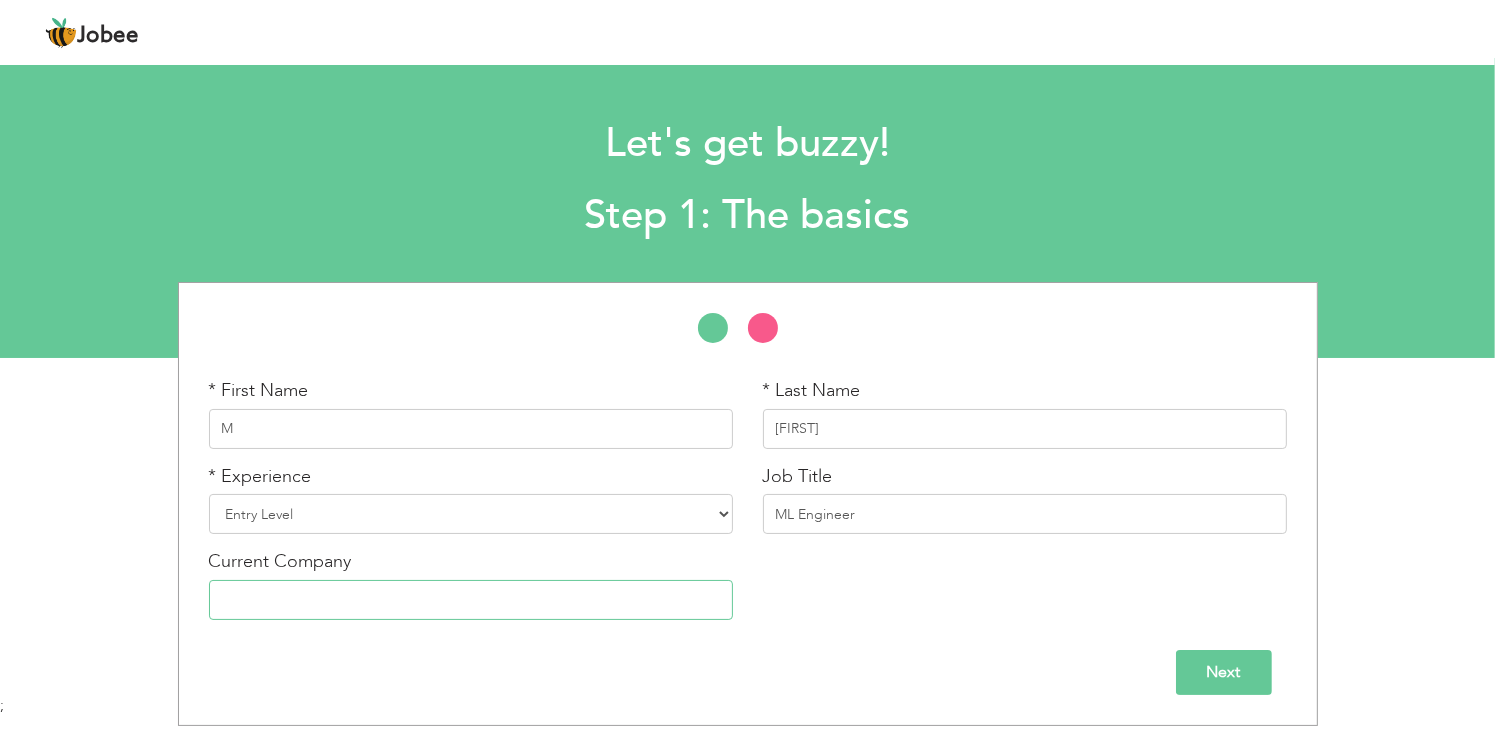 type 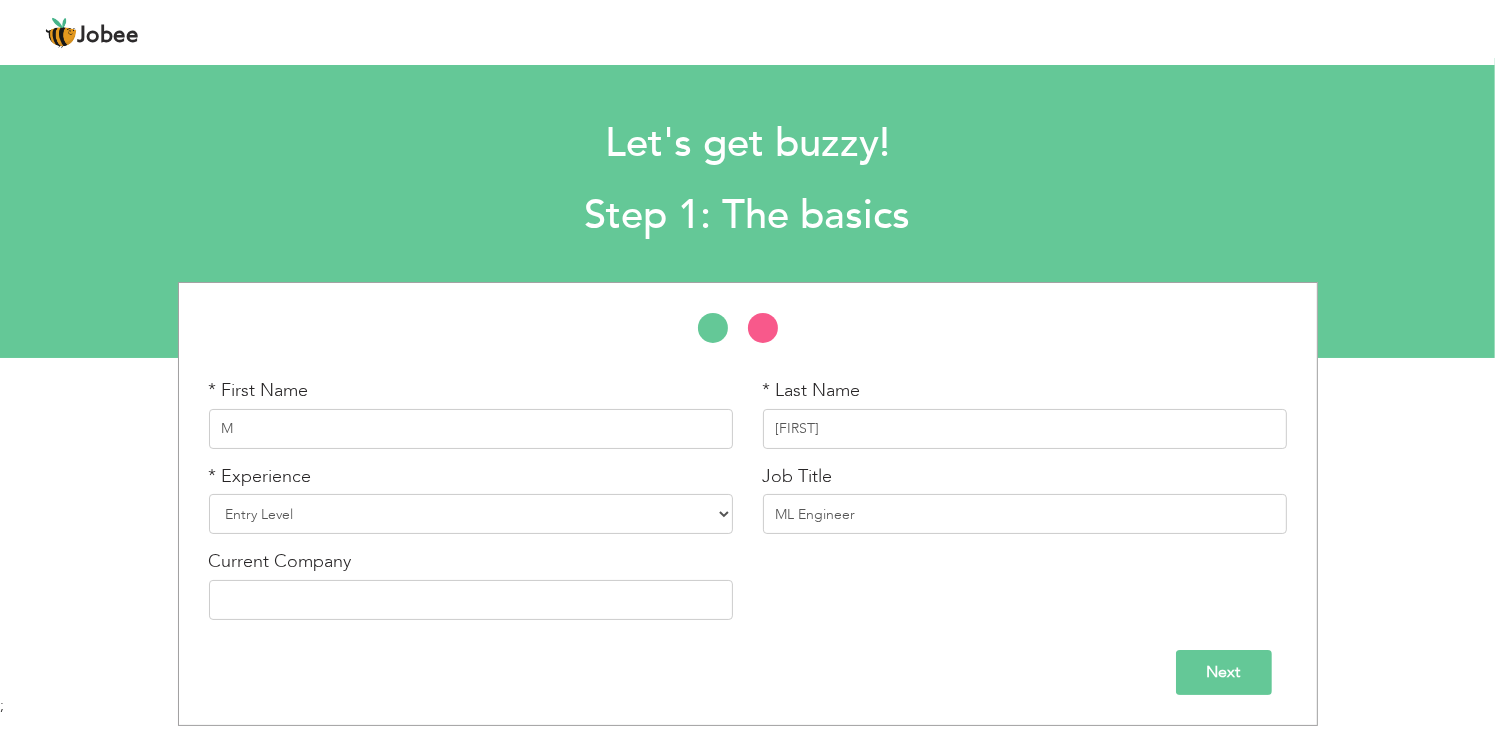 click on "Next" at bounding box center [1224, 672] 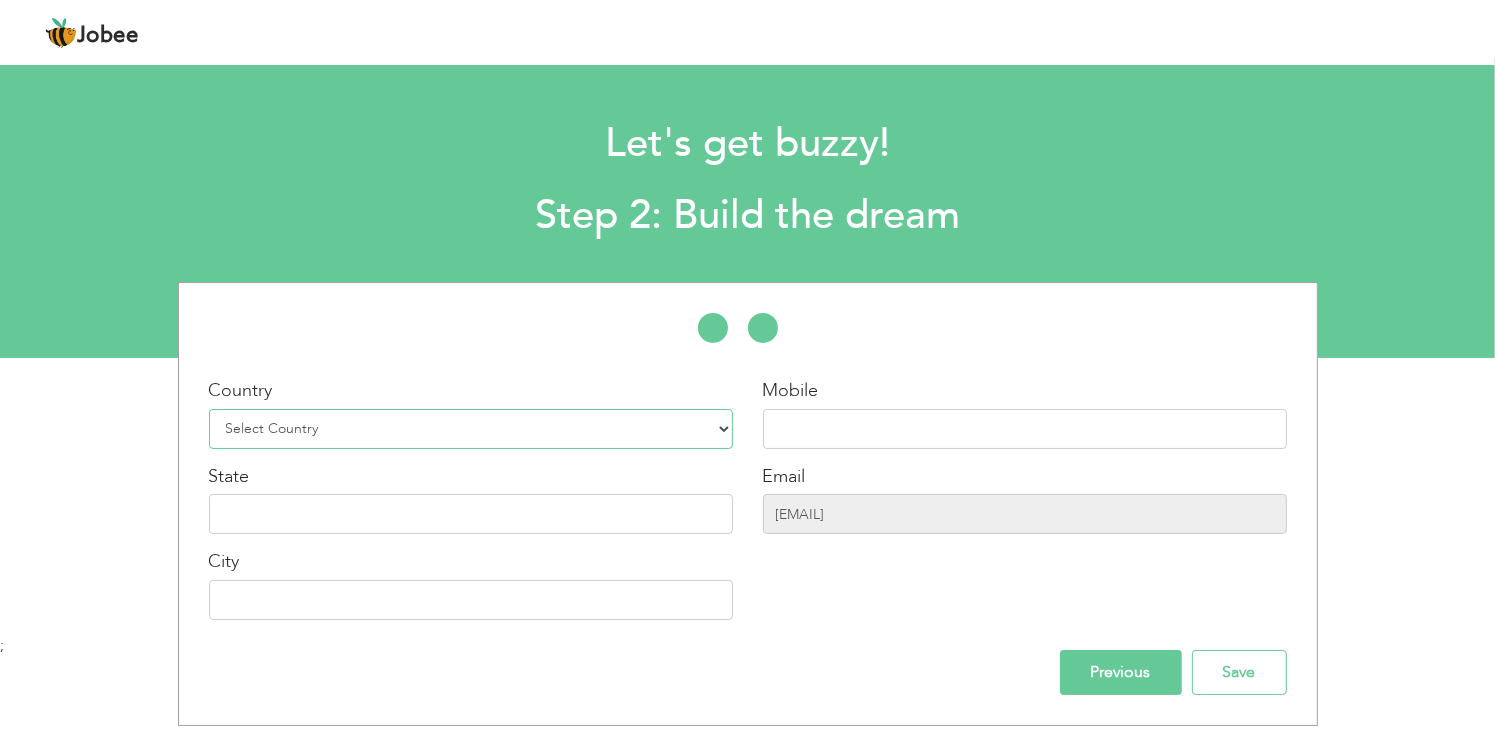 click on "Select Country
Afghanistan
Albania
Algeria
American Samoa
Andorra
Angola
Anguilla
Antarctica
Antigua and Barbuda
Argentina
Armenia
Aruba
Australia
Austria
Azerbaijan
Bahamas
Bahrain
Bangladesh
Barbados
Belarus
Belgium
Belize
Benin
Bermuda
Bhutan
Bolivia
Bosnia-Herzegovina
Botswana
Bouvet Island
Brazil
British Indian Ocean Territory
Brunei Darussalam
Bulgaria
Burkina Faso
Burundi
Cambodia
Cameroon
Canada
Cape Verde
Cayman Islands
Central African Republic
Chad
Chile
China
Christmas Island
Cocos (Keeling) Islands
Colombia
Comoros
Congo
Congo, Dem. Republic
Cook Islands
Costa Rica
Croatia
Cuba
Cyprus
Czech Rep
Denmark
Djibouti
Dominica
Dominican Republic
Ecuador
Egypt
El Salvador
Equatorial Guinea
Eritrea
Estonia
Ethiopia
European Union
Falkland Islands (Malvinas)
Faroe Islands
Fiji
Finland
France
French Guiana
French Southern Territories
Gabon
Gambia
Georgia" at bounding box center [471, 429] 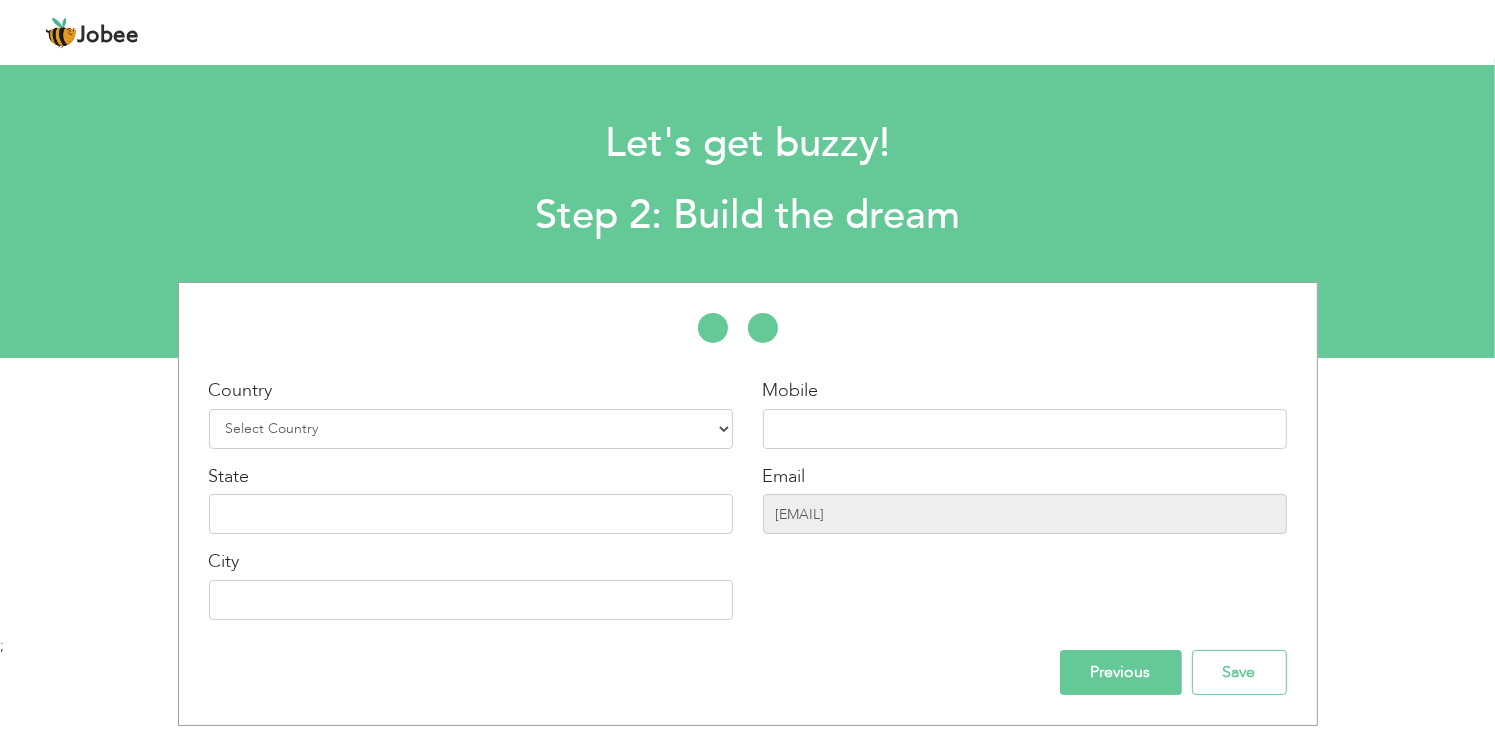 click on "Mobile
Email
musabmateen13@gmail.com" at bounding box center [1025, 506] 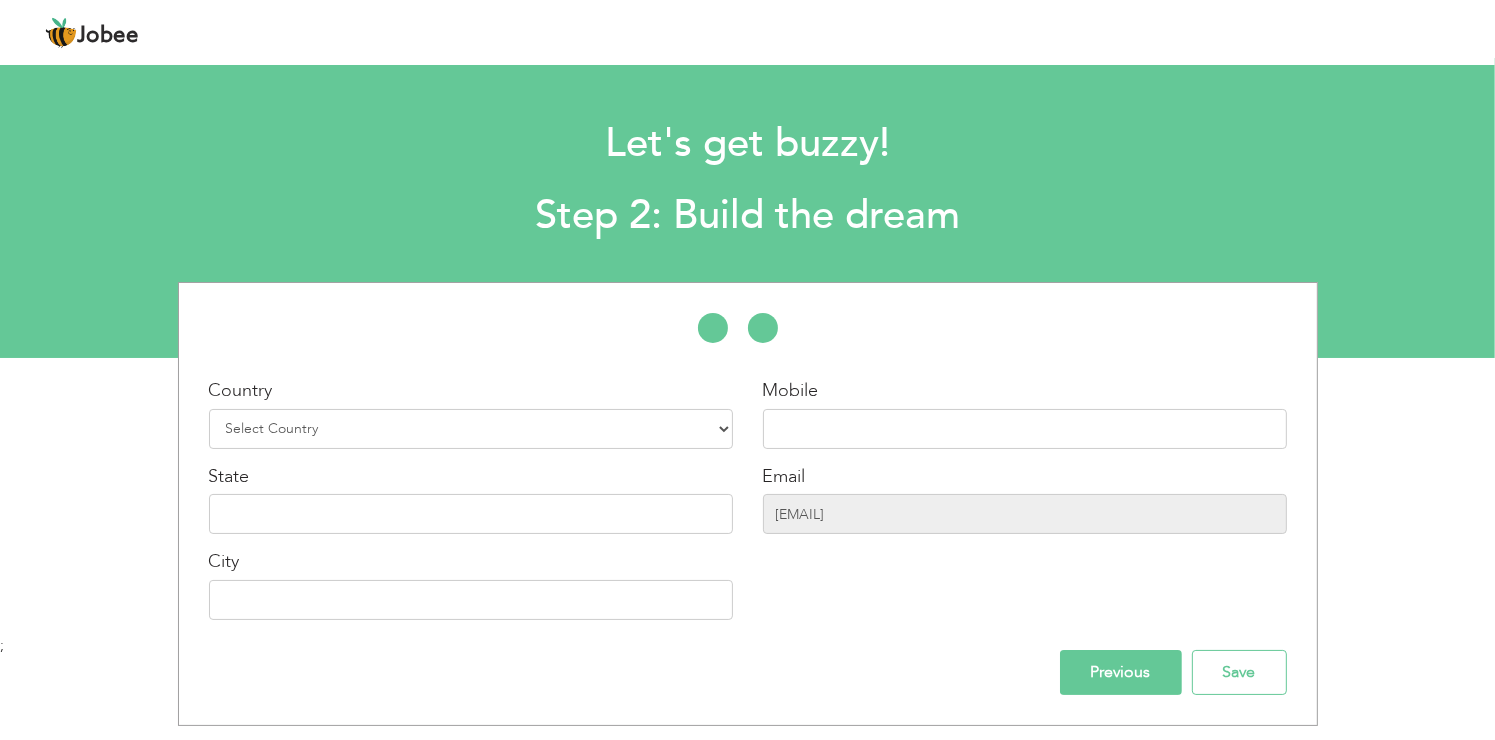 click on "Previous" at bounding box center (1121, 672) 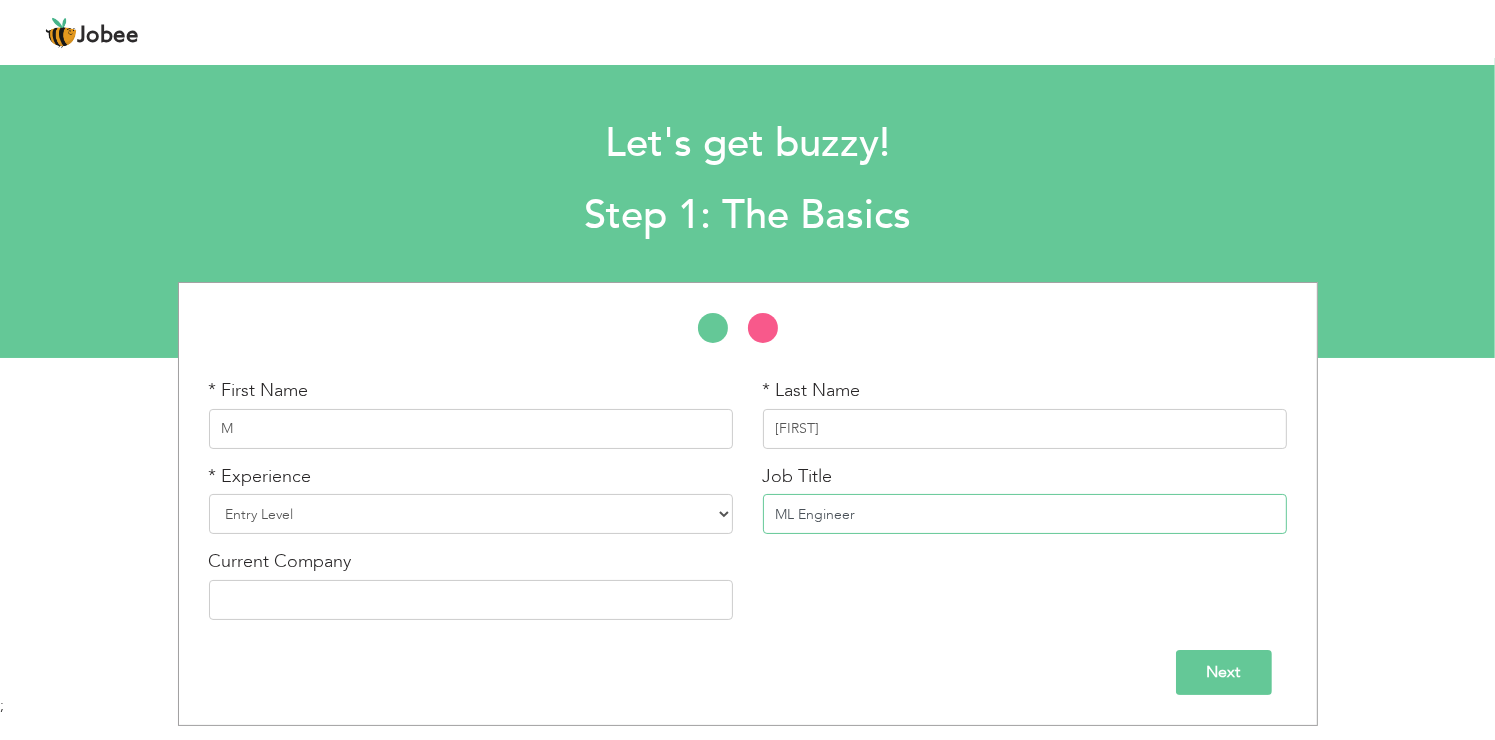 click on "ML Engineer" at bounding box center (1025, 514) 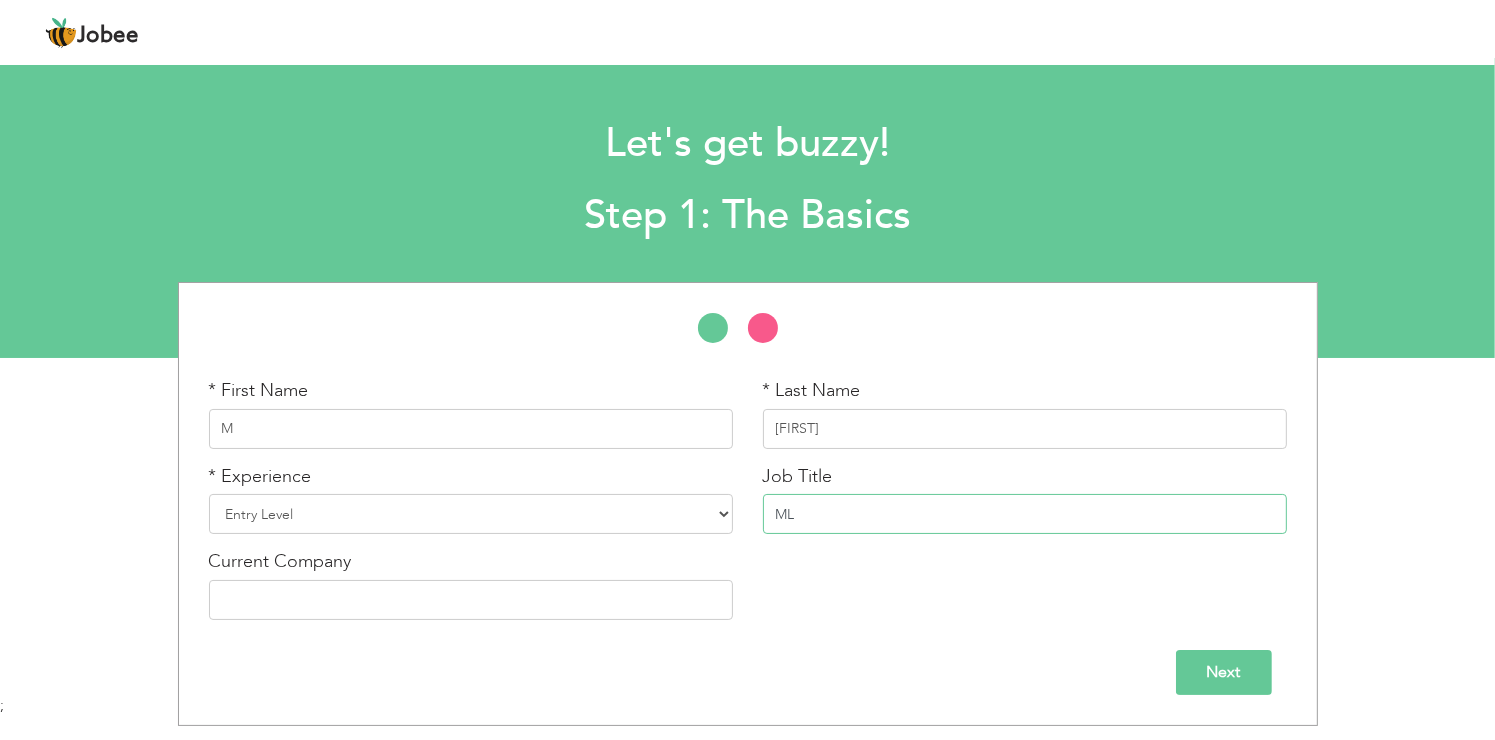 type on "M" 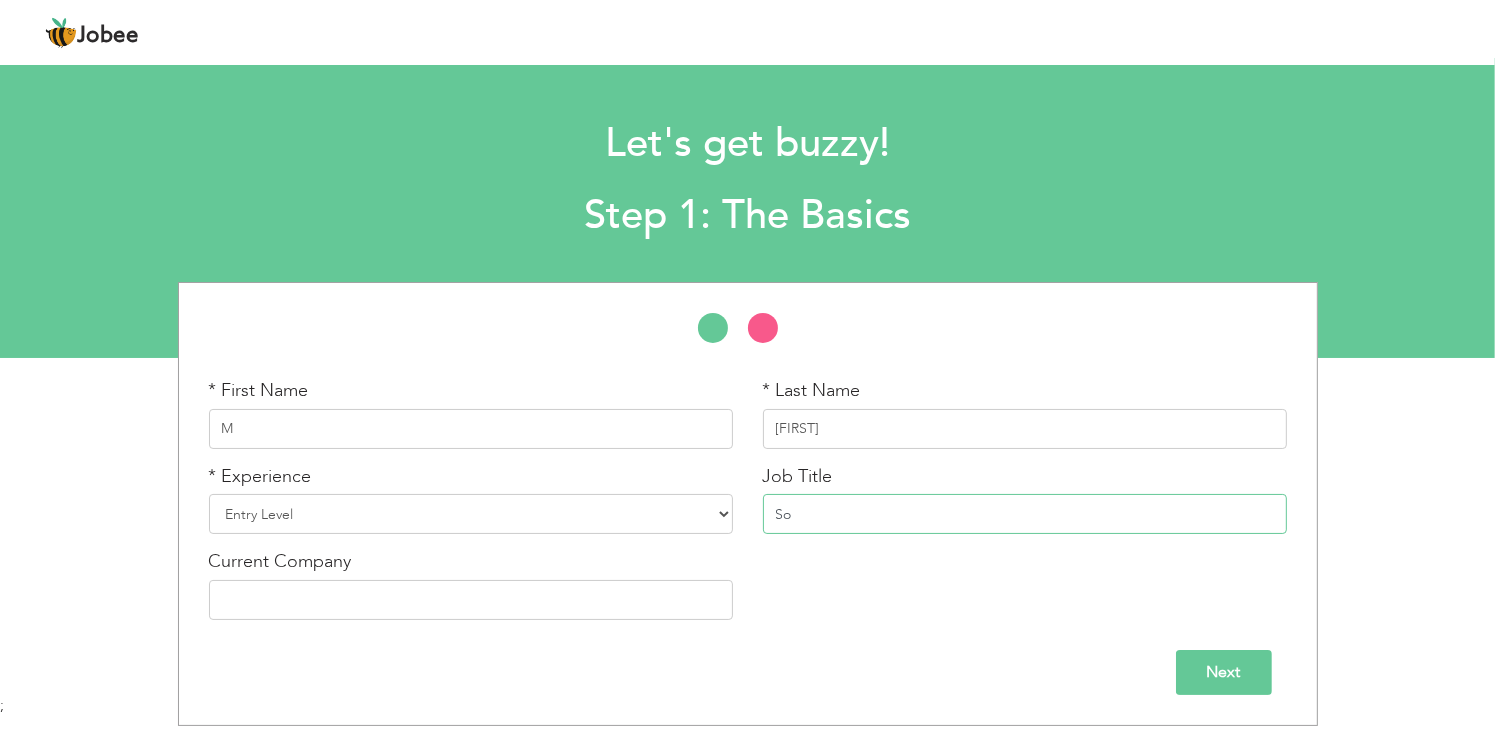 type on "S" 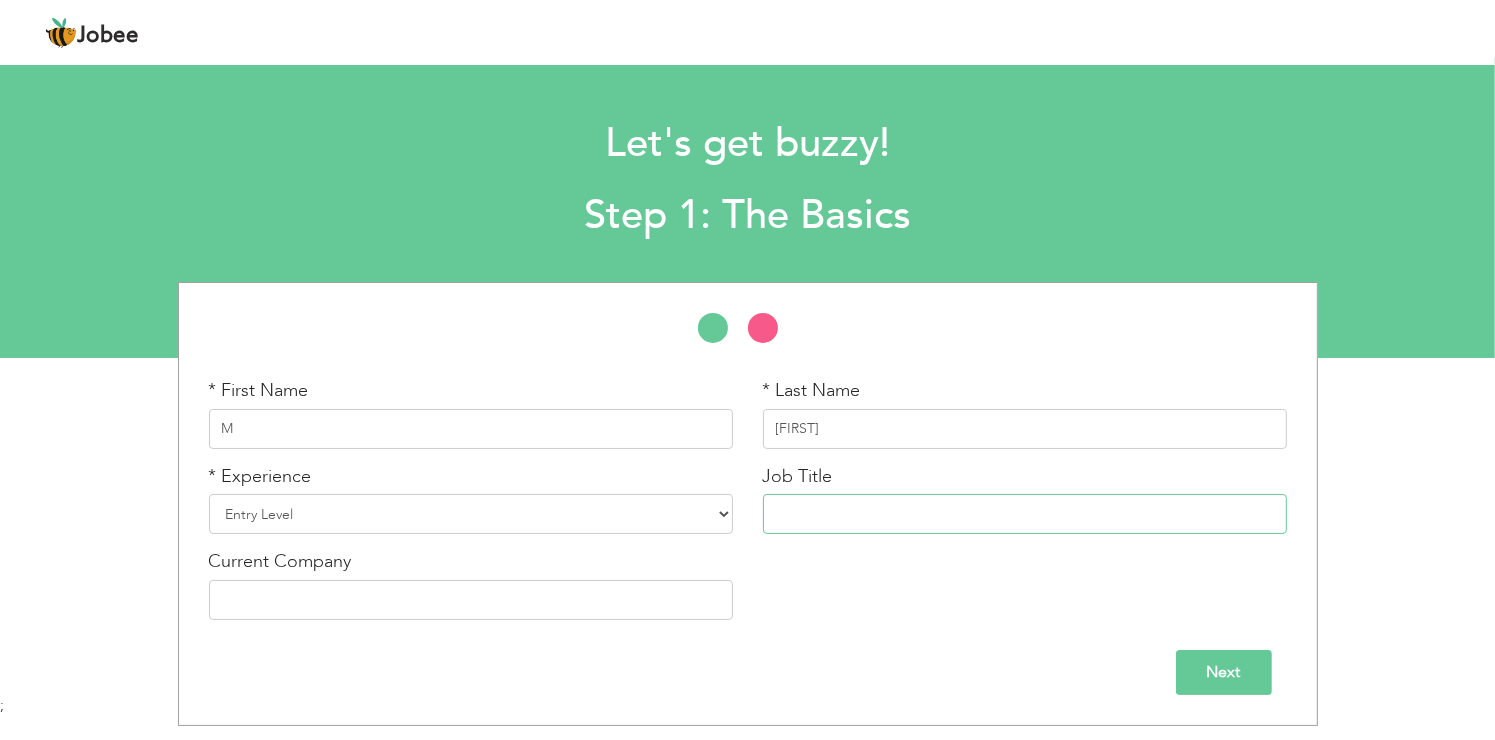 type 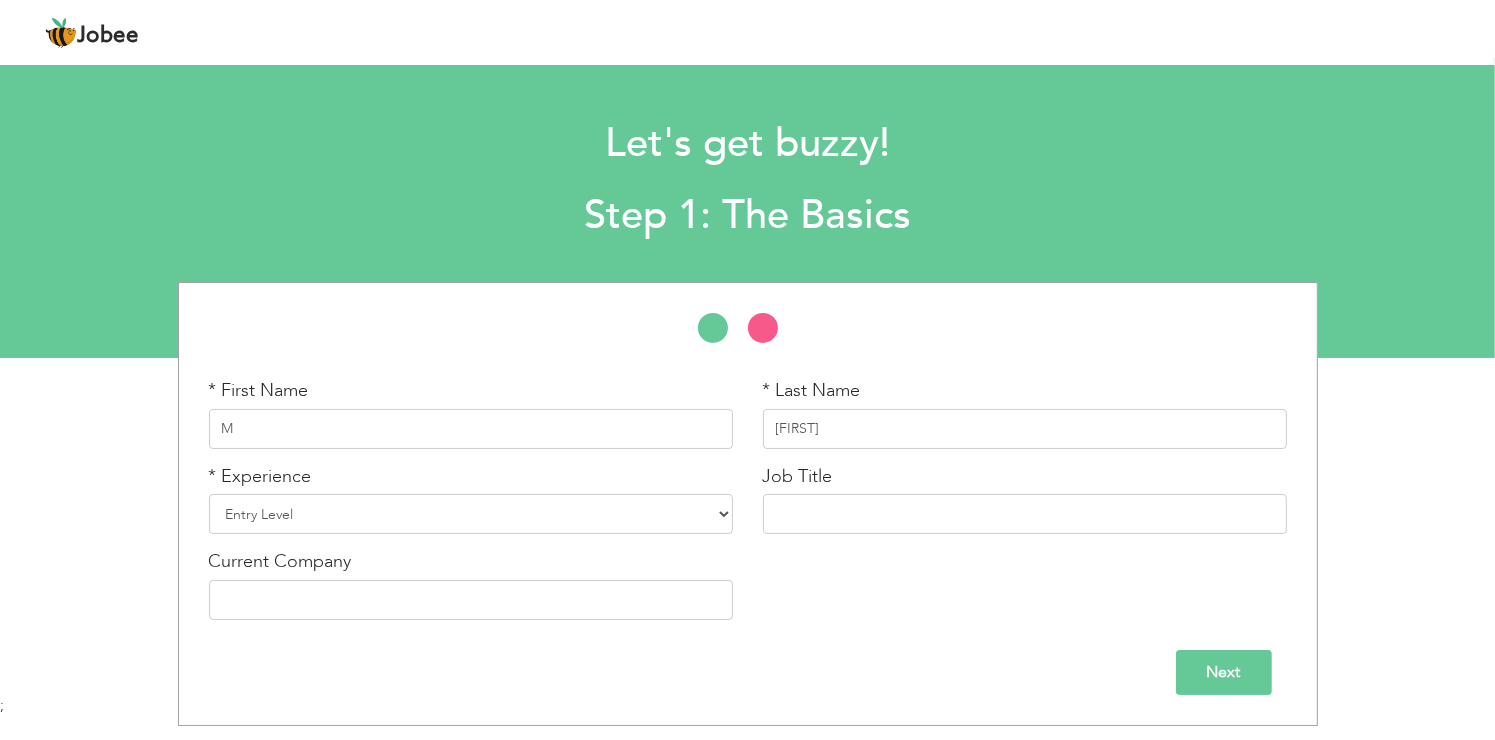 click on "Next" at bounding box center [1224, 672] 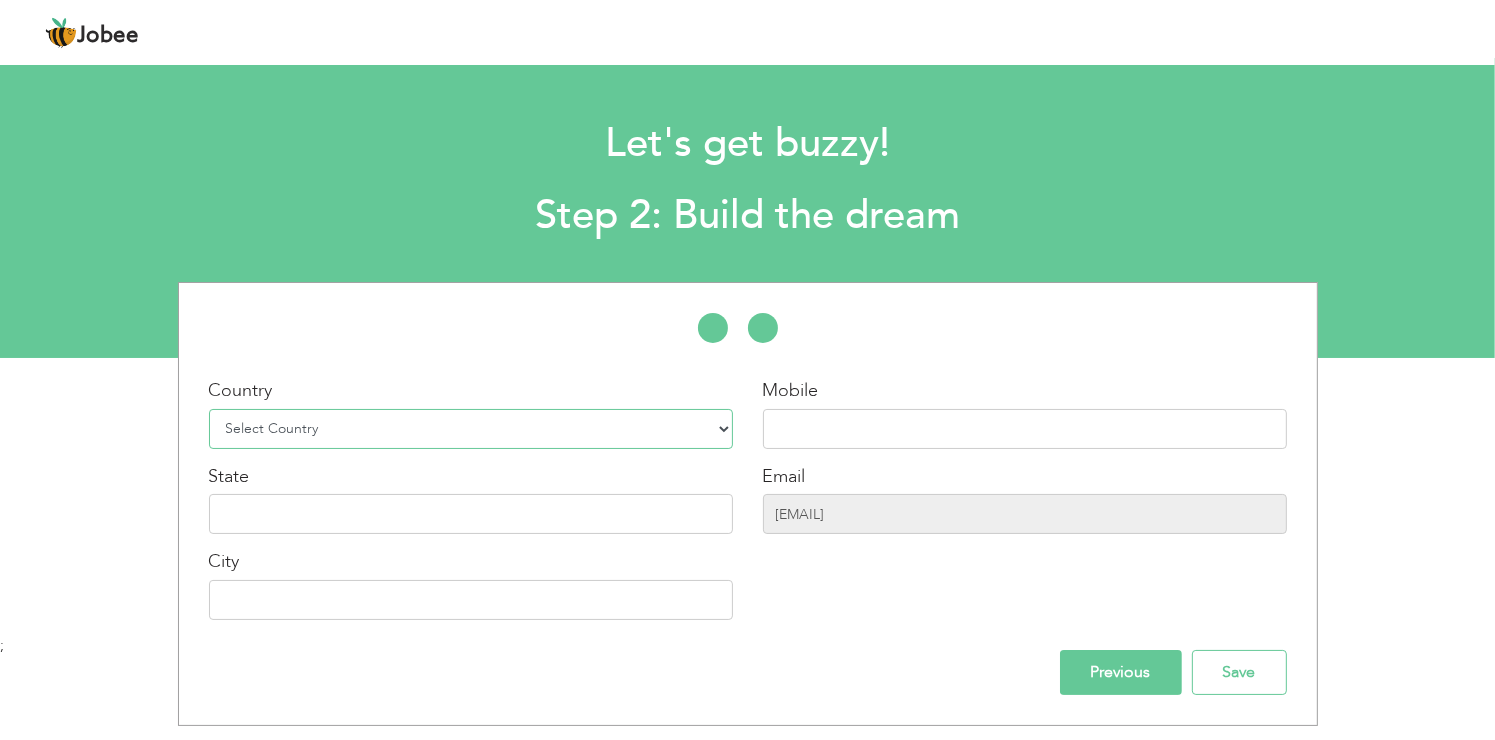 click on "Select Country
Afghanistan
Albania
Algeria
American Samoa
Andorra
Angola
Anguilla
Antarctica
Antigua and Barbuda
Argentina
Armenia
Aruba
Australia
Austria
Azerbaijan
Bahamas
Bahrain
Bangladesh
Barbados
Belarus
Belgium
Belize
Benin
Bermuda
Bhutan
Bolivia
Bosnia-Herzegovina
Botswana
Bouvet Island
Brazil
British Indian Ocean Territory
Brunei Darussalam
Bulgaria
Burkina Faso
Burundi
Cambodia
Cameroon
Canada
Cape Verde
Cayman Islands
Central African Republic
Chad
Chile
China
Christmas Island
Cocos (Keeling) Islands
Colombia
Comoros
Congo
Congo, Dem. Republic
Cook Islands
Costa Rica
Croatia
Cuba
Cyprus
Czech Rep
Denmark
Djibouti
Dominica
Dominican Republic
Ecuador
Egypt
El Salvador
Equatorial Guinea
Eritrea
Estonia
Ethiopia
European Union
Falkland Islands (Malvinas)
Faroe Islands
Fiji
Finland
France
French Guiana
French Southern Territories
Gabon
Gambia
Georgia" at bounding box center [471, 429] 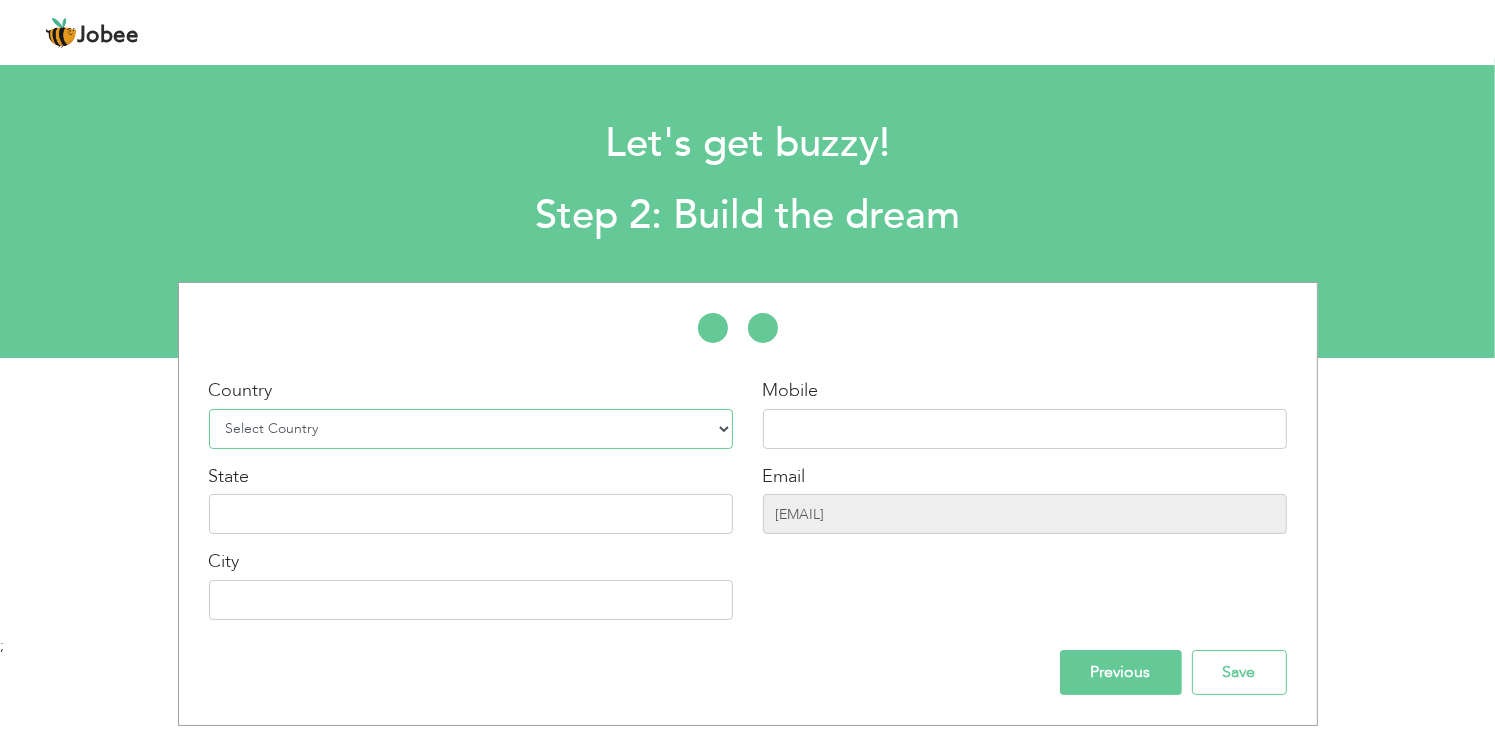 select on "166" 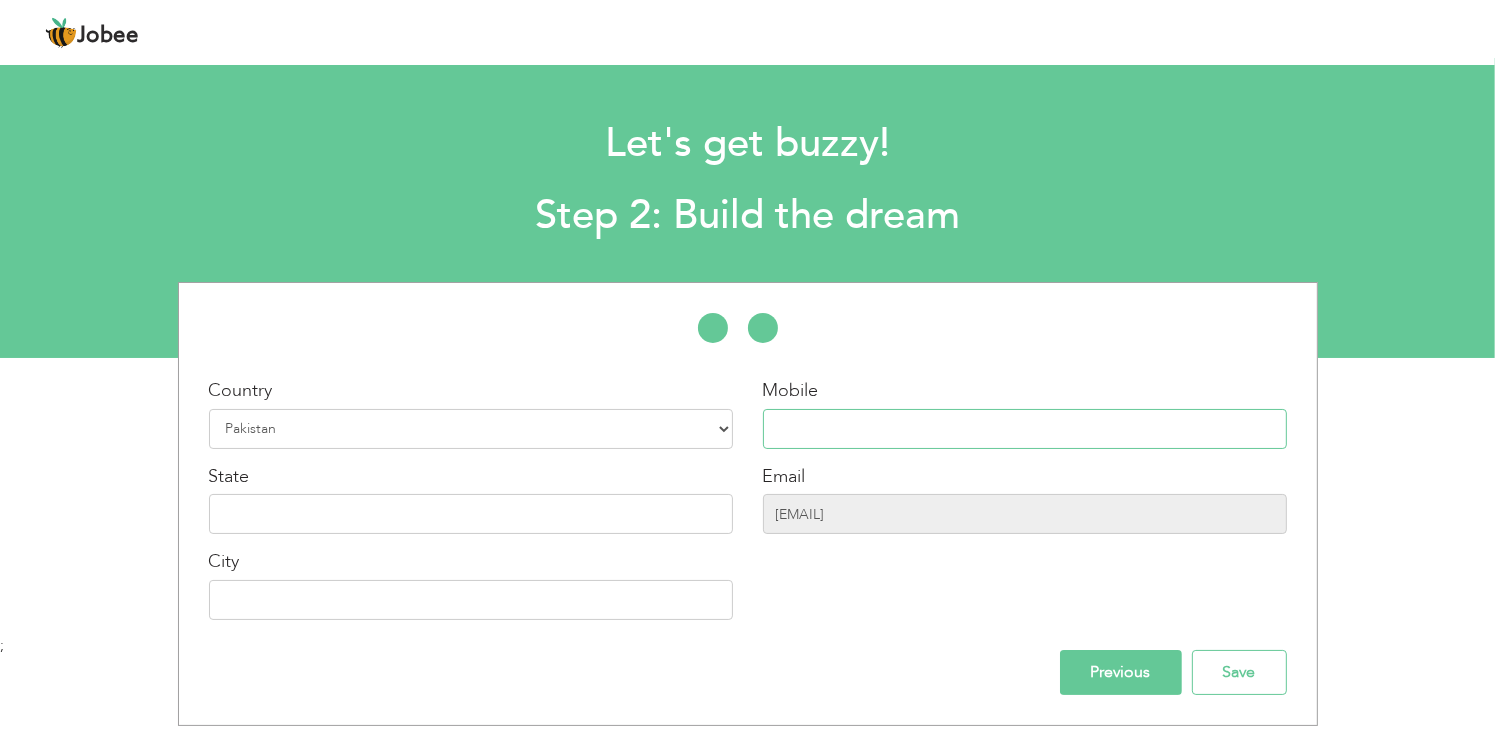 click at bounding box center [1025, 429] 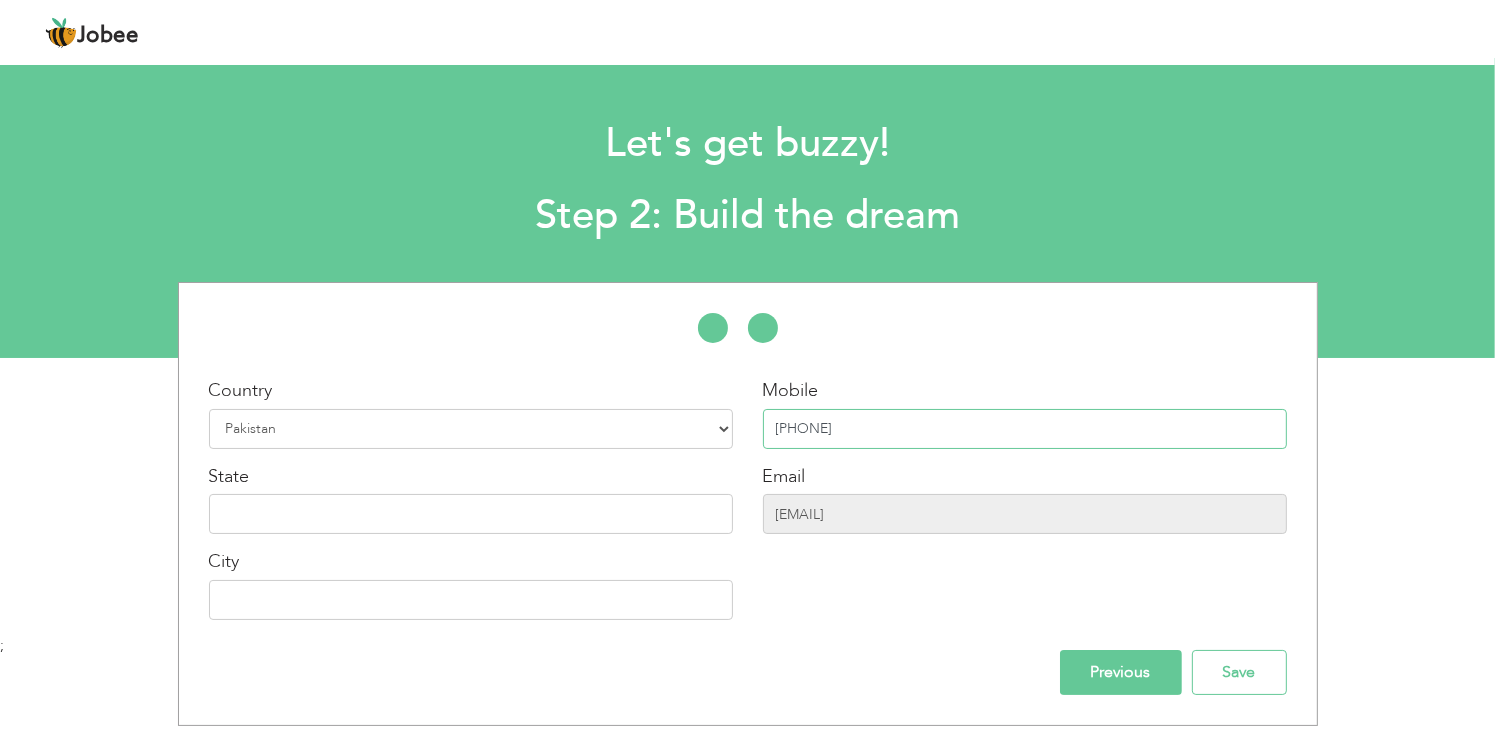 type on "[PHONE]" 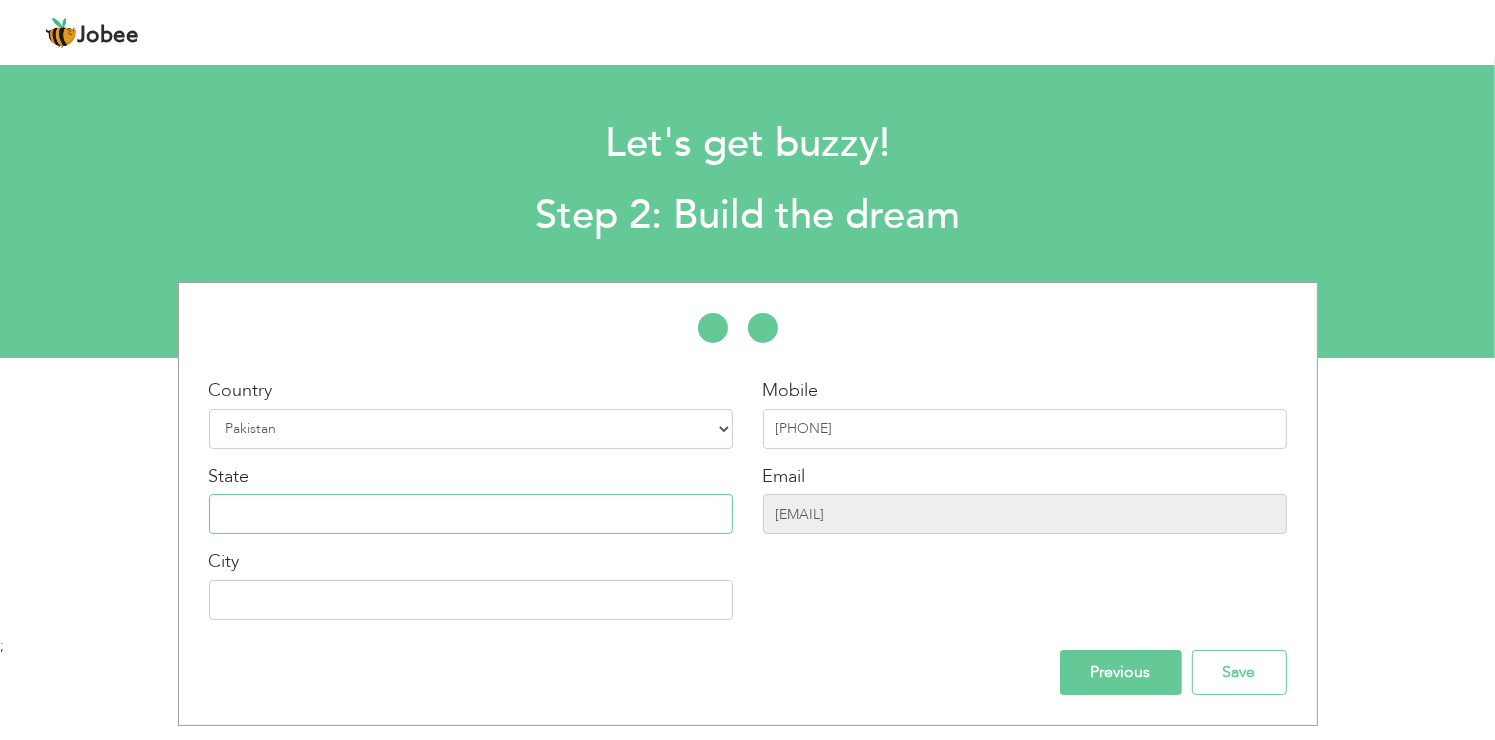 click at bounding box center (471, 514) 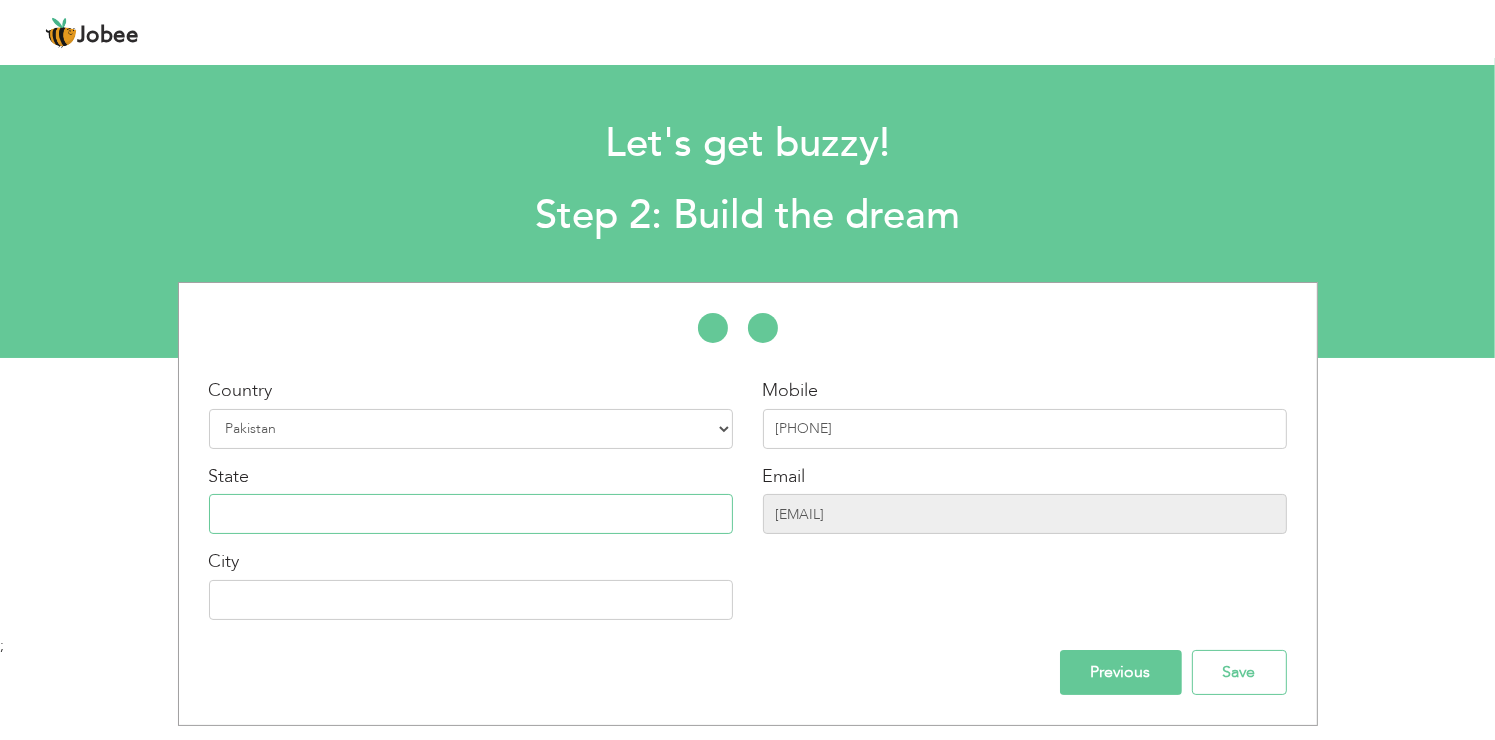 type on "p" 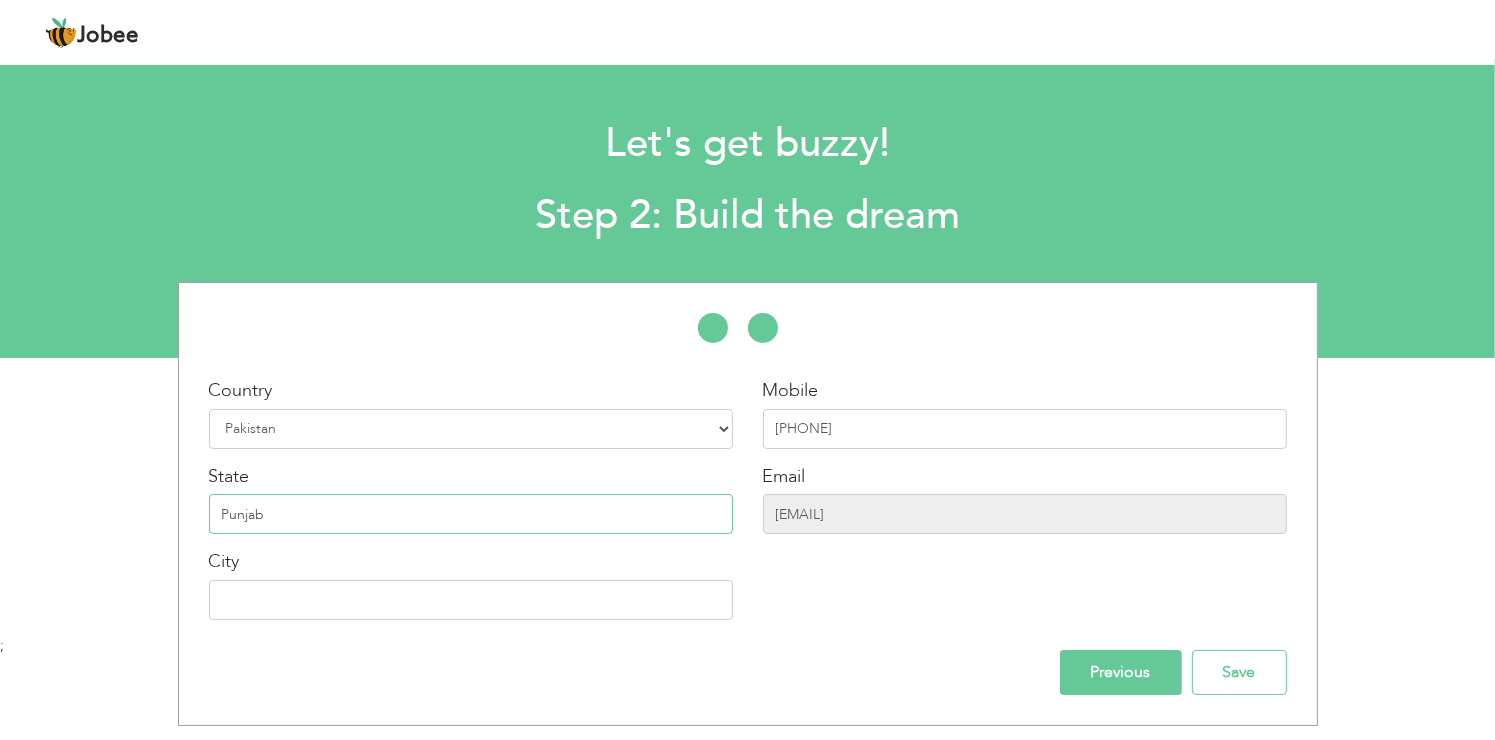 type on "Punjab" 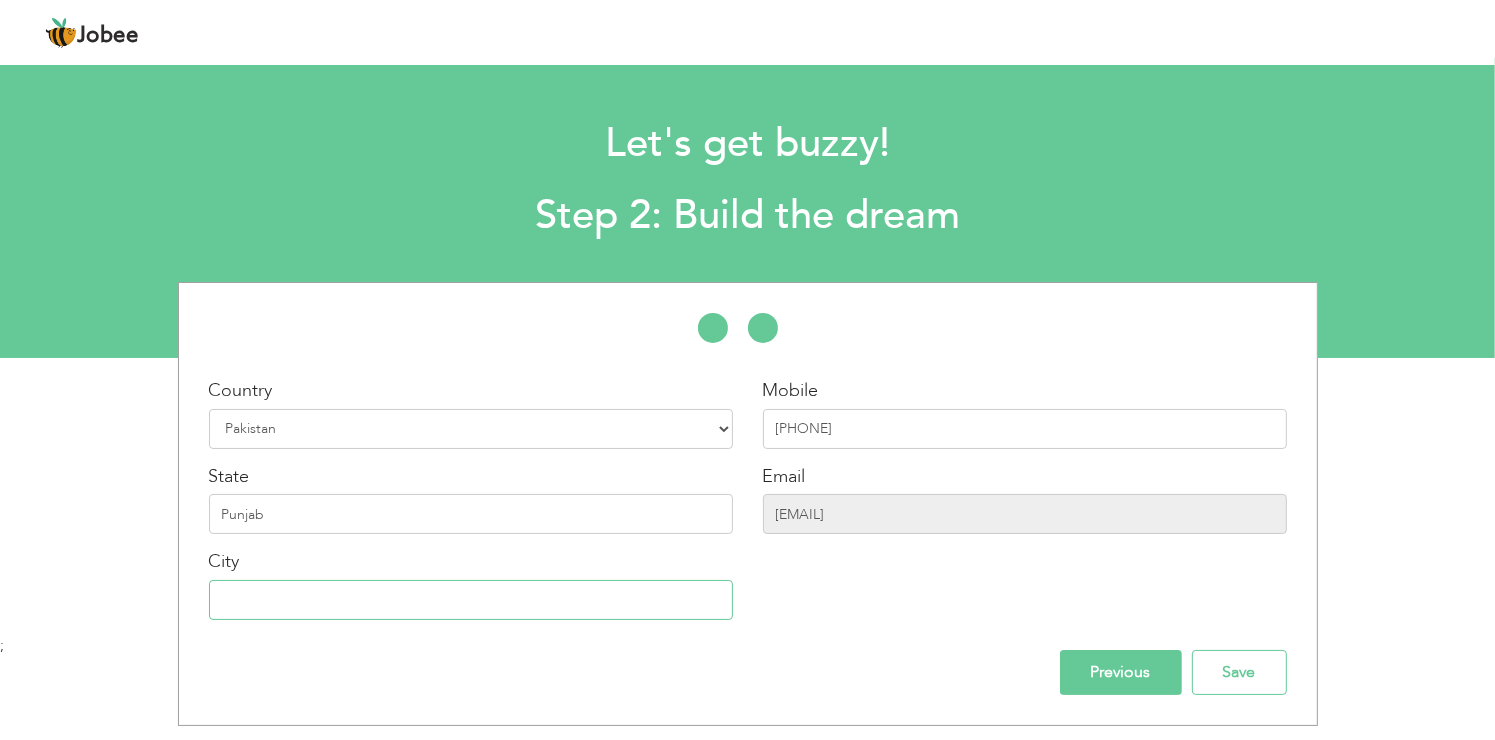 click at bounding box center [471, 600] 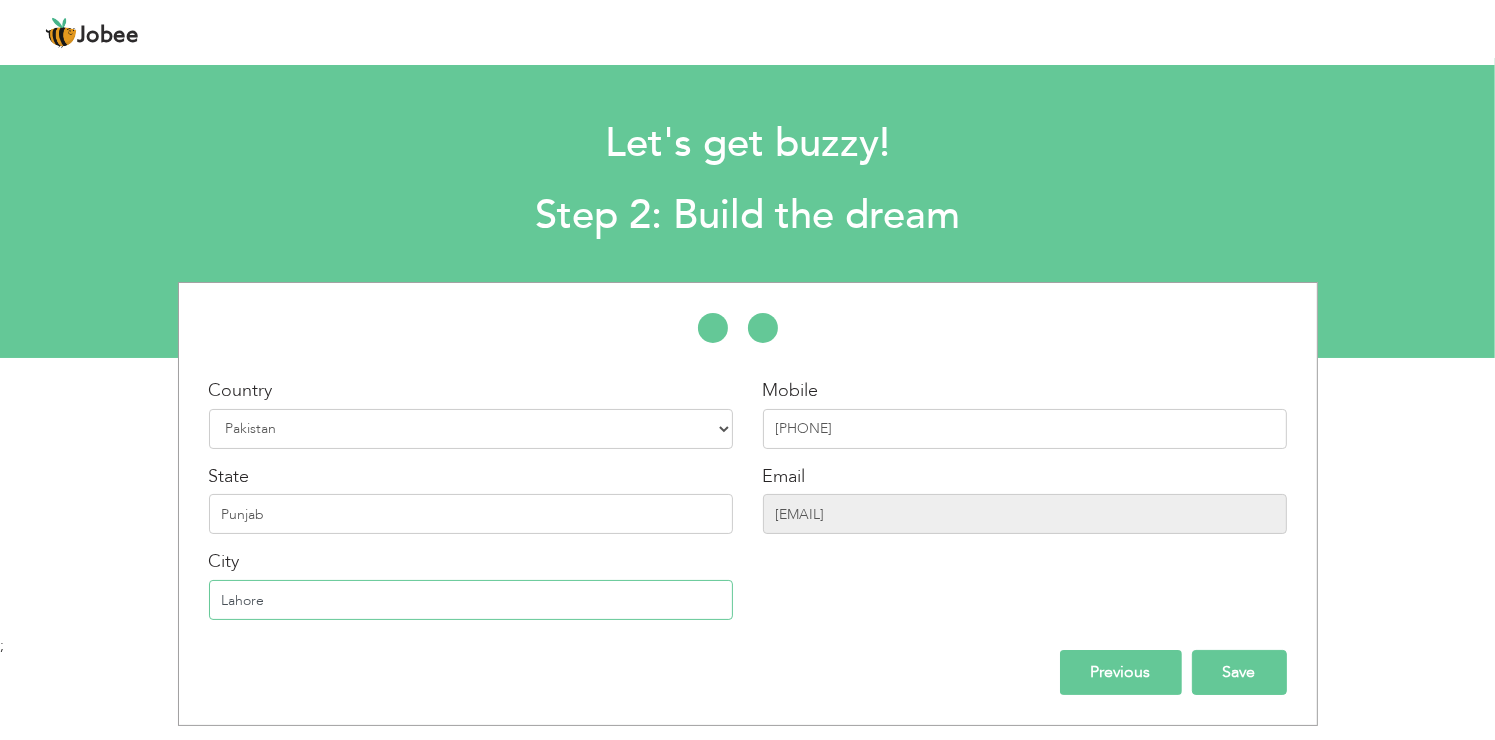 type on "Lahore" 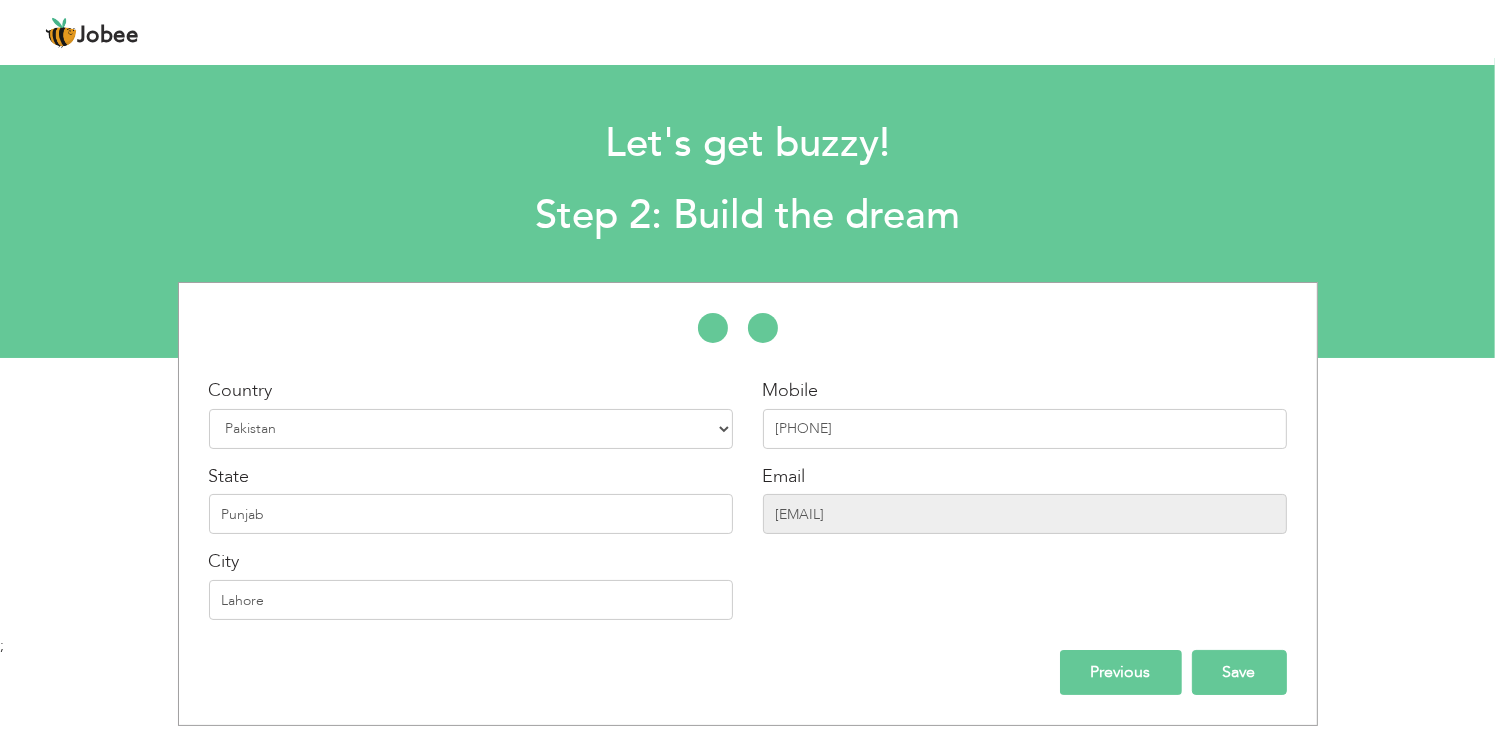 click on "Save" at bounding box center (1239, 672) 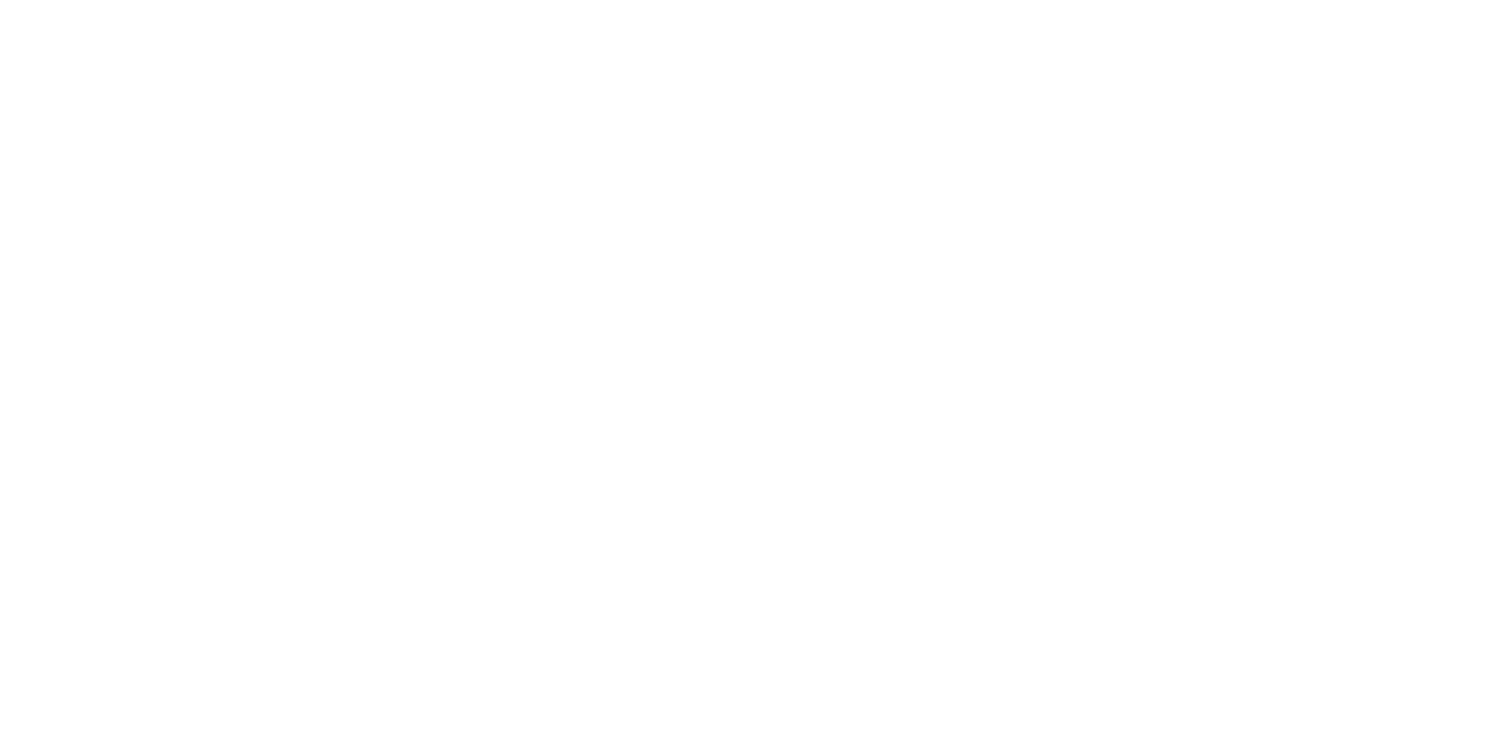scroll, scrollTop: 0, scrollLeft: 0, axis: both 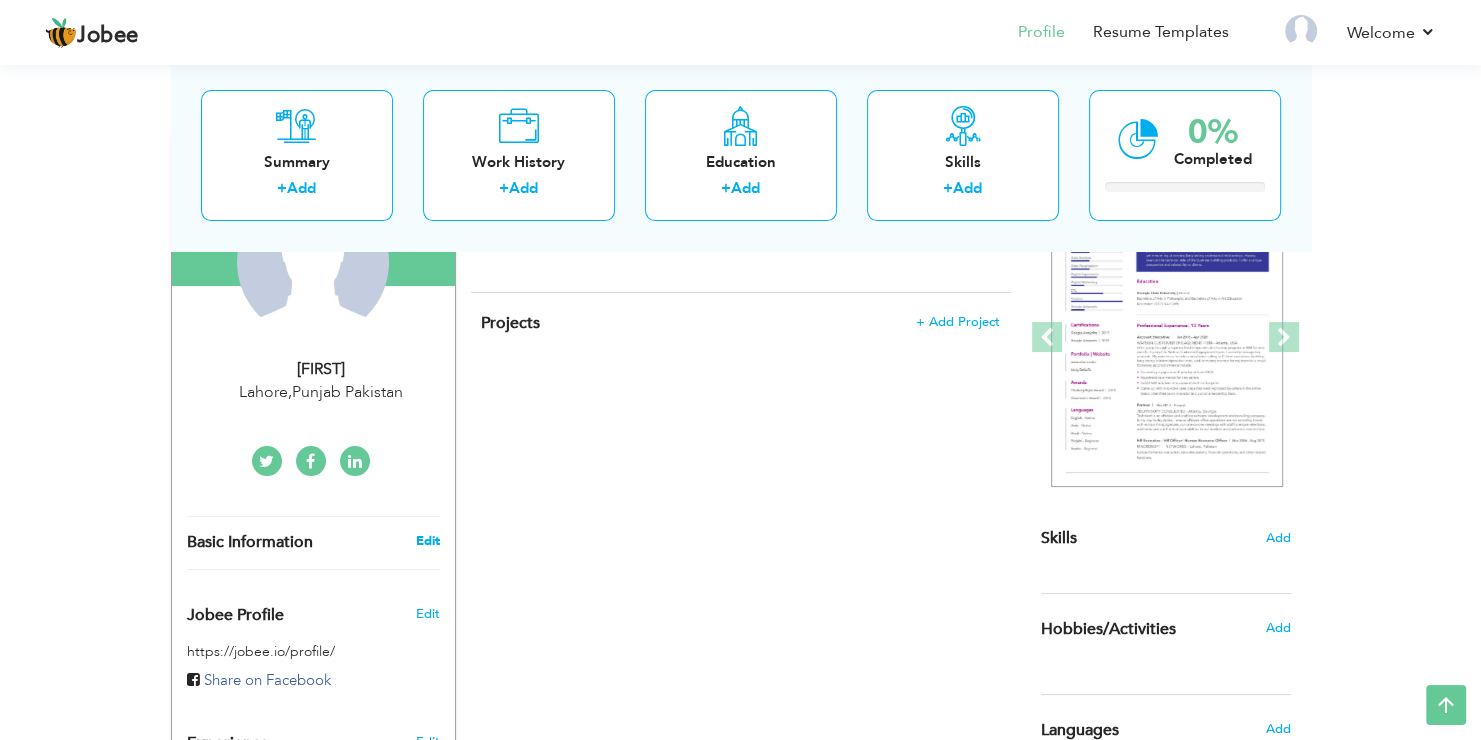 click on "Edit" at bounding box center [427, 541] 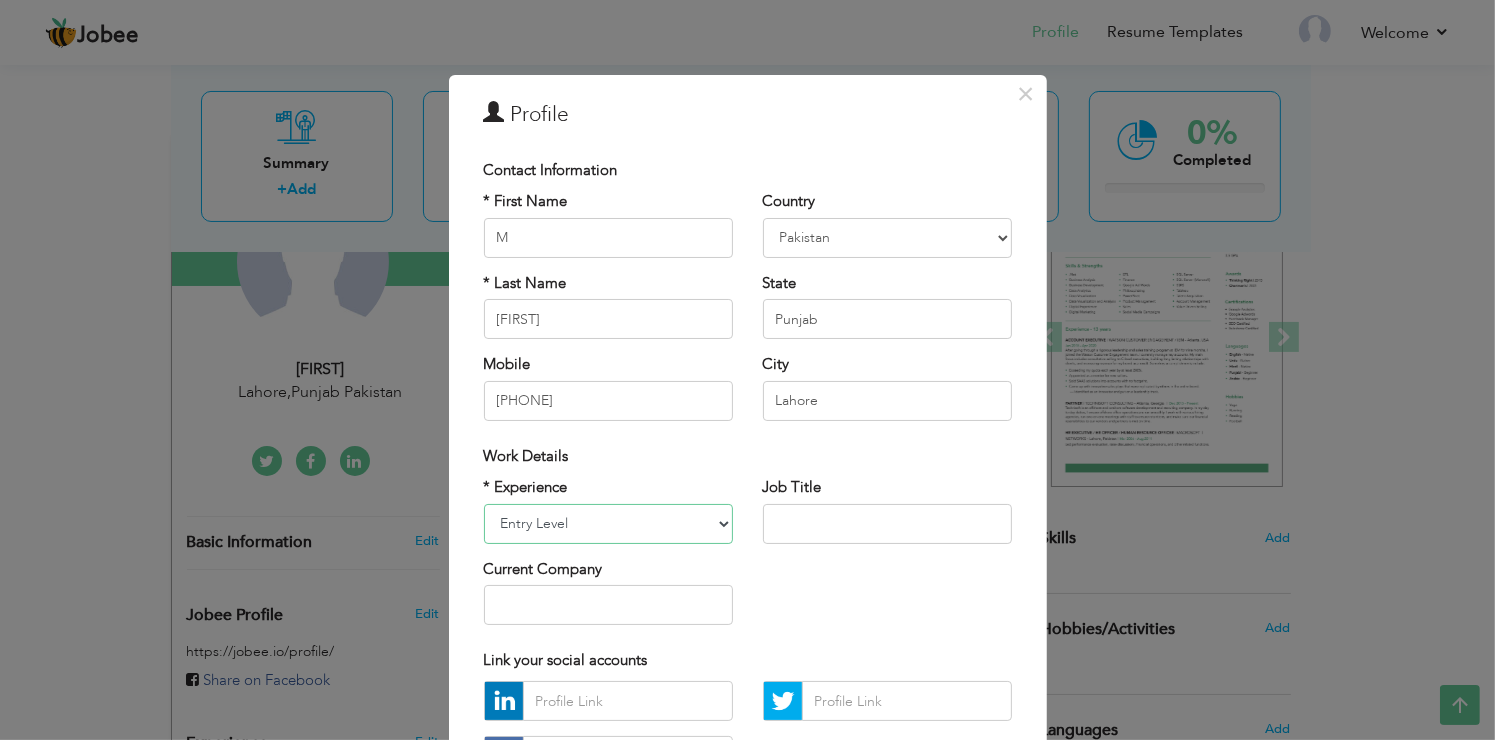 click on "Entry Level Less than 1 Year 1 Year 2 Years 3 Years 4 Years 5 Years 6 Years 7 Years 8 Years 9 Years 10 Years 11 Years 12 Years 13 Years 14 Years 15 Years 16 Years 17 Years 18 Years 19 Years 20 Years 21 Years 22 Years 23 Years 24 Years 25 Years 26 Years 27 Years 28 Years 29 Years 30 Years 31 Years 32 Years 33 Years 34 Years 35 Years More than 35 Years" at bounding box center (608, 524) 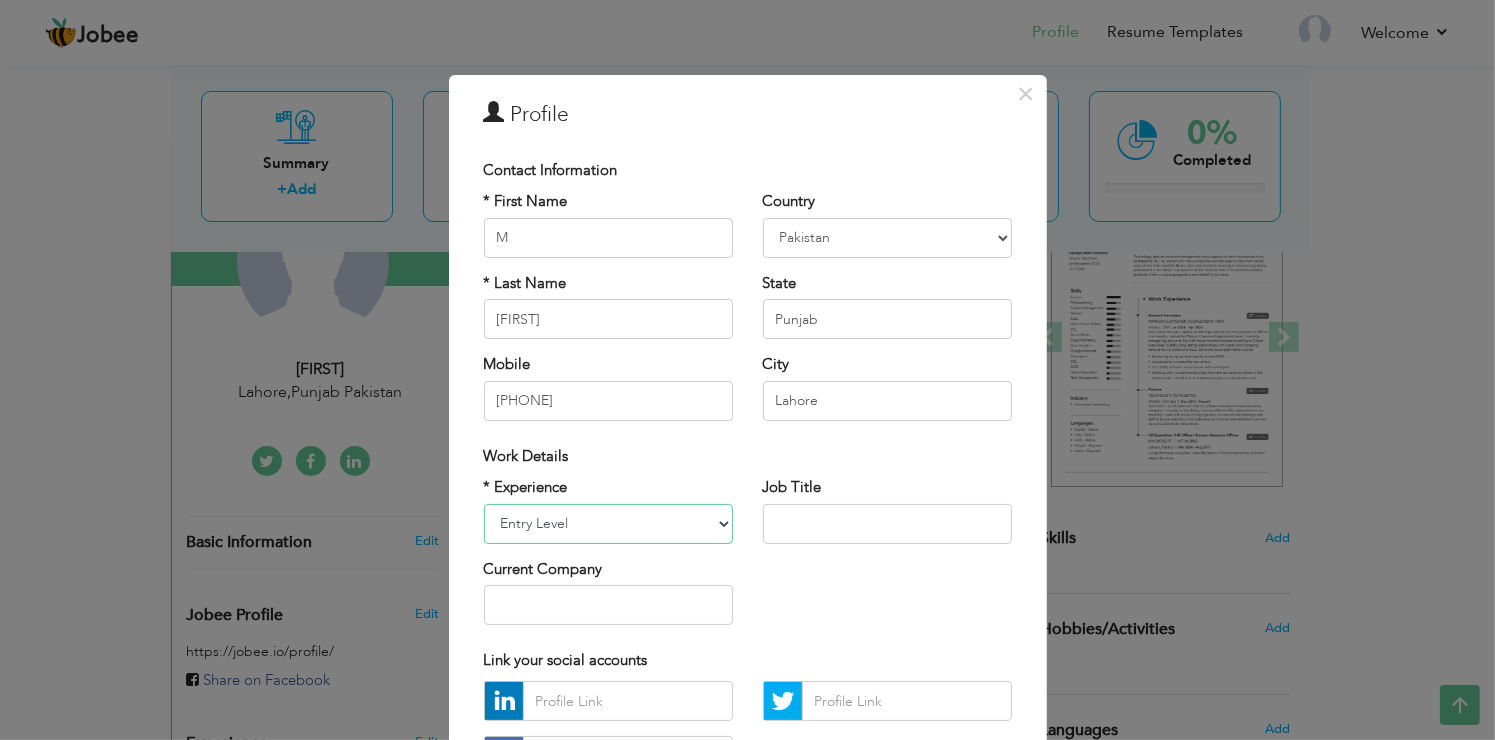 click on "Entry Level Less than 1 Year 1 Year 2 Years 3 Years 4 Years 5 Years 6 Years 7 Years 8 Years 9 Years 10 Years 11 Years 12 Years 13 Years 14 Years 15 Years 16 Years 17 Years 18 Years 19 Years 20 Years 21 Years 22 Years 23 Years 24 Years 25 Years 26 Years 27 Years 28 Years 29 Years 30 Years 31 Years 32 Years 33 Years 34 Years 35 Years More than 35 Years" at bounding box center (608, 524) 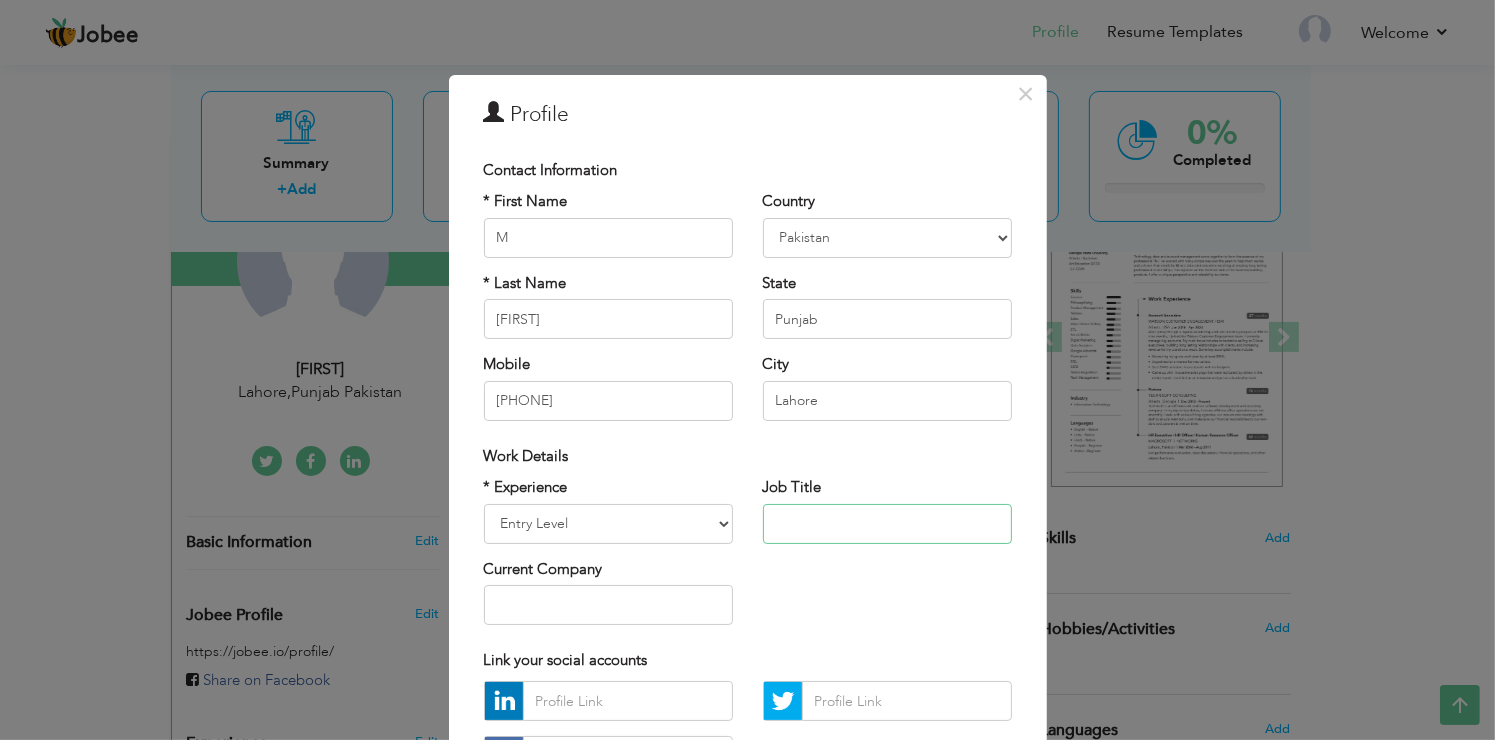click at bounding box center [887, 524] 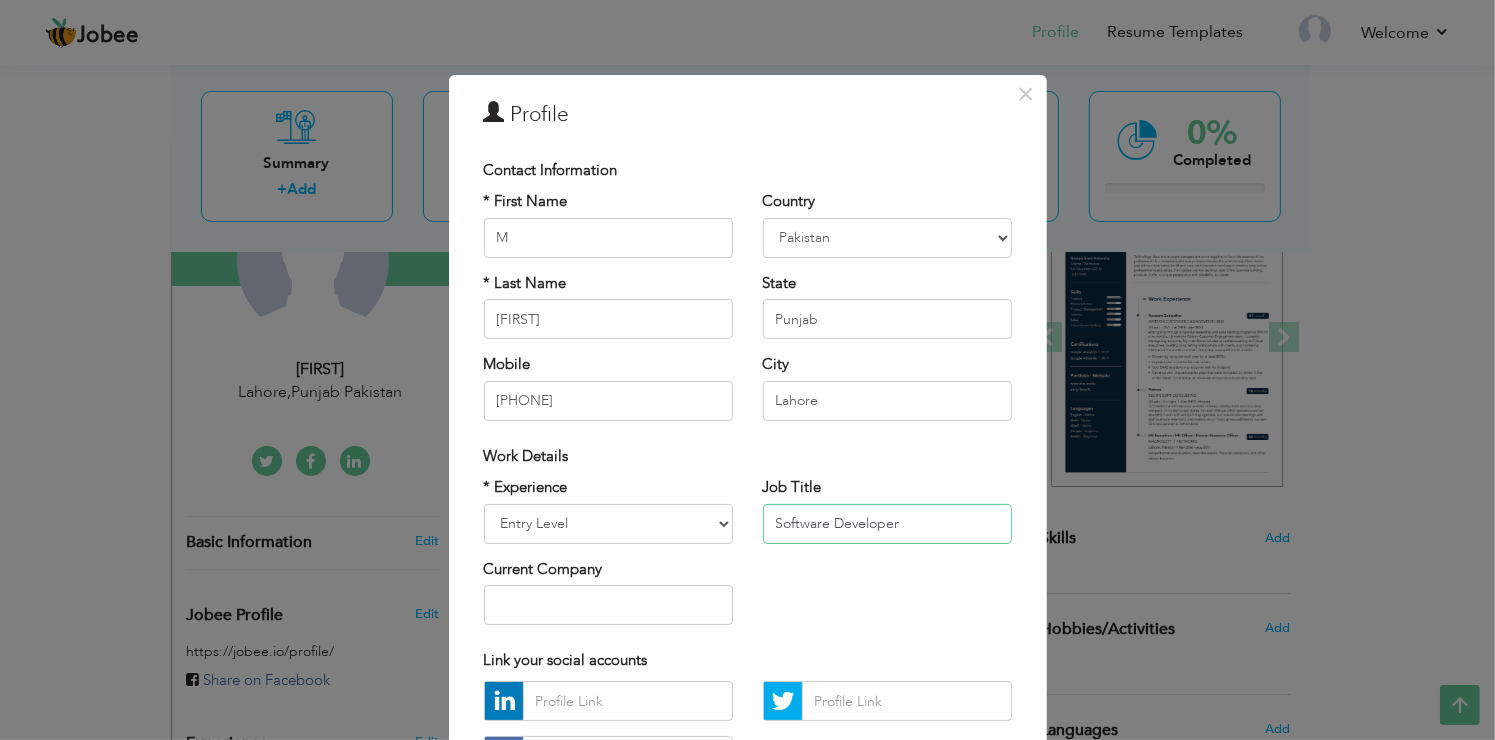 type on "Software Developer" 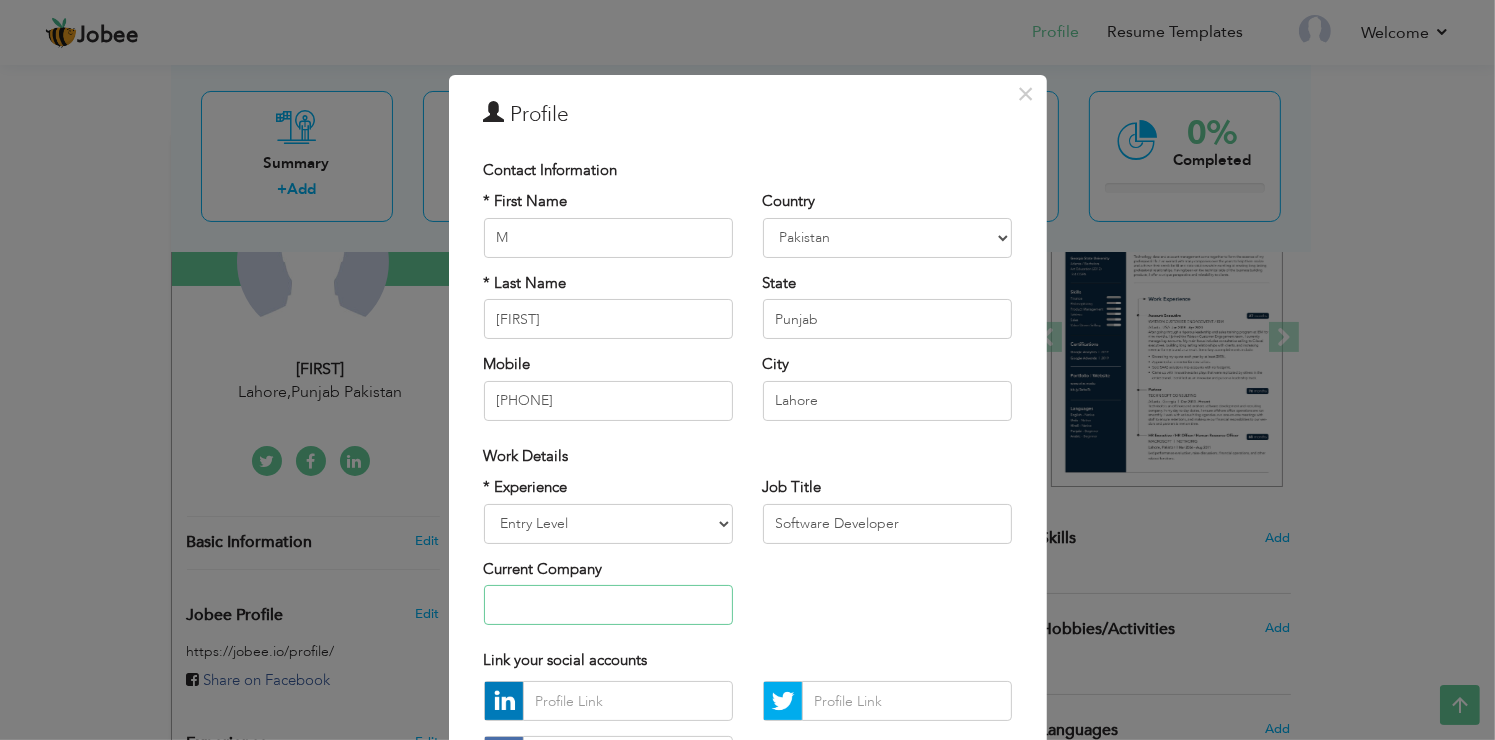 click at bounding box center (608, 605) 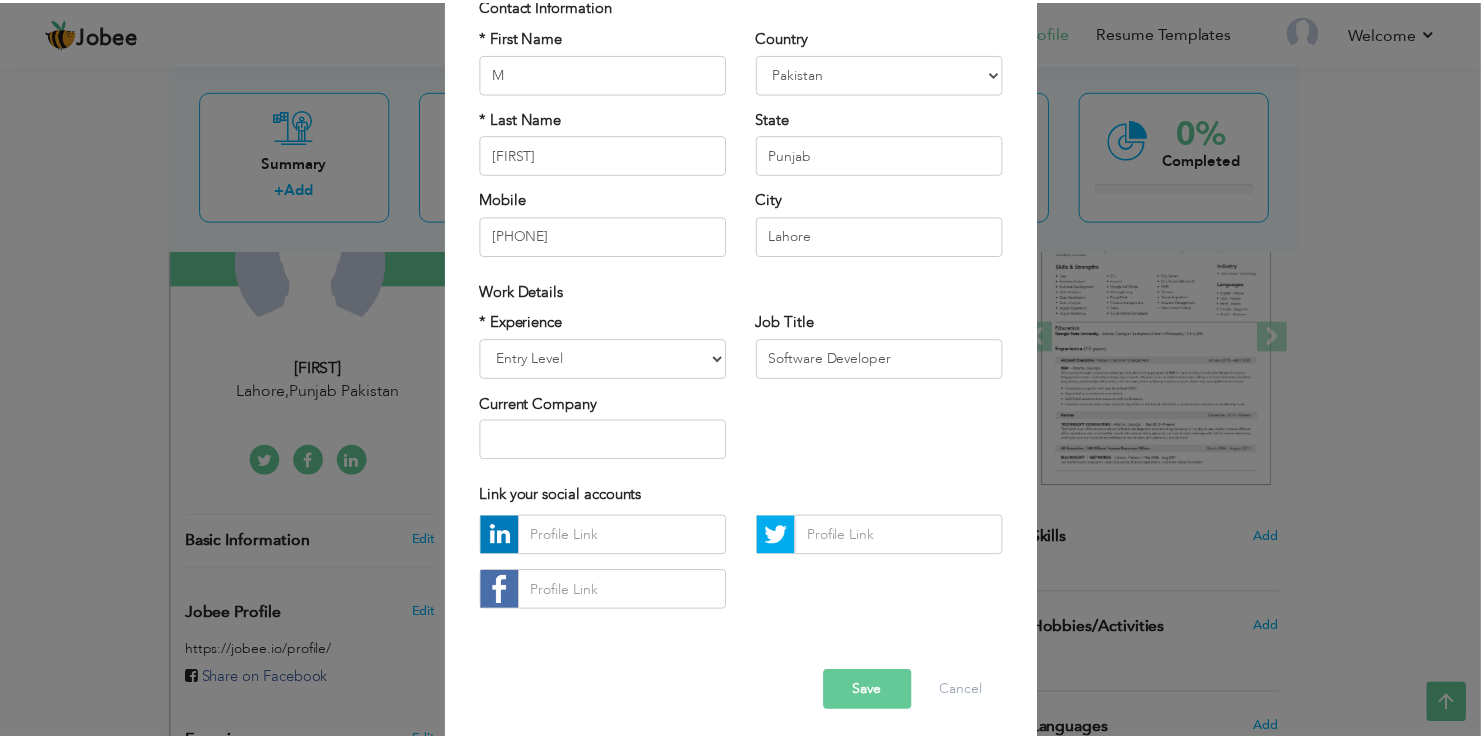 scroll, scrollTop: 172, scrollLeft: 0, axis: vertical 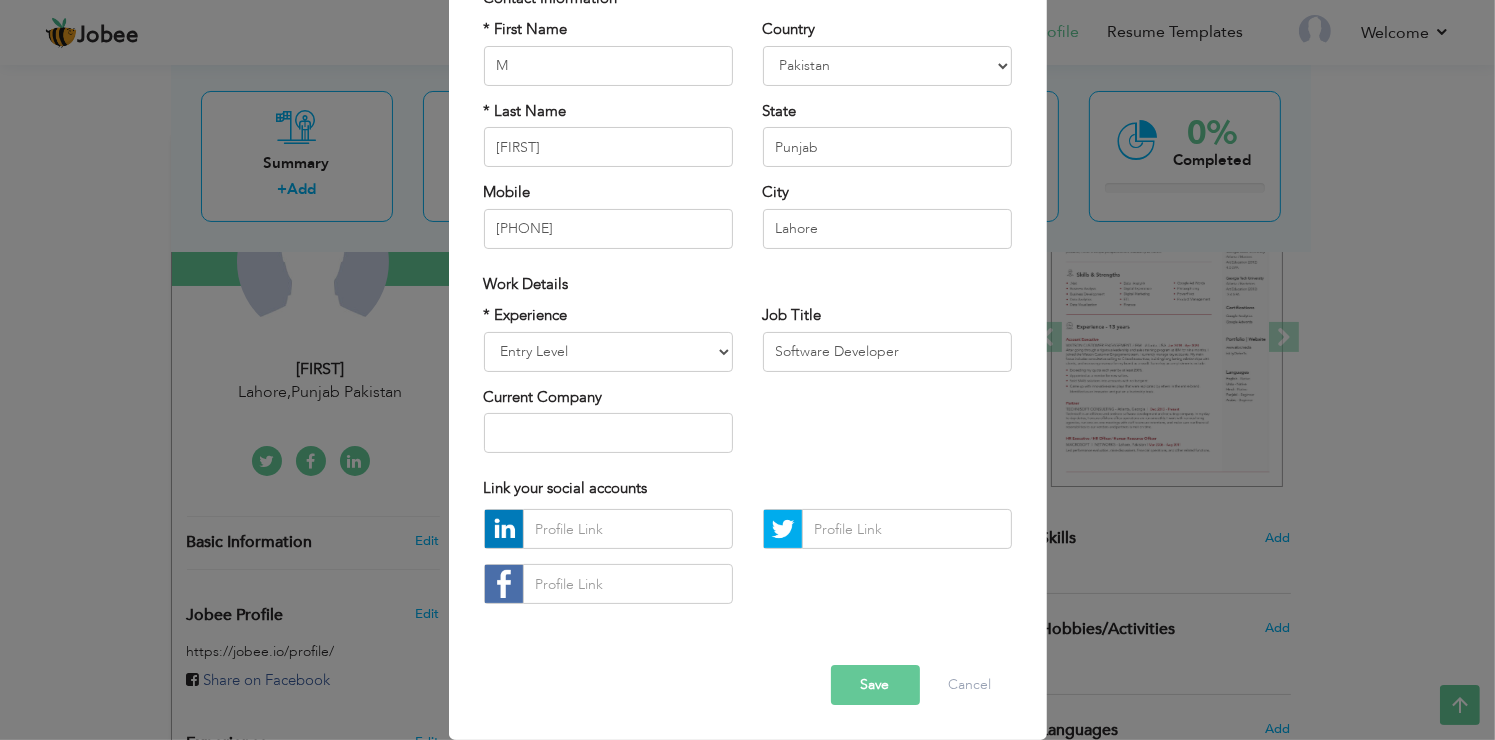 click on "Save" at bounding box center [875, 685] 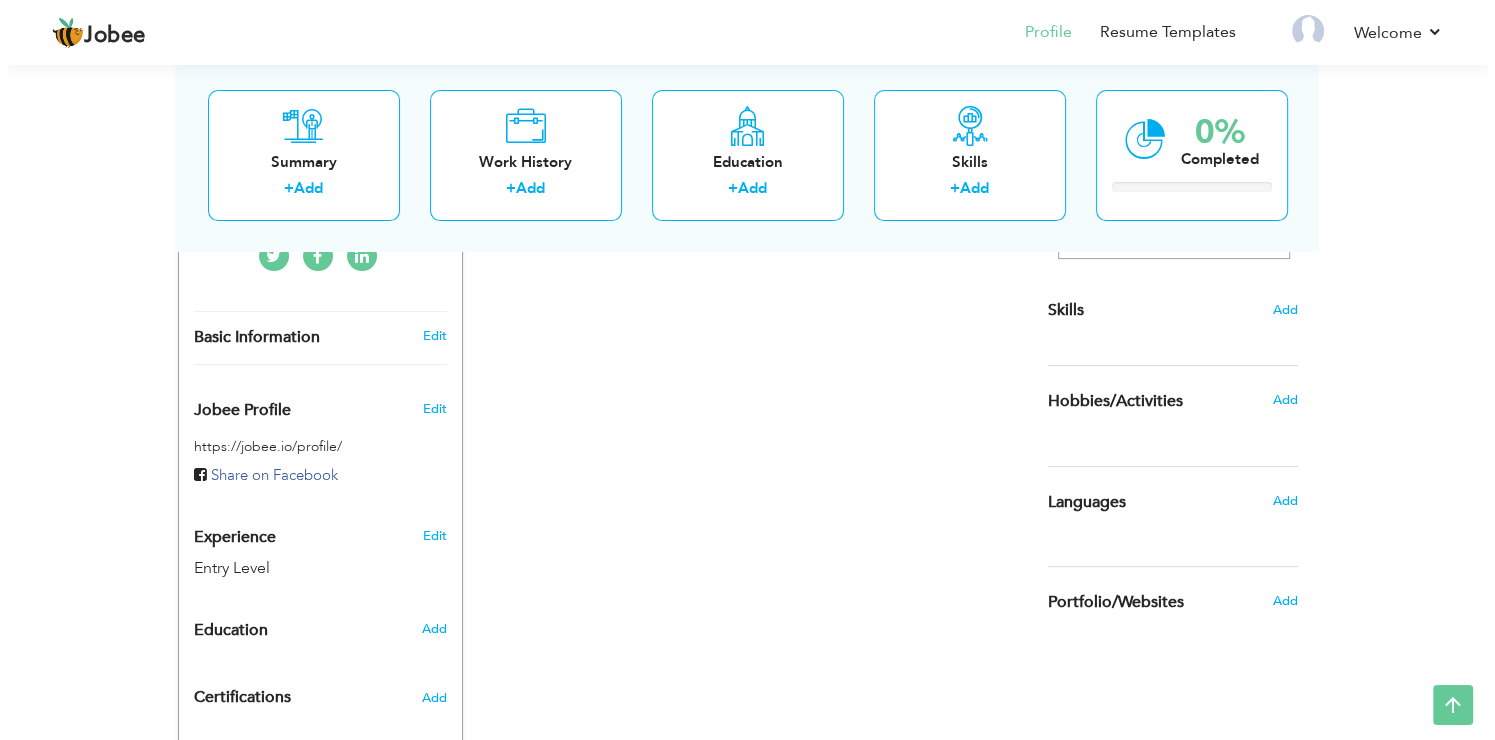 scroll, scrollTop: 481, scrollLeft: 0, axis: vertical 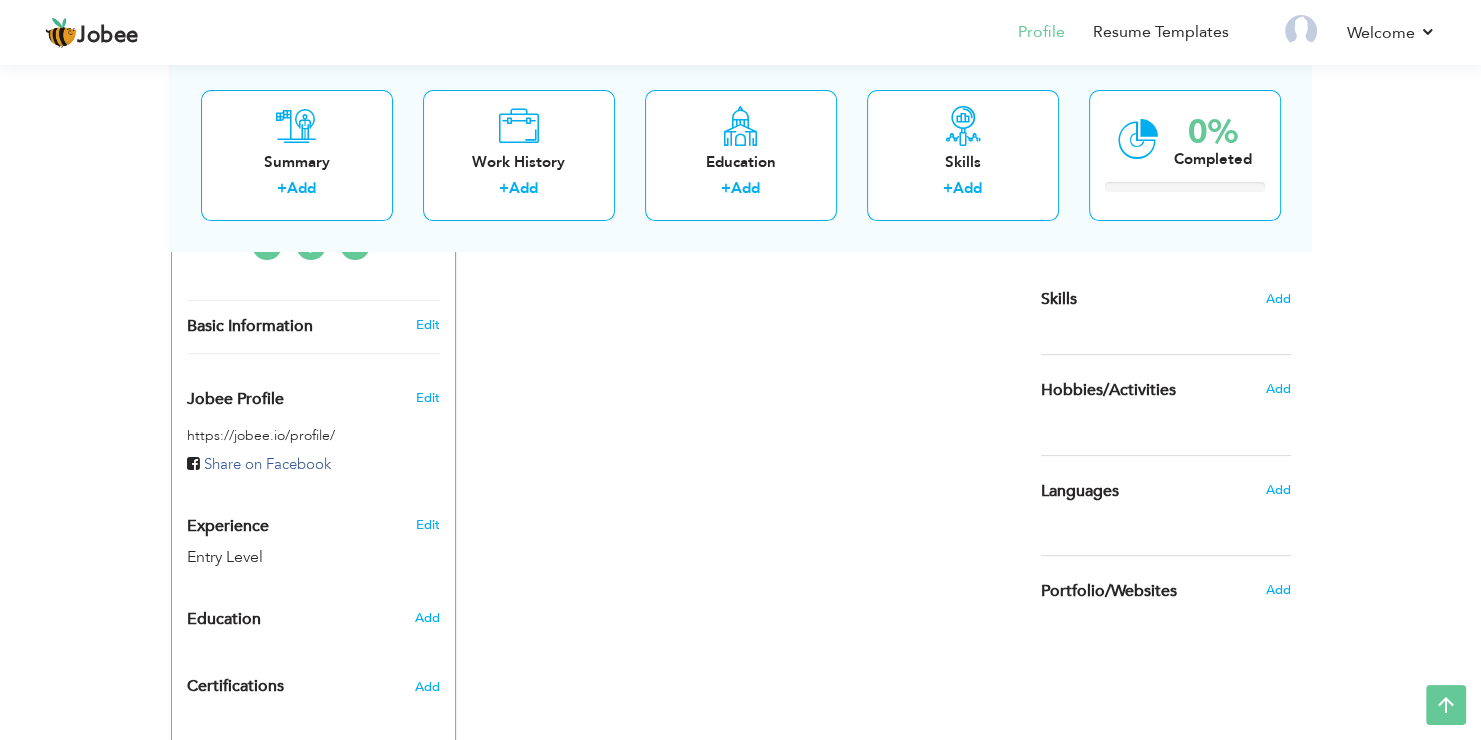 click on "Edit" at bounding box center [430, 325] 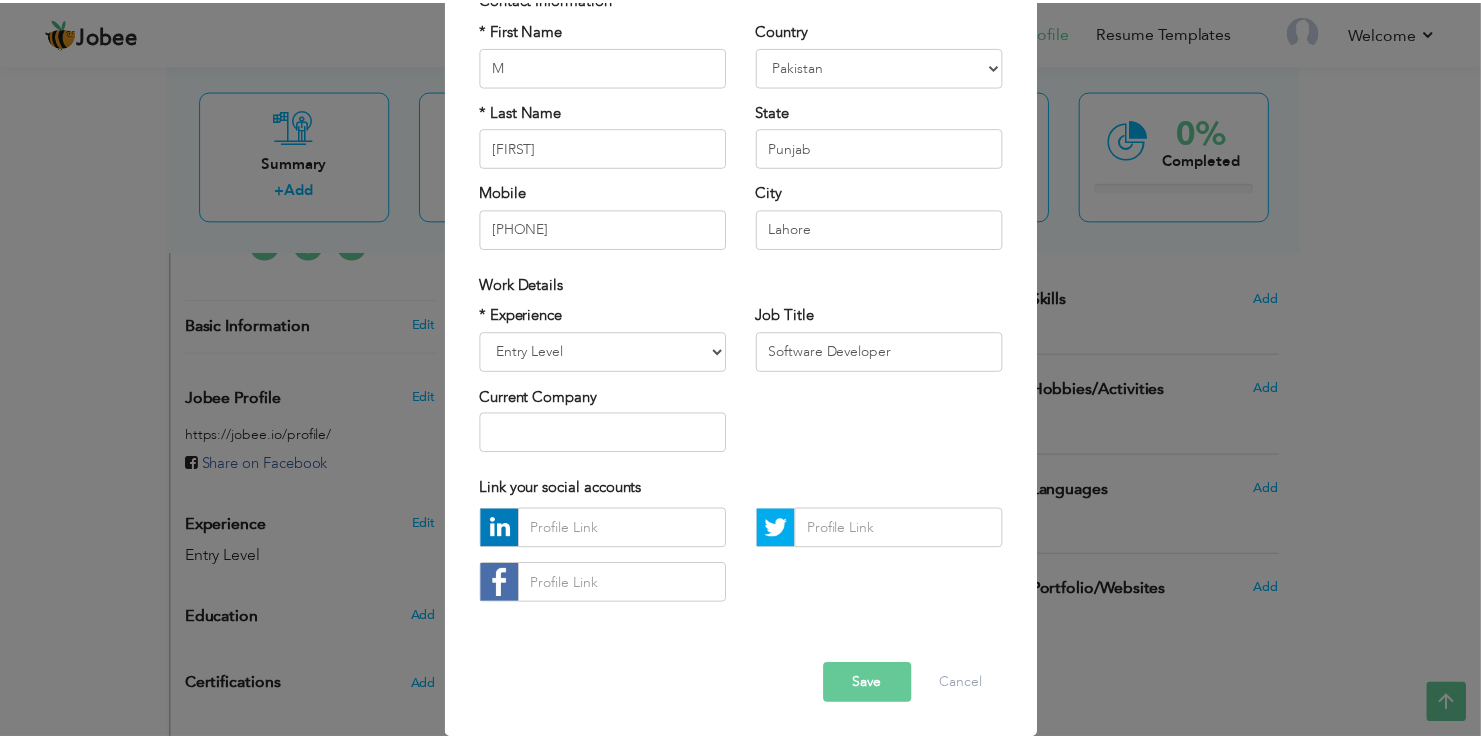 scroll, scrollTop: 0, scrollLeft: 0, axis: both 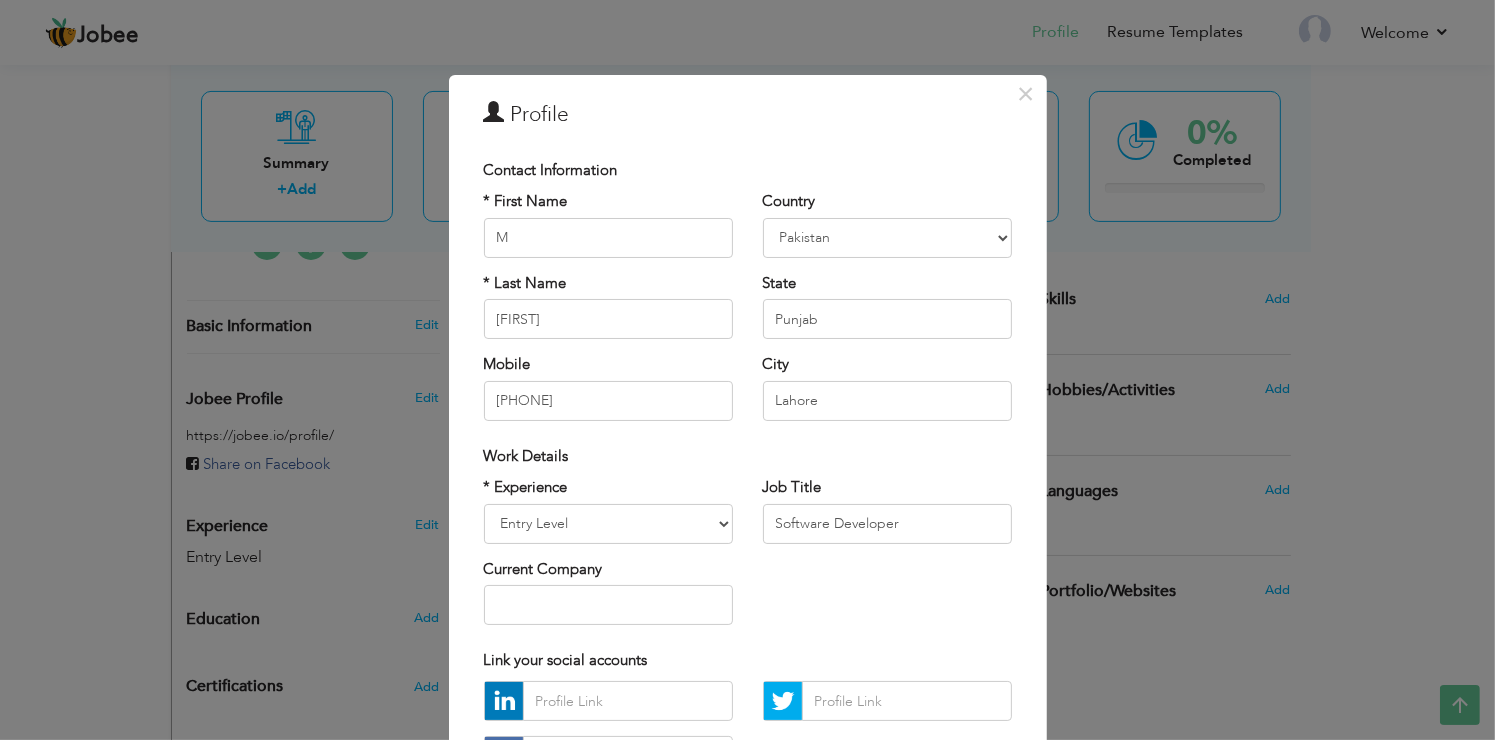 click on "First Name M Last Name [LAST]" at bounding box center (747, 370) 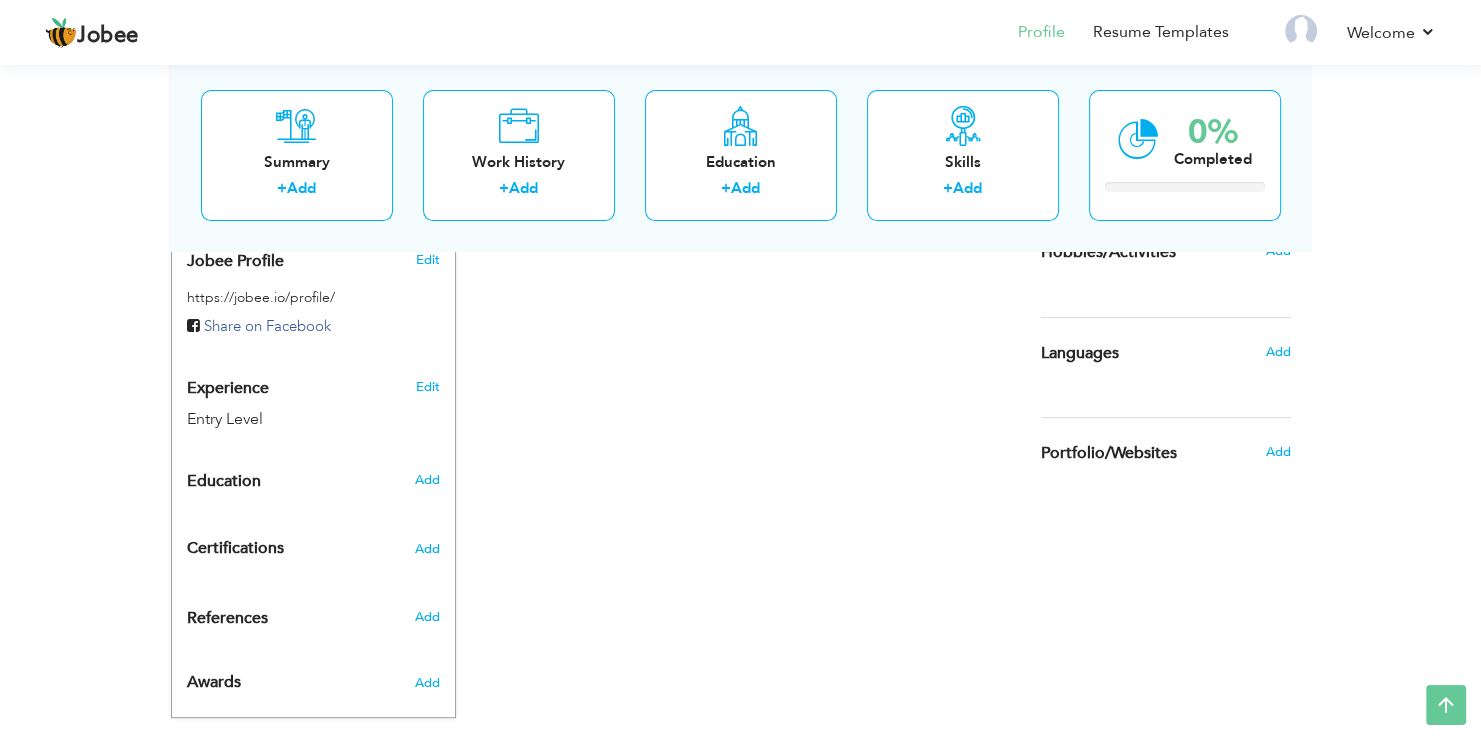 scroll, scrollTop: 637, scrollLeft: 0, axis: vertical 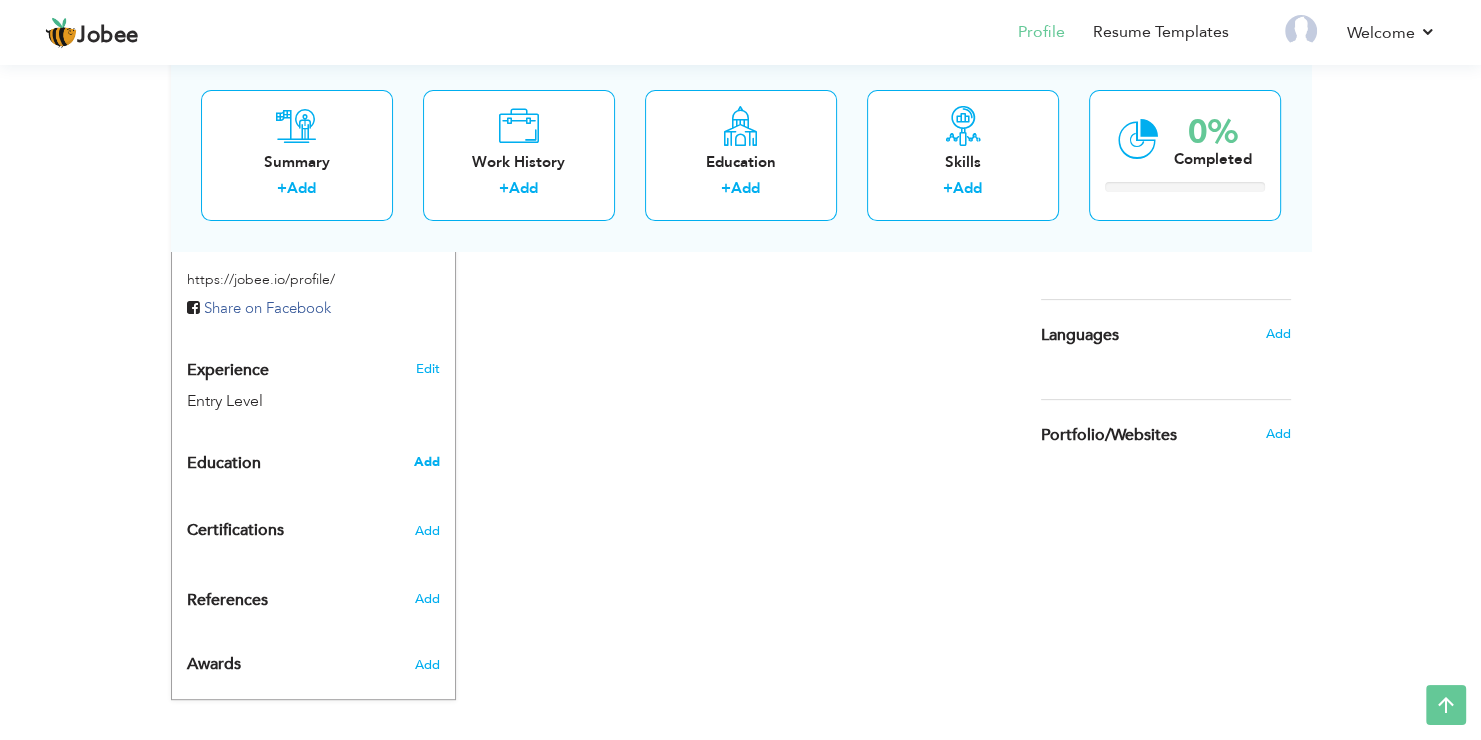 click on "Add" at bounding box center [426, 462] 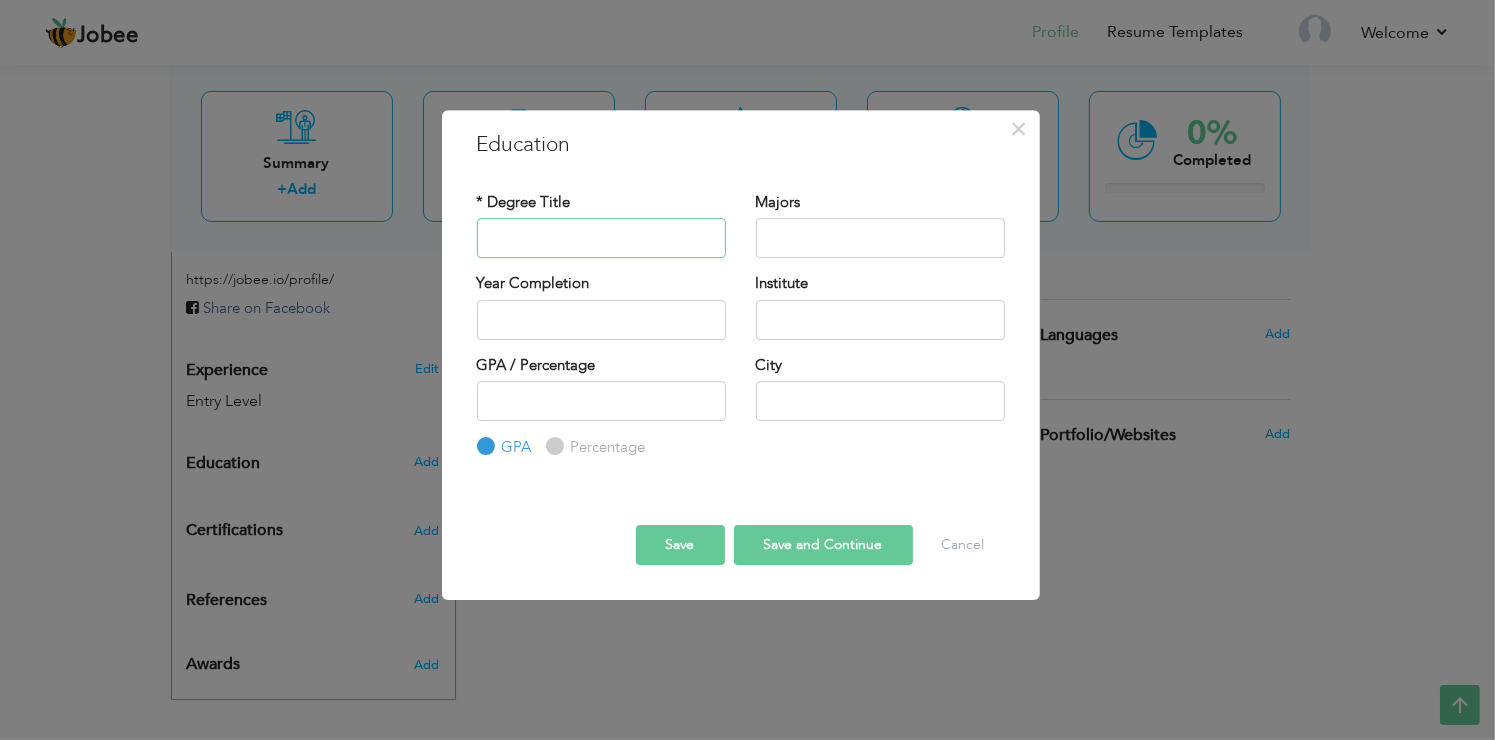 click at bounding box center (601, 238) 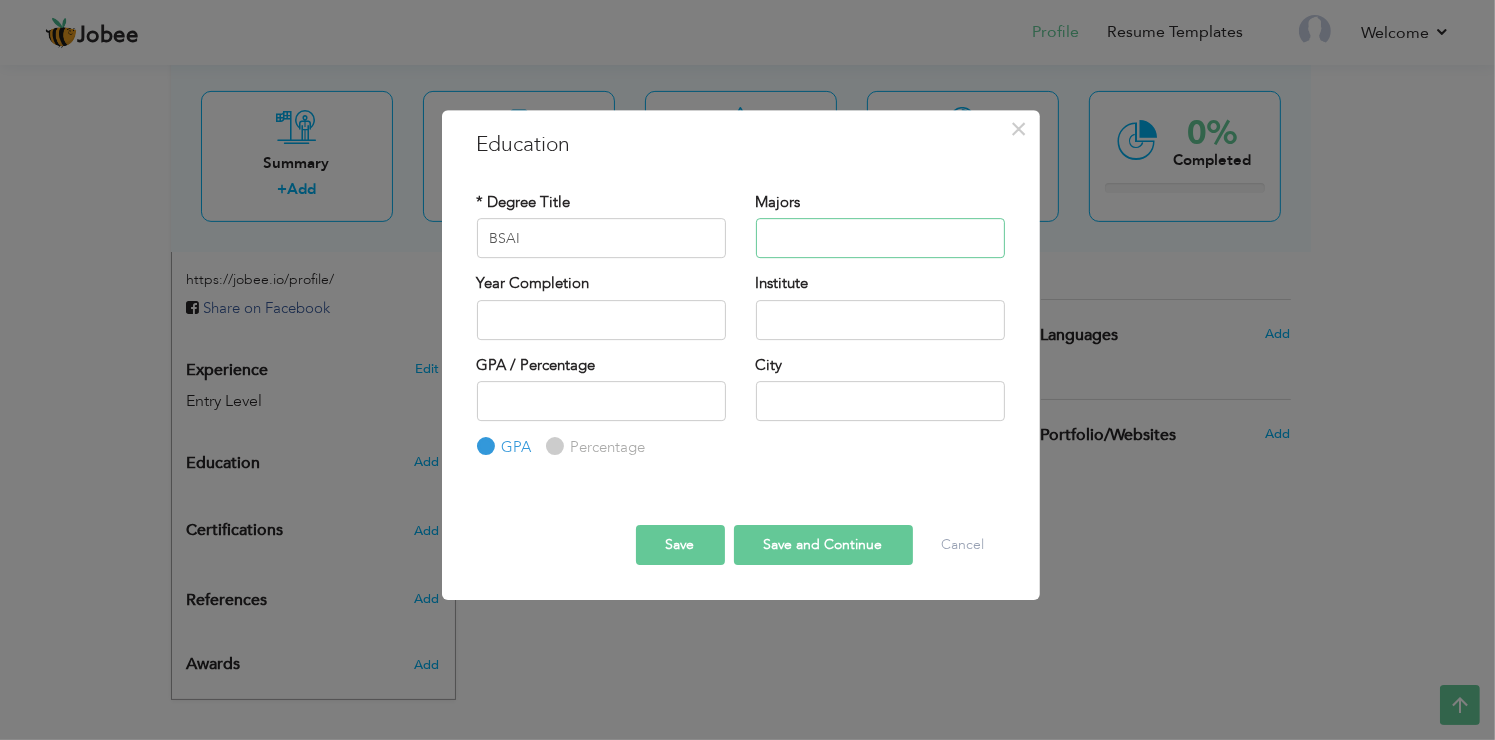 click at bounding box center [880, 238] 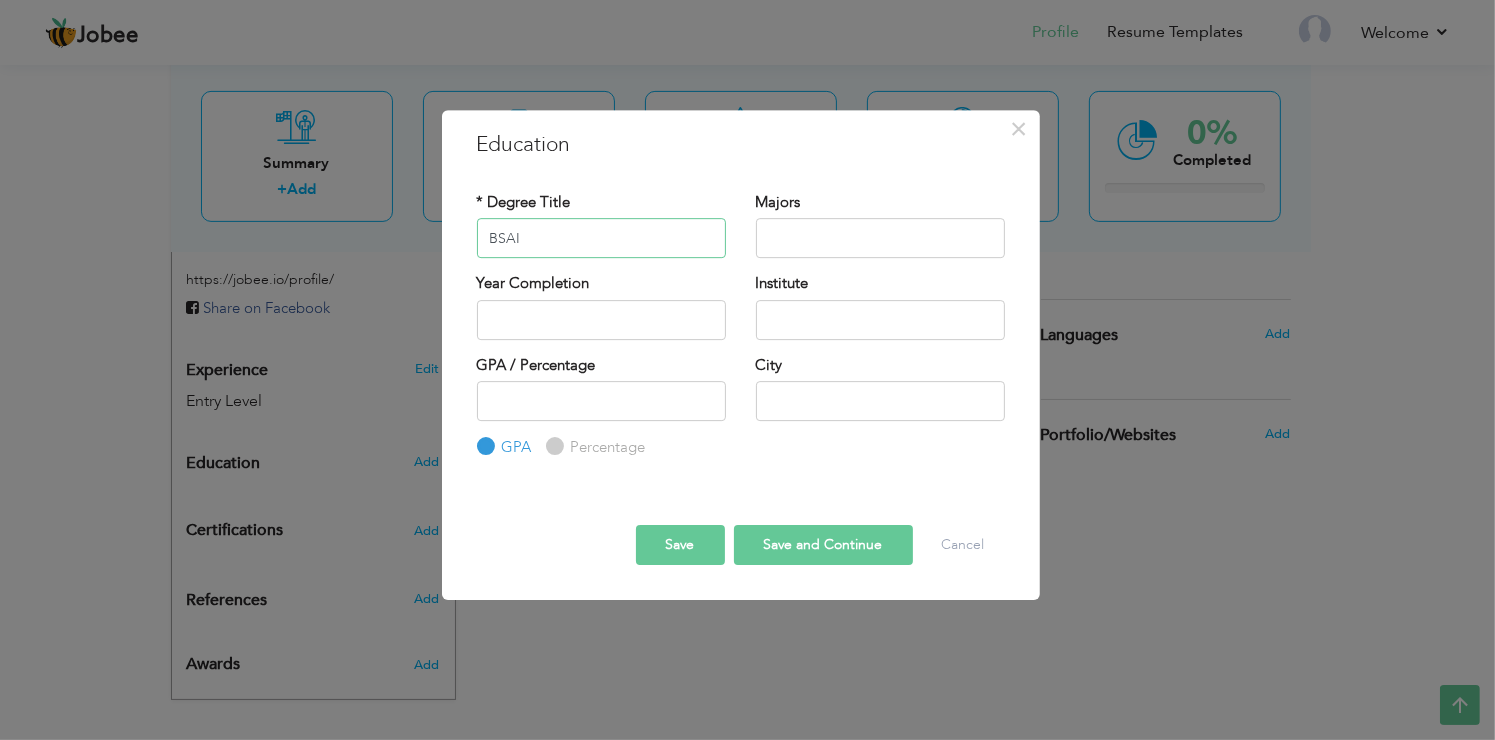 click on "BSAI" at bounding box center [601, 238] 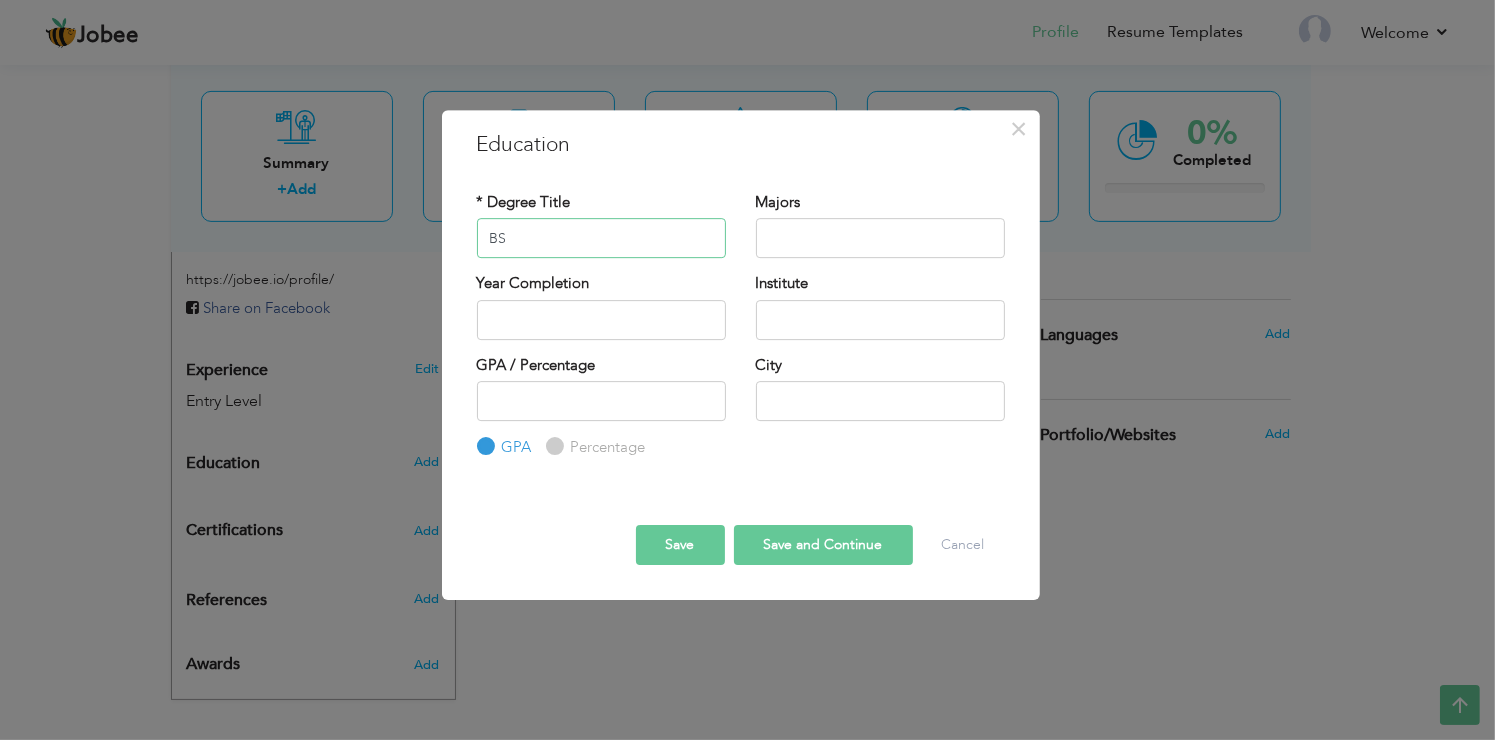 type on "BS" 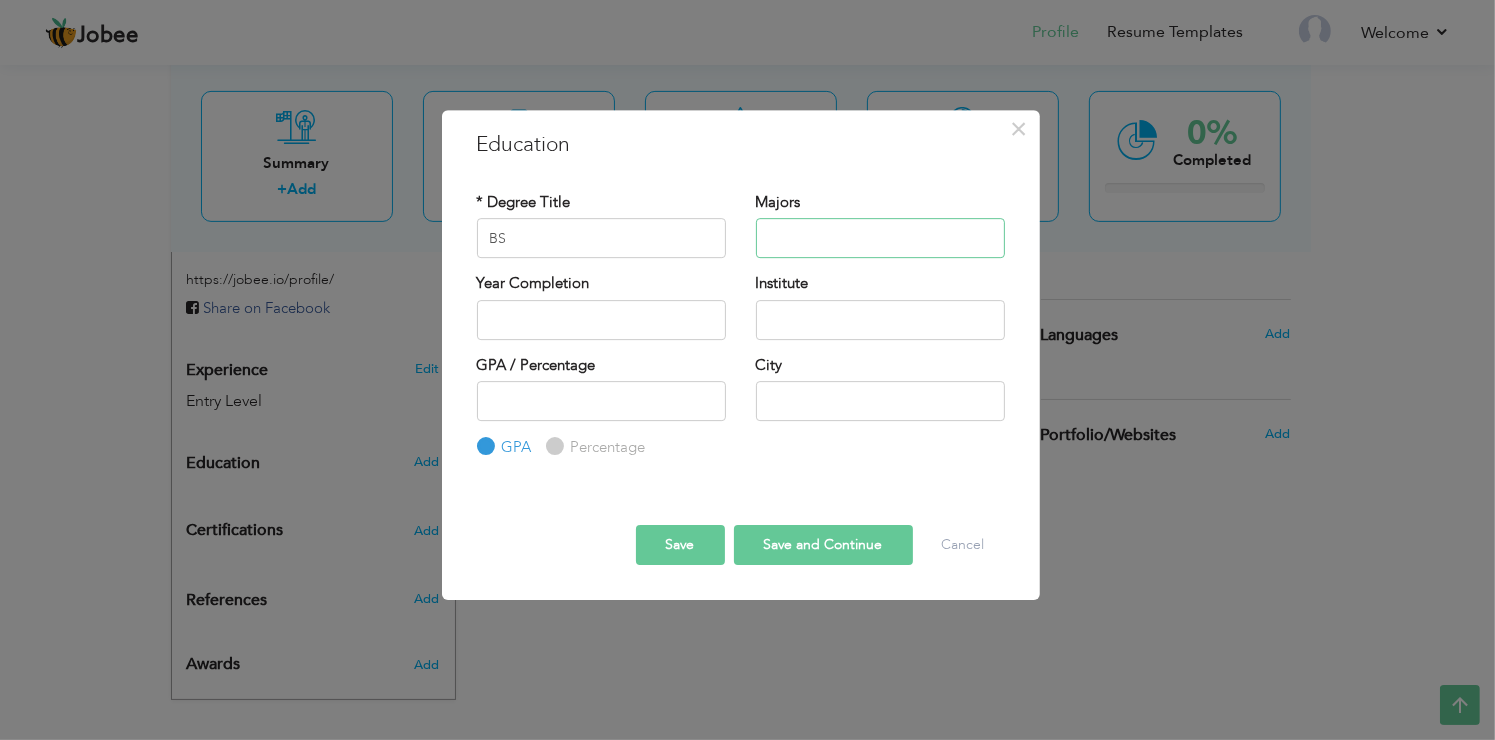 click at bounding box center [880, 238] 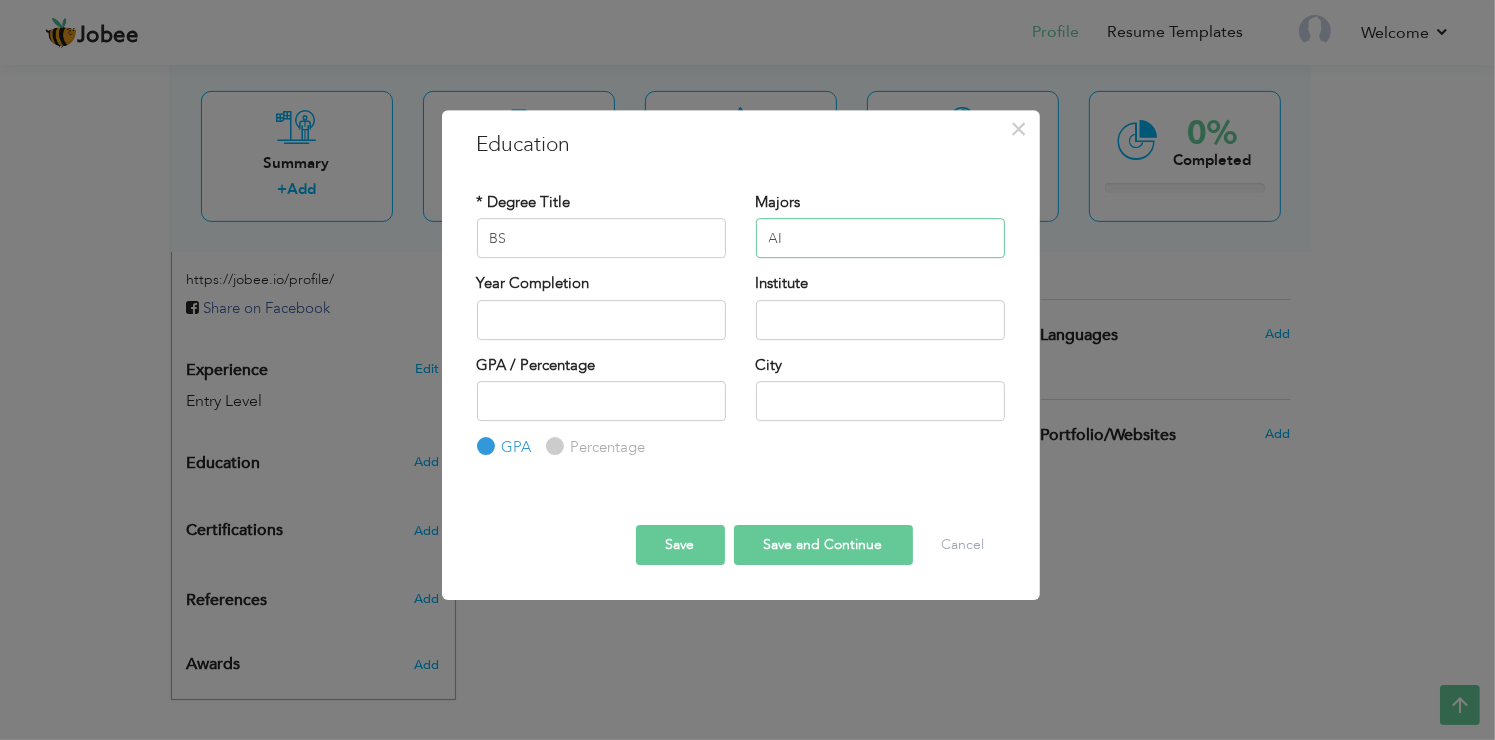 type on "AI" 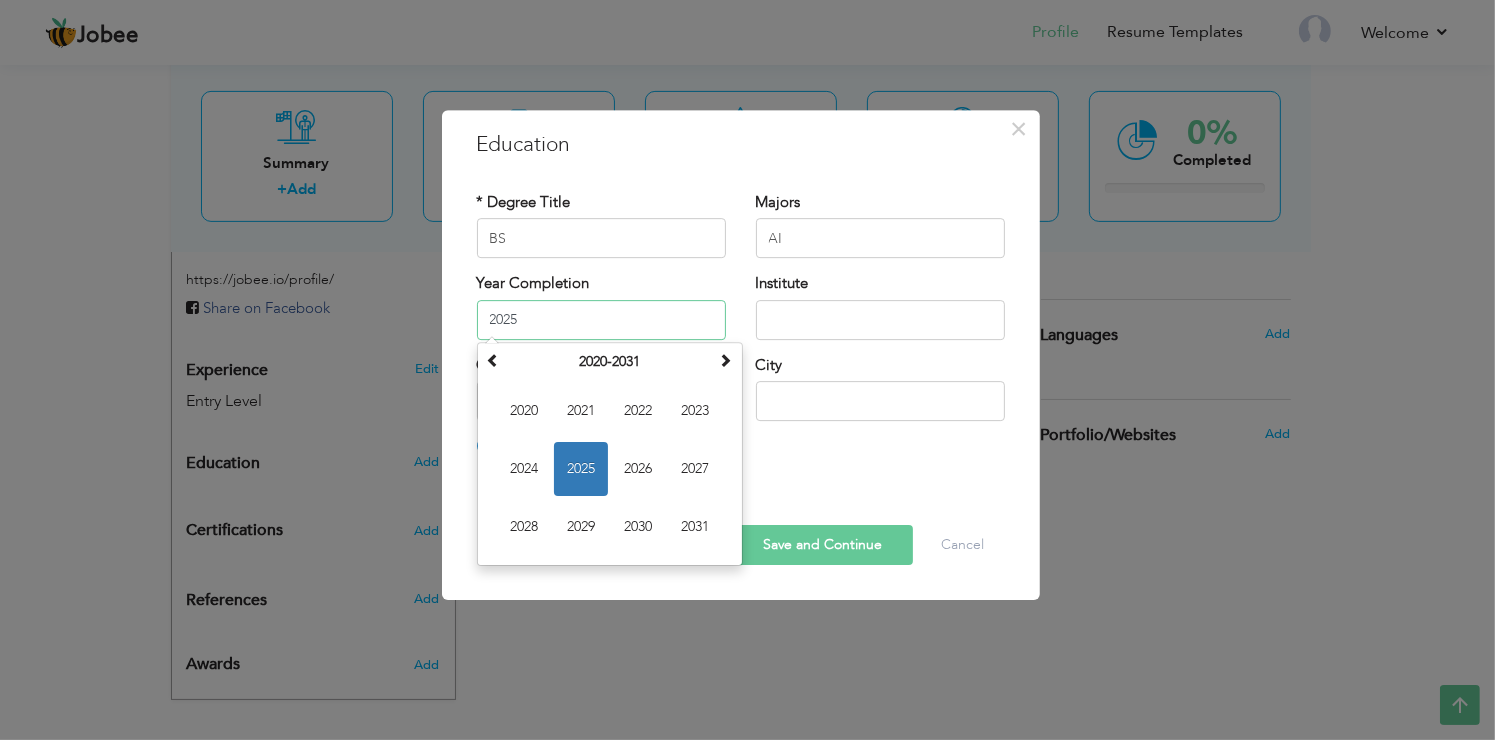 click on "2025" at bounding box center (601, 320) 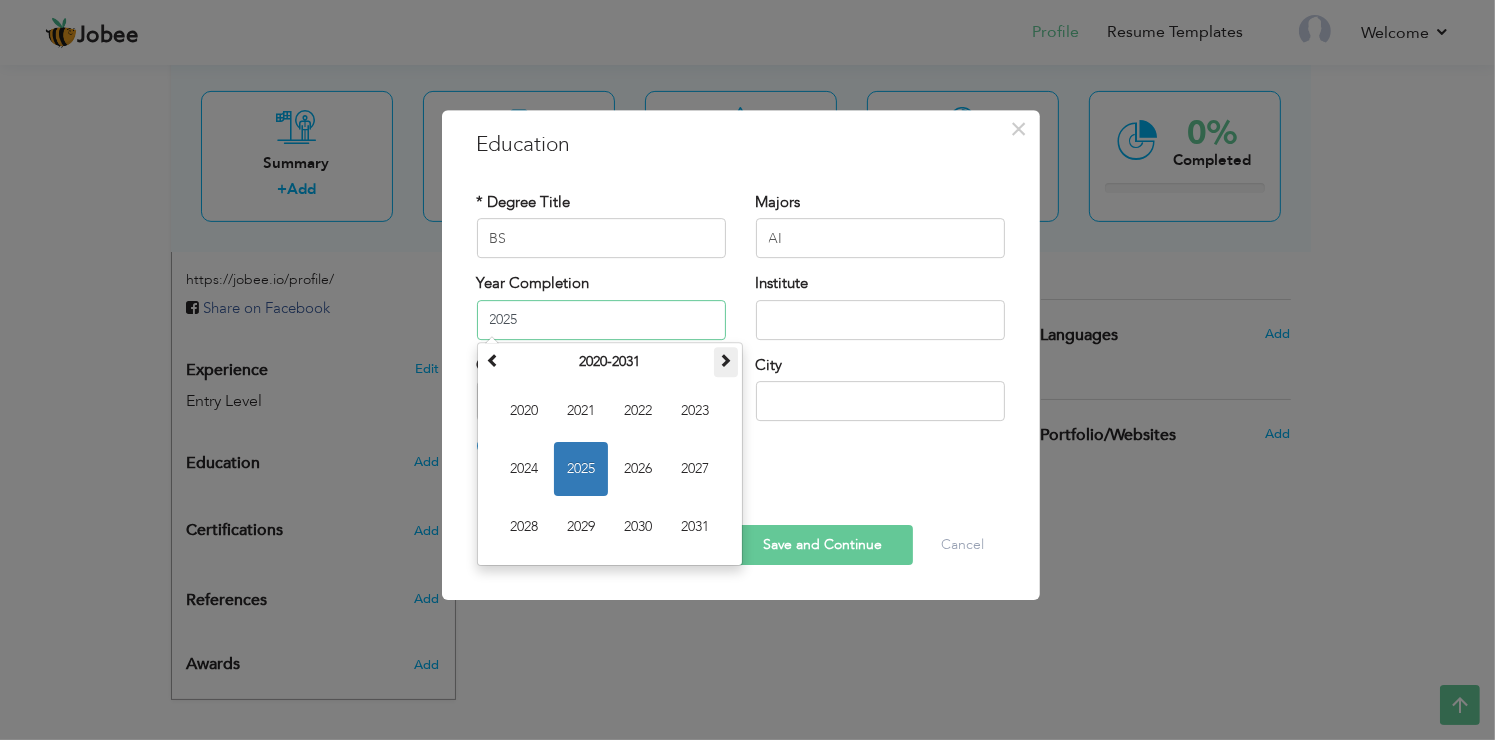 click at bounding box center [726, 360] 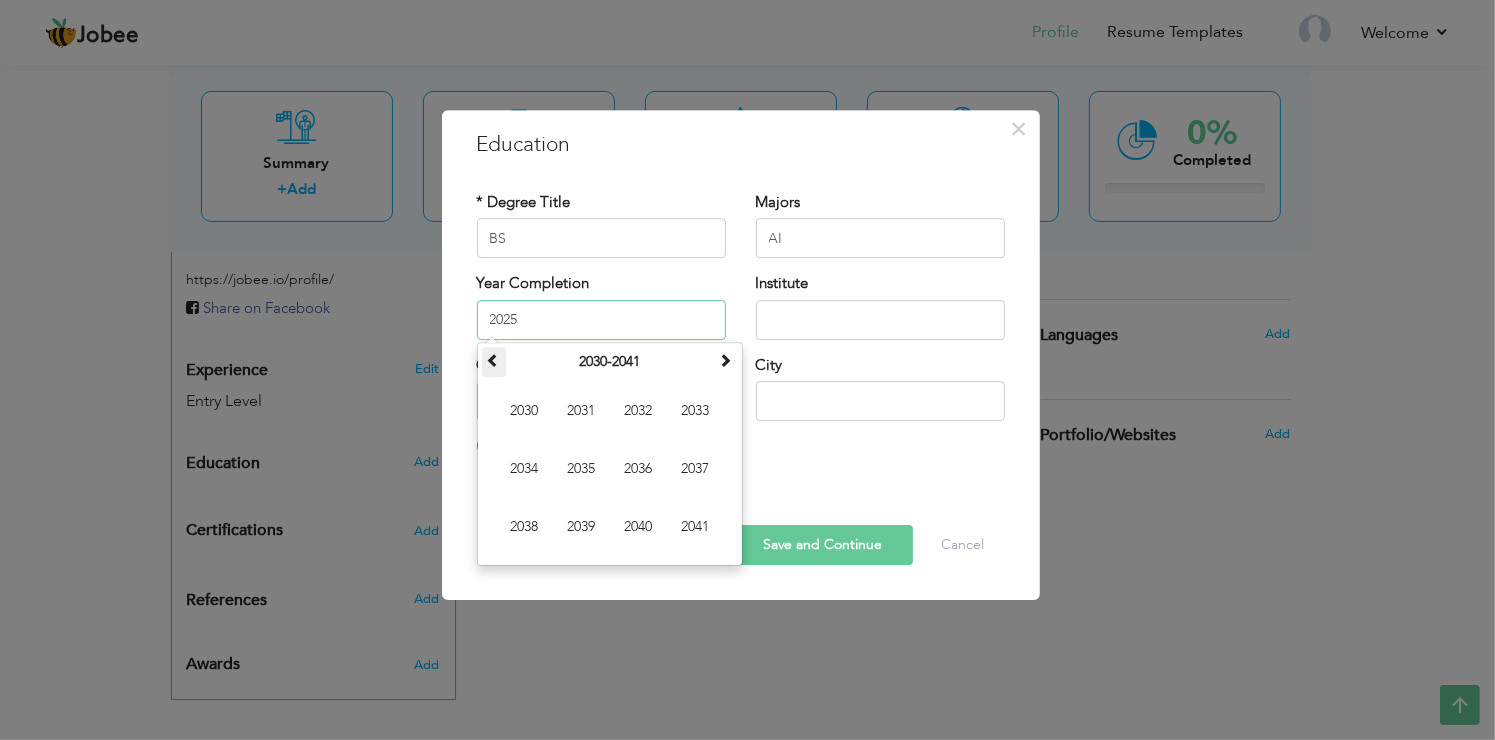 click at bounding box center [494, 362] 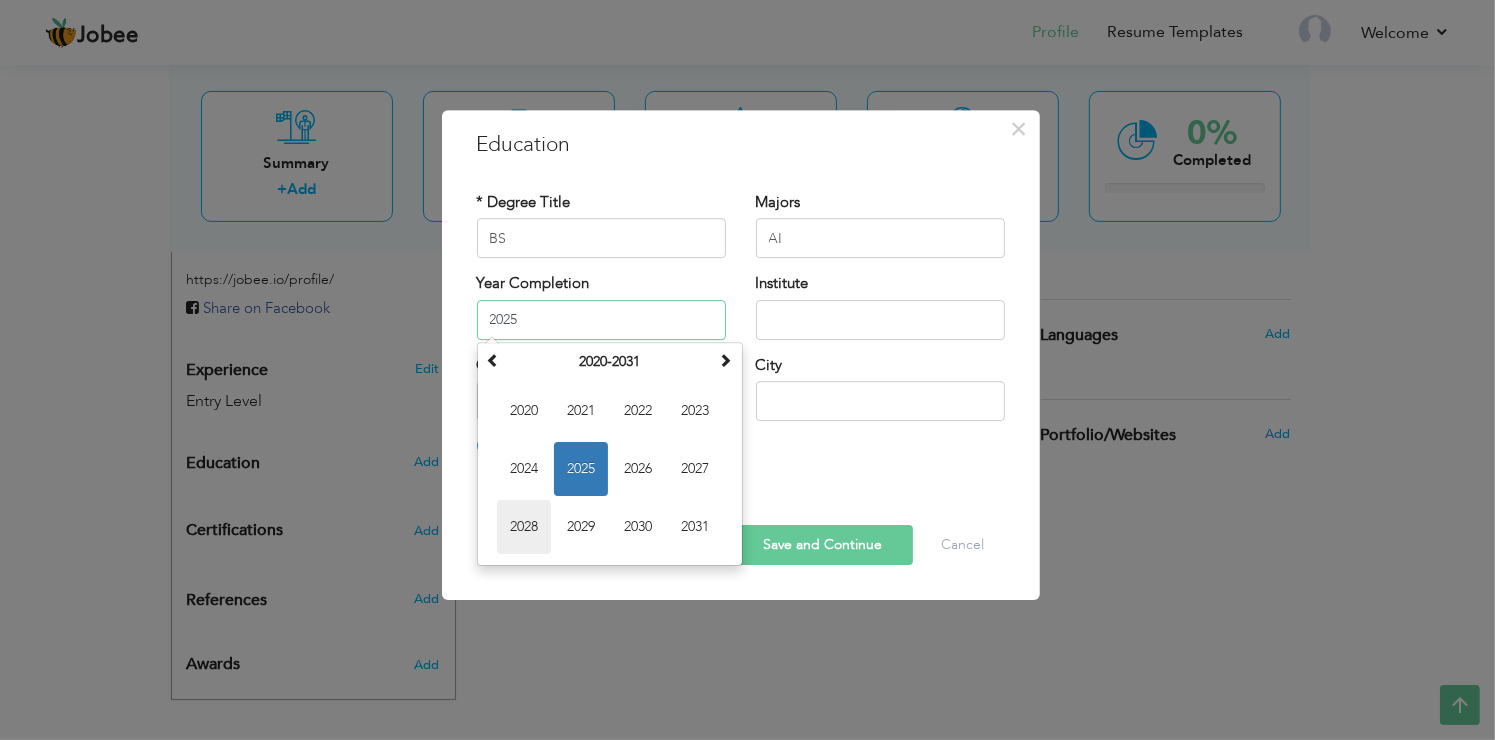 click on "2028" at bounding box center (524, 527) 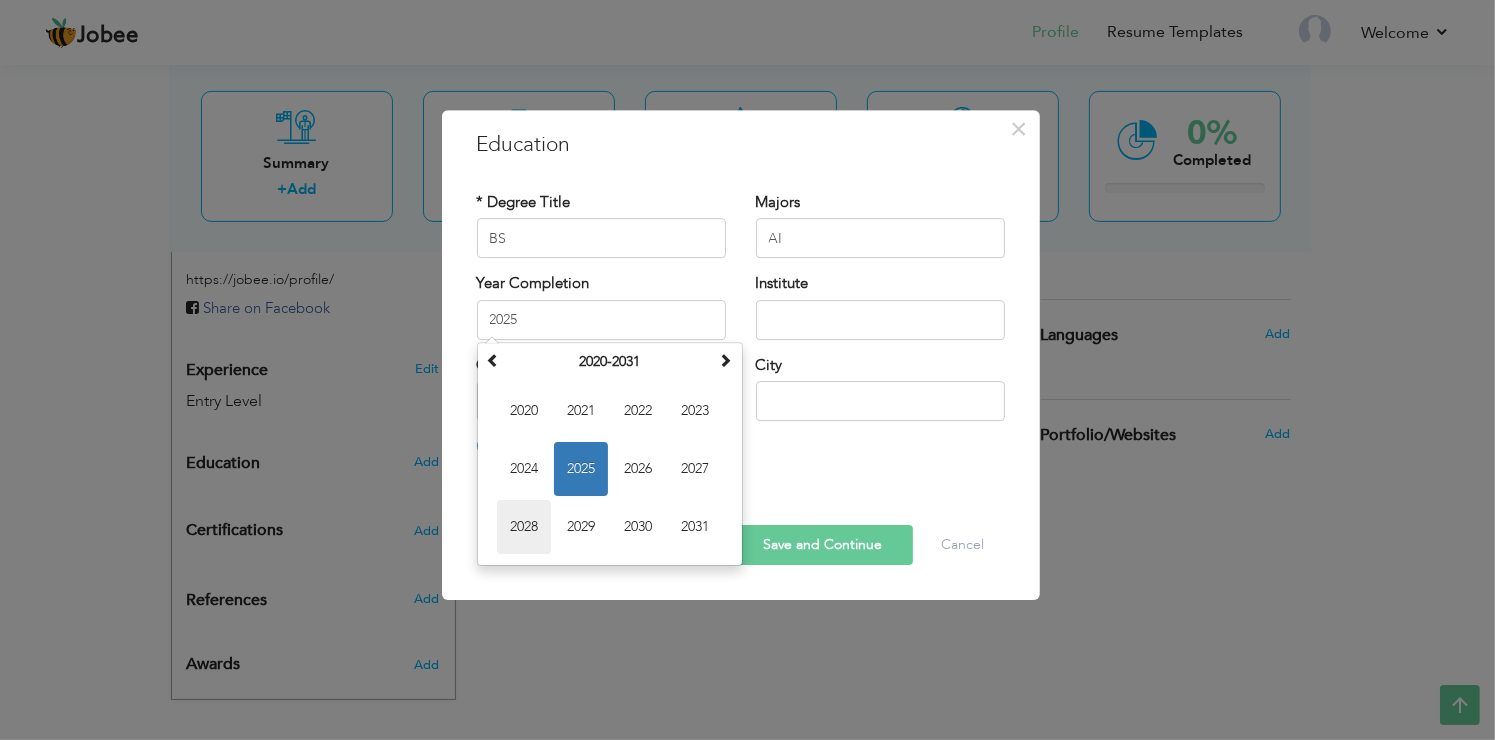 type on "2028" 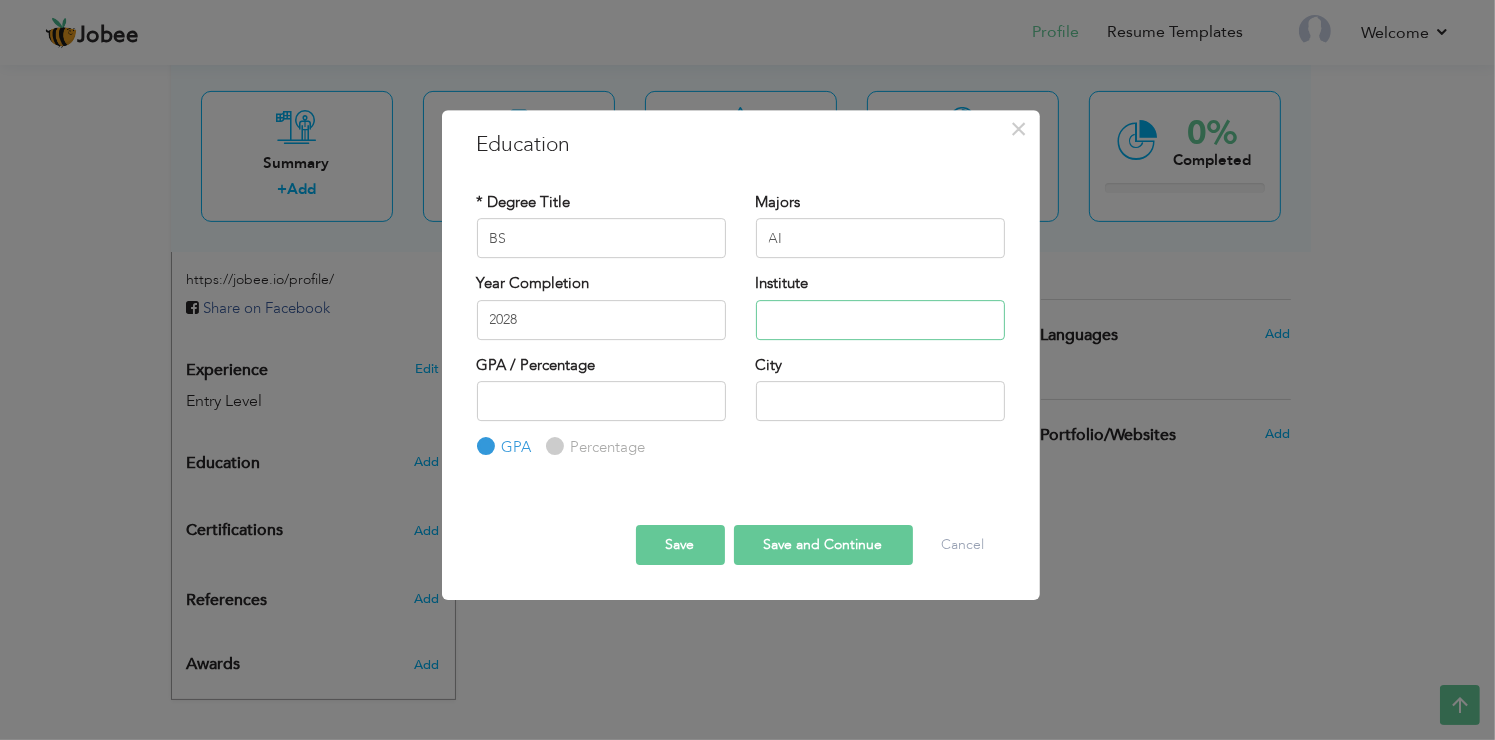 click at bounding box center [880, 320] 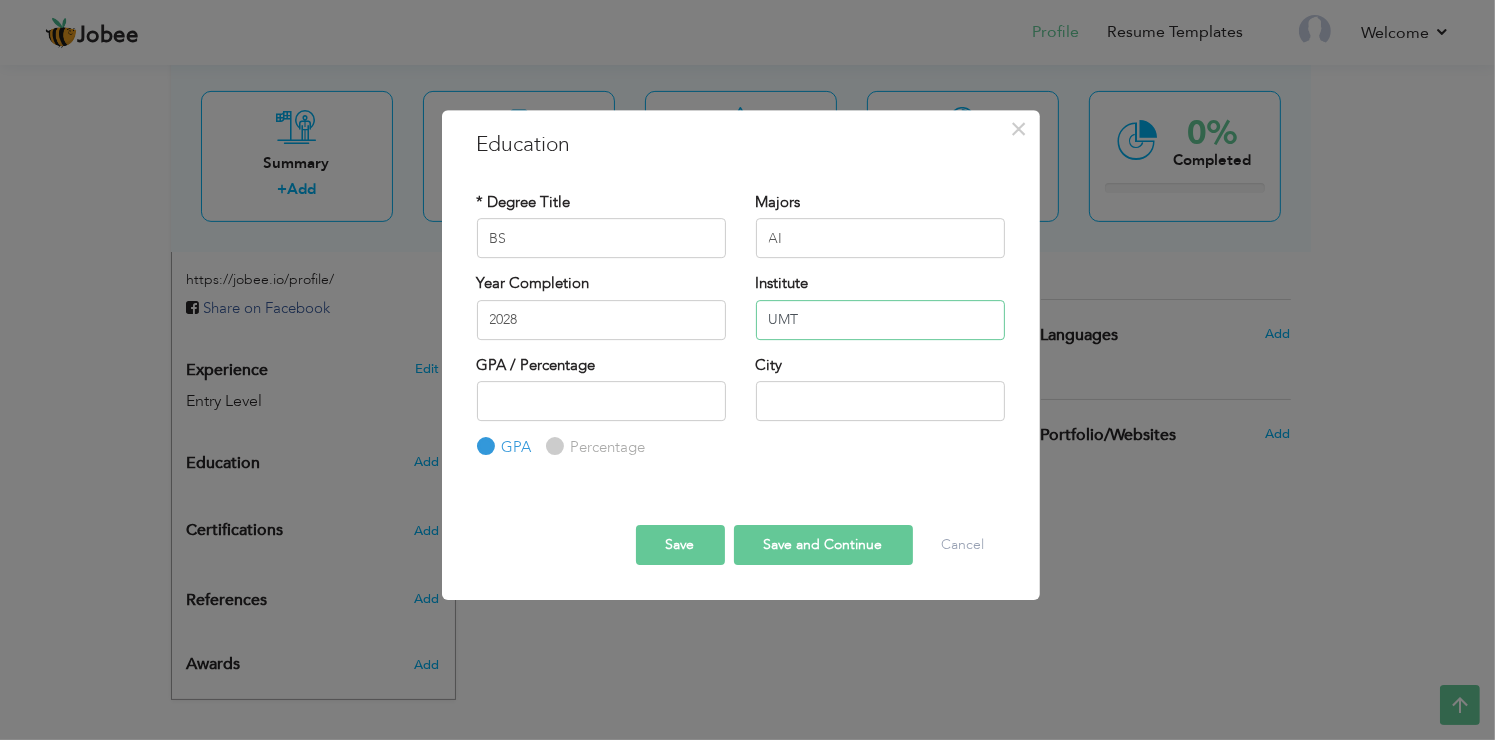 type on "UMT" 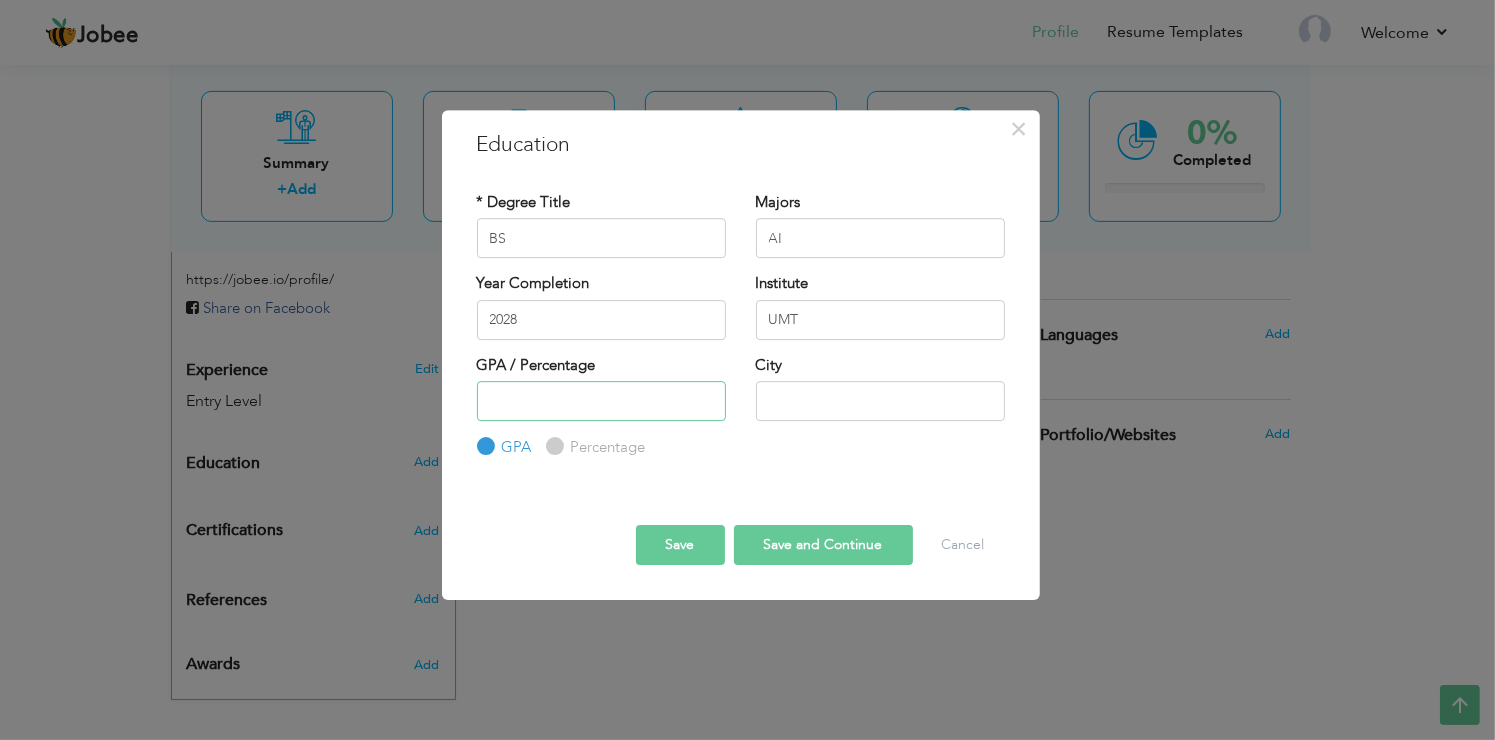 click at bounding box center [601, 401] 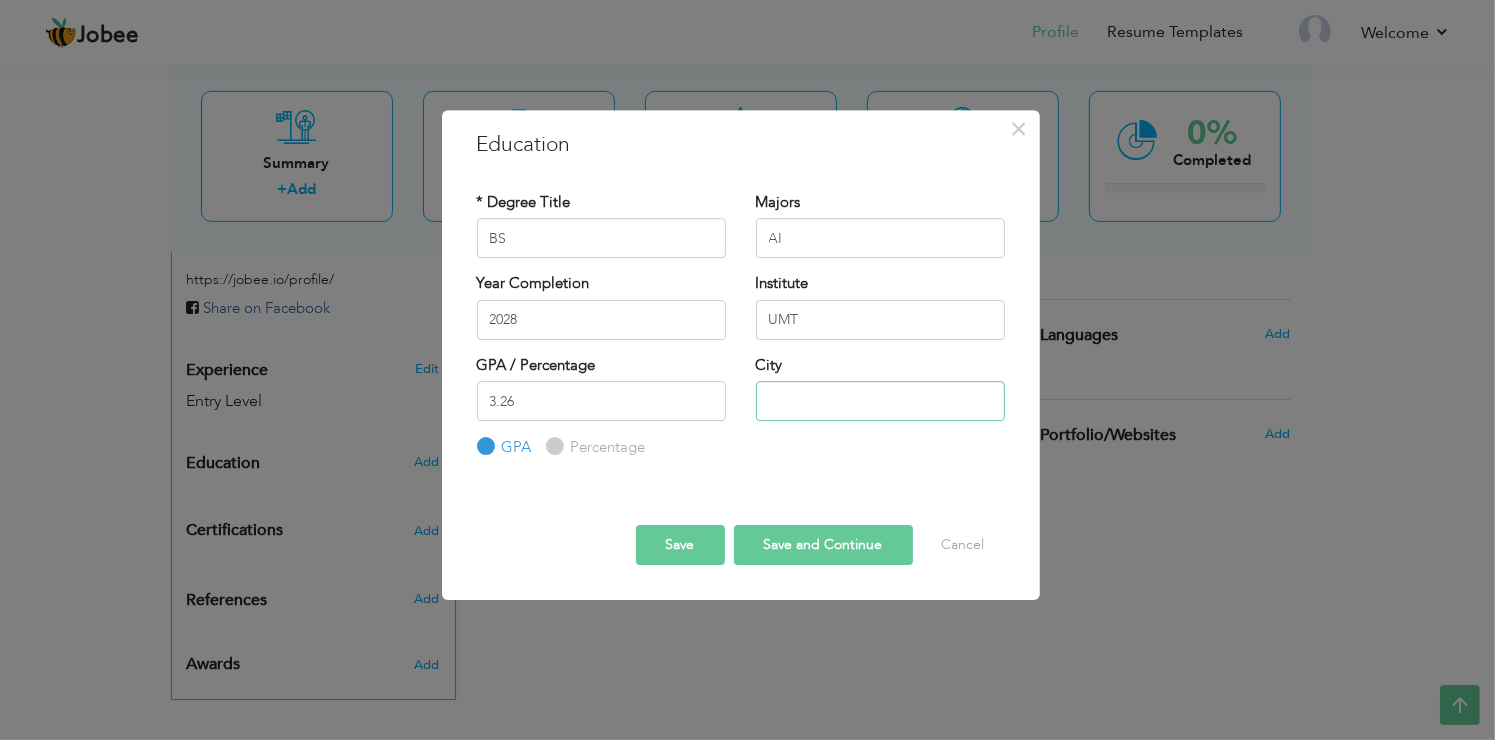 click at bounding box center (880, 401) 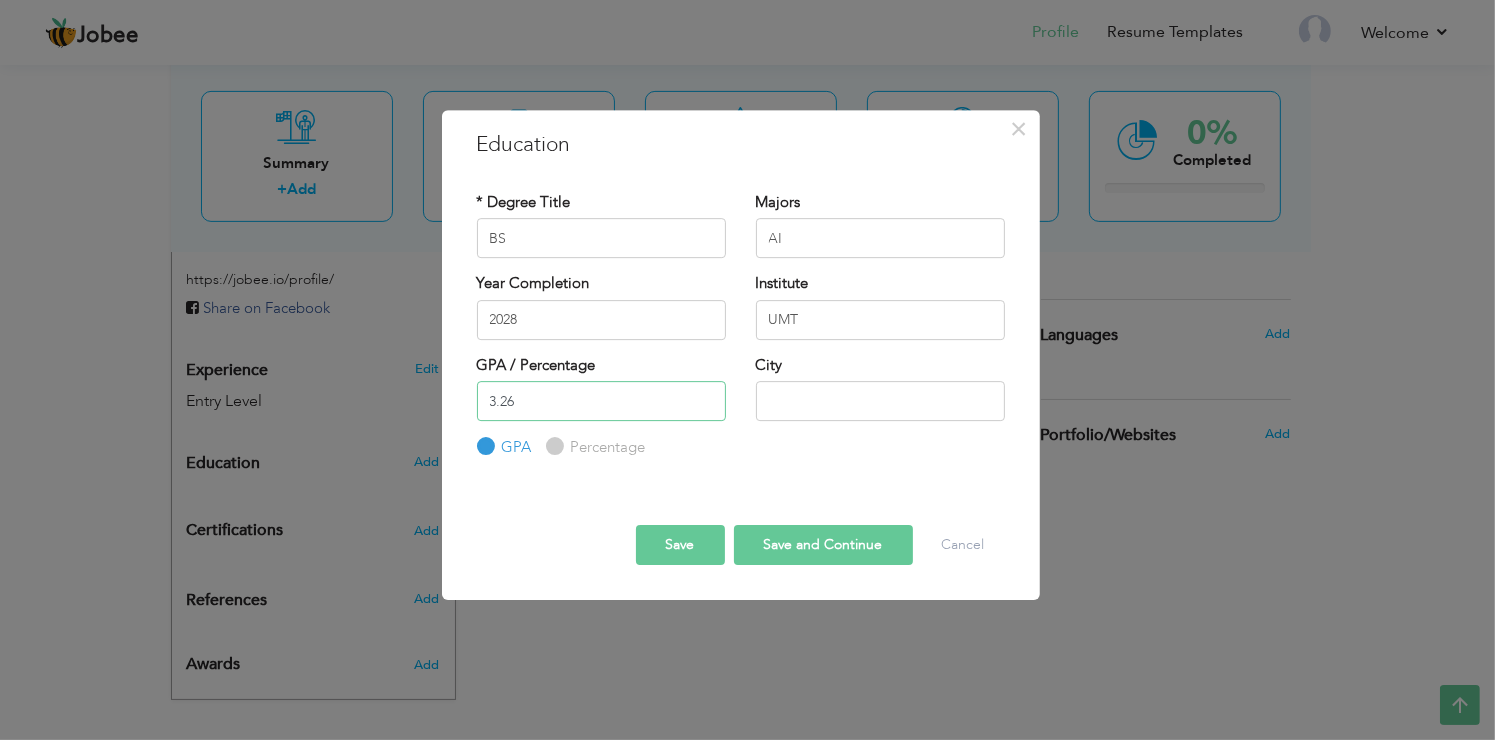 click on "3.26" at bounding box center (601, 401) 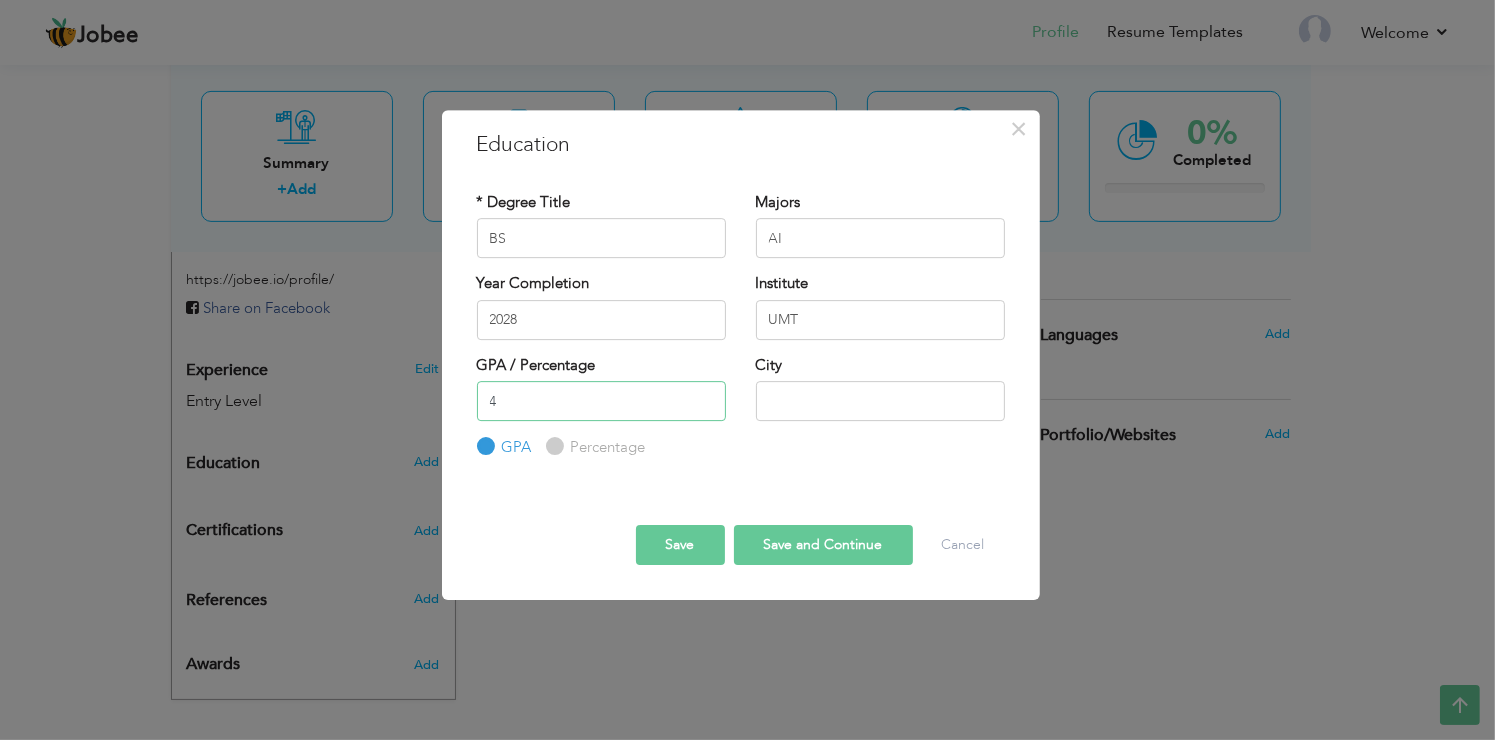 click on "4" at bounding box center (601, 401) 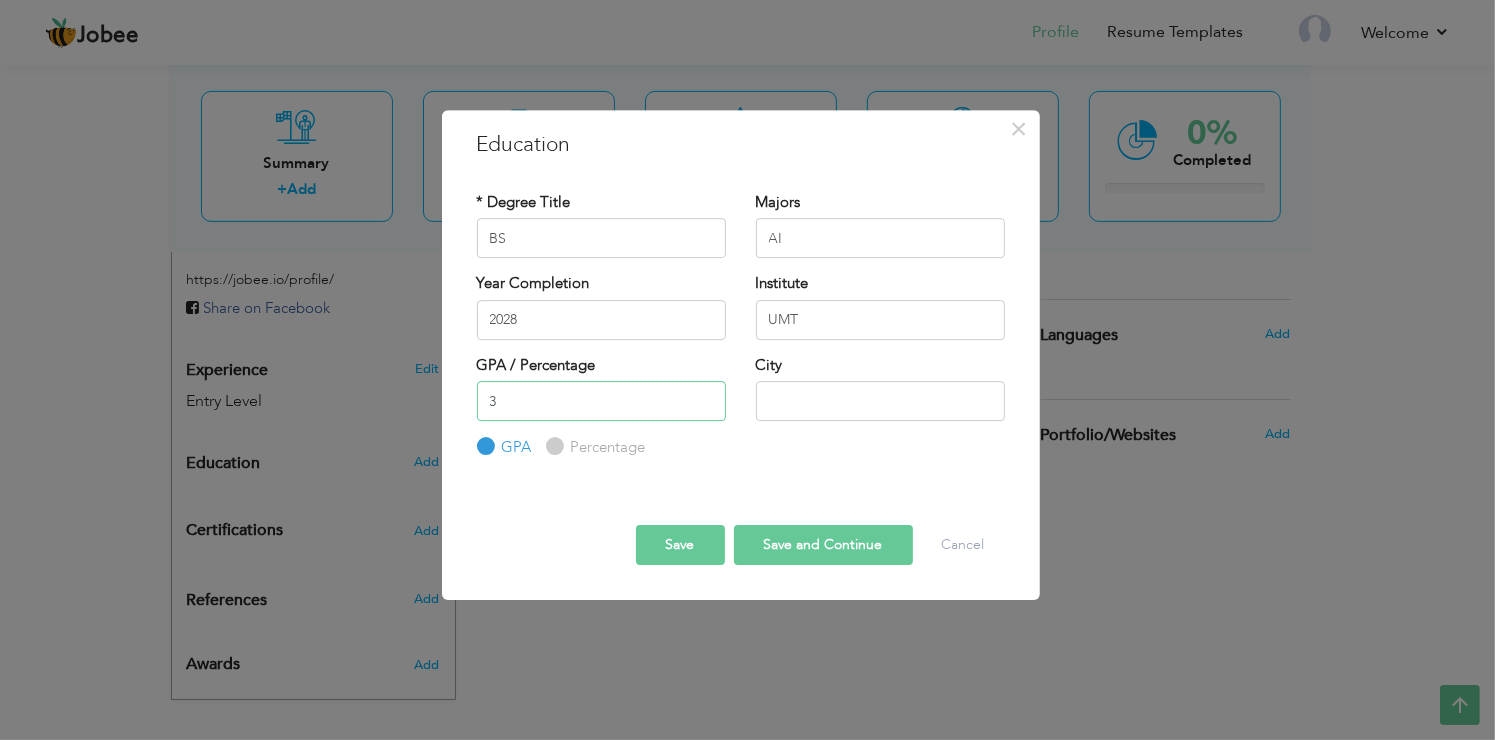 click on "3" at bounding box center [601, 401] 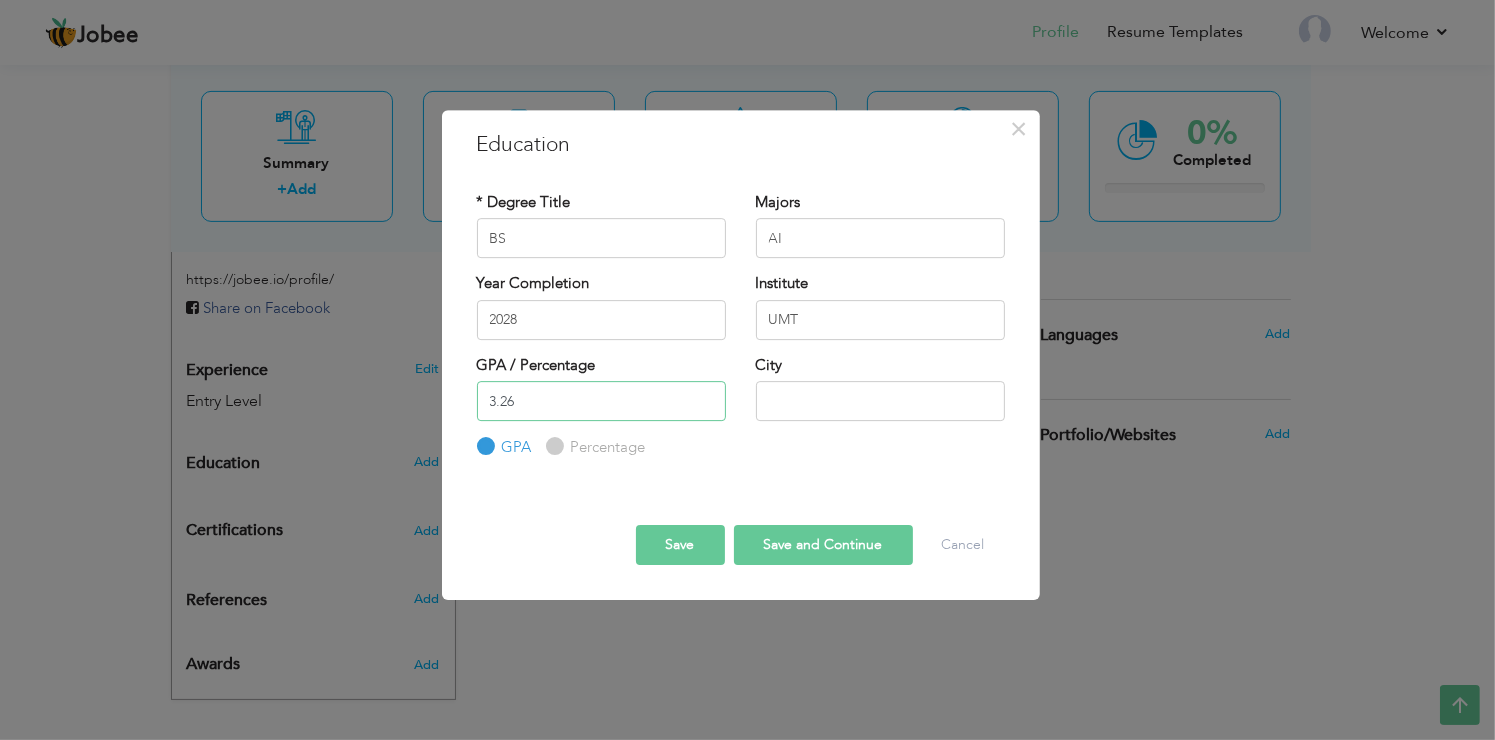 type on "3.26" 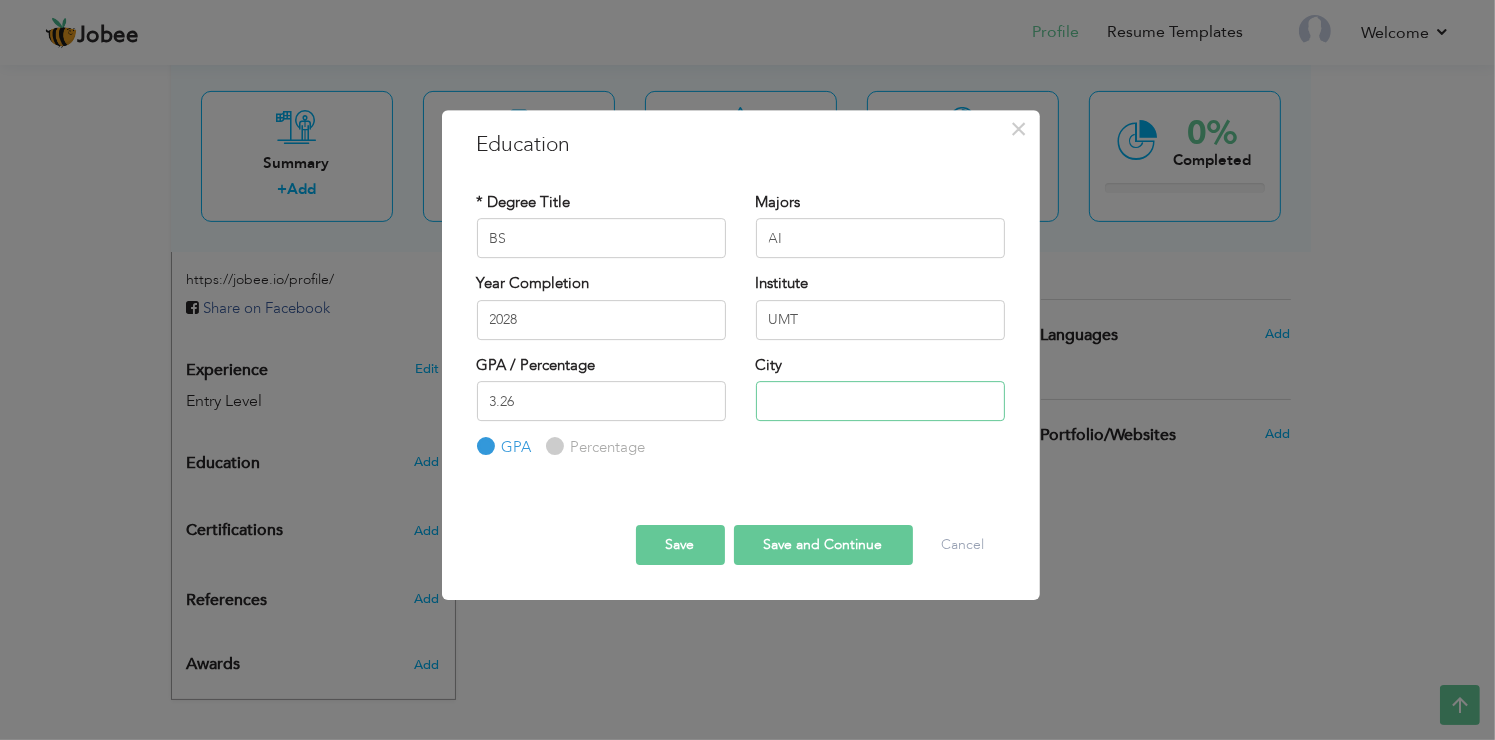 click at bounding box center (880, 401) 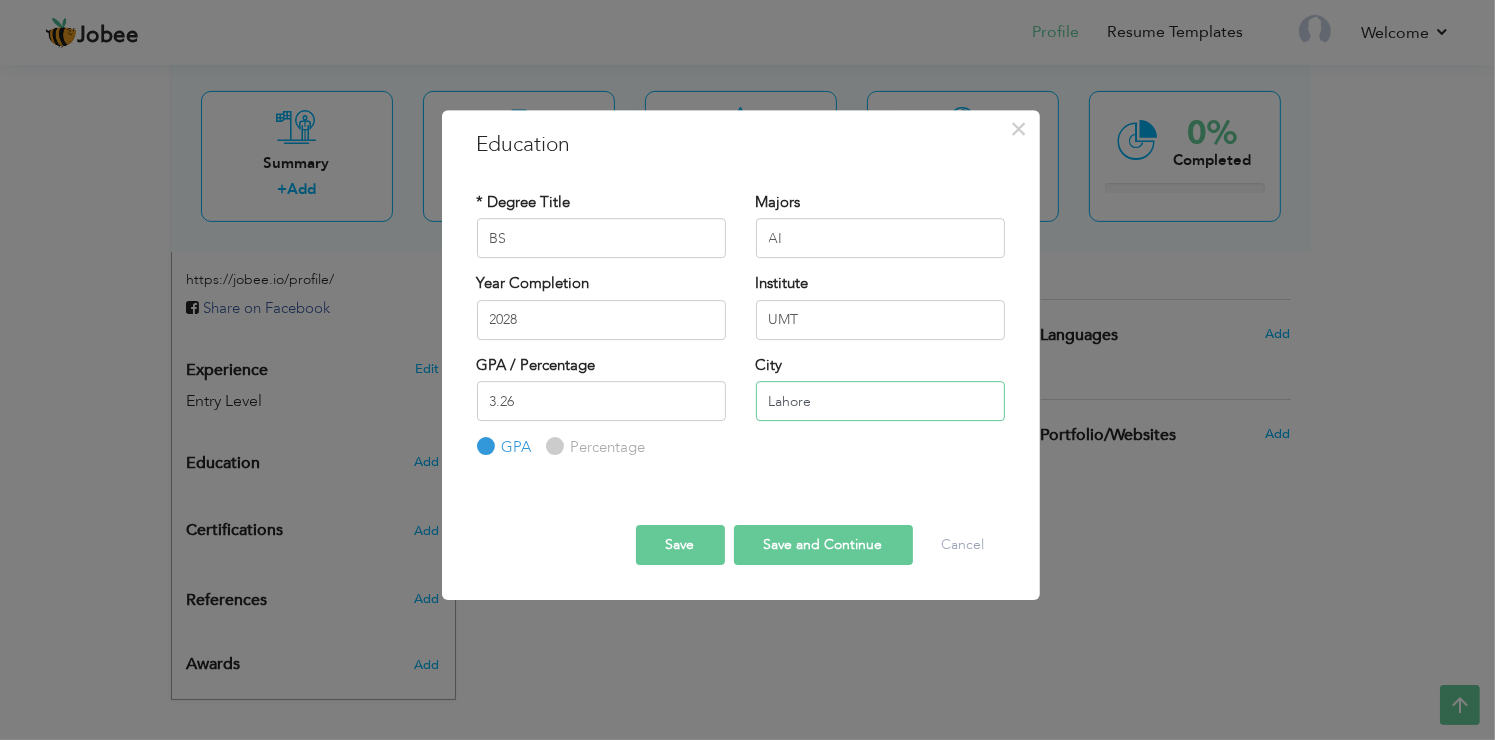 type on "Lahore" 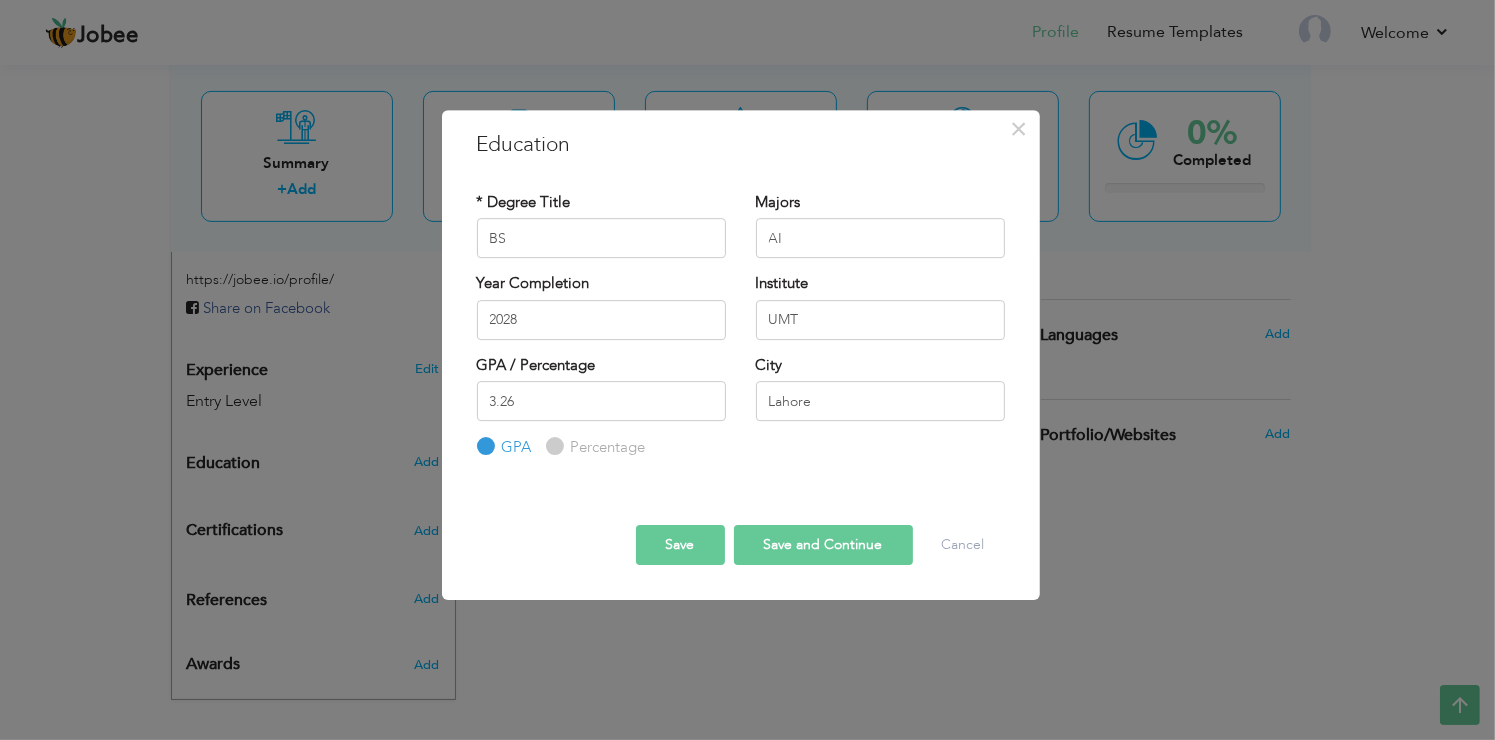 click on "Save and Continue" at bounding box center (823, 545) 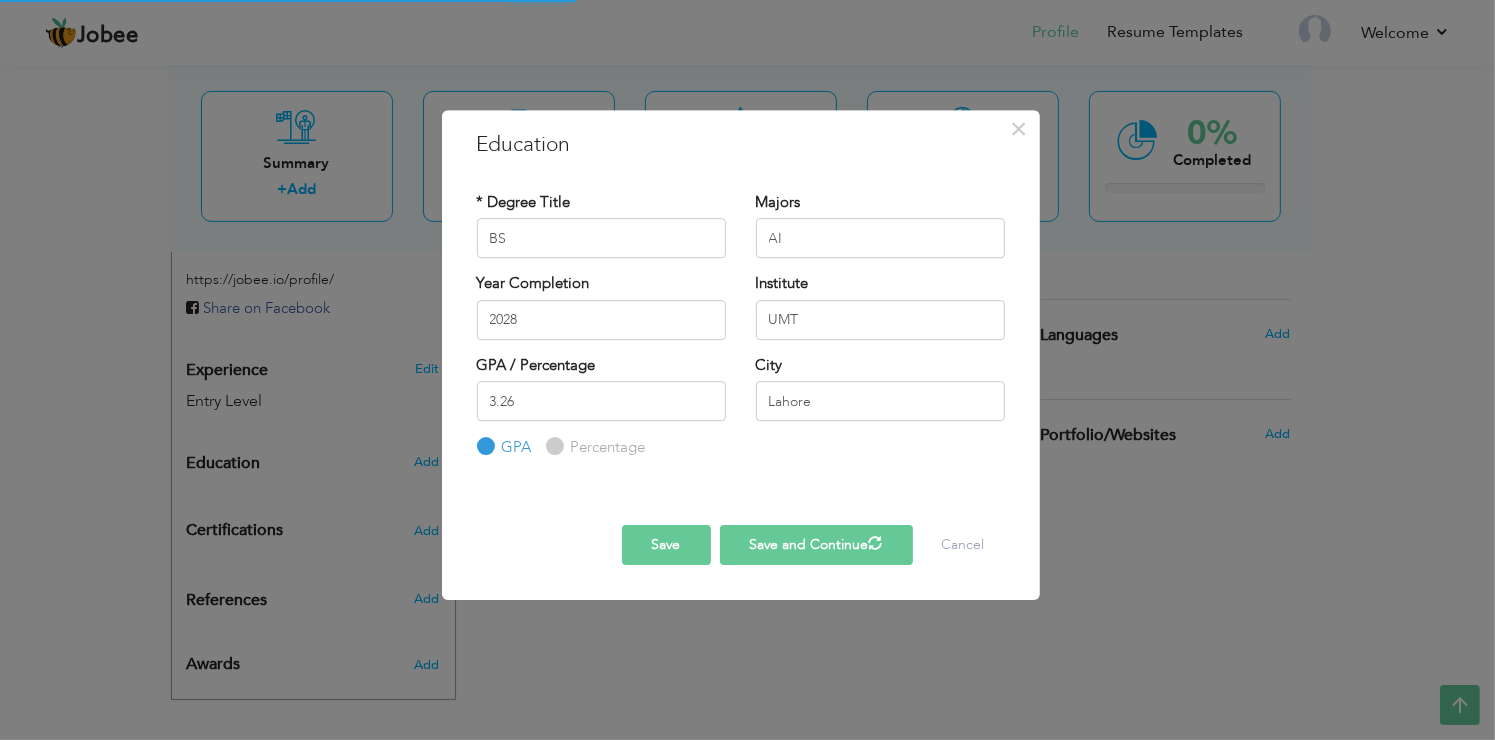 type 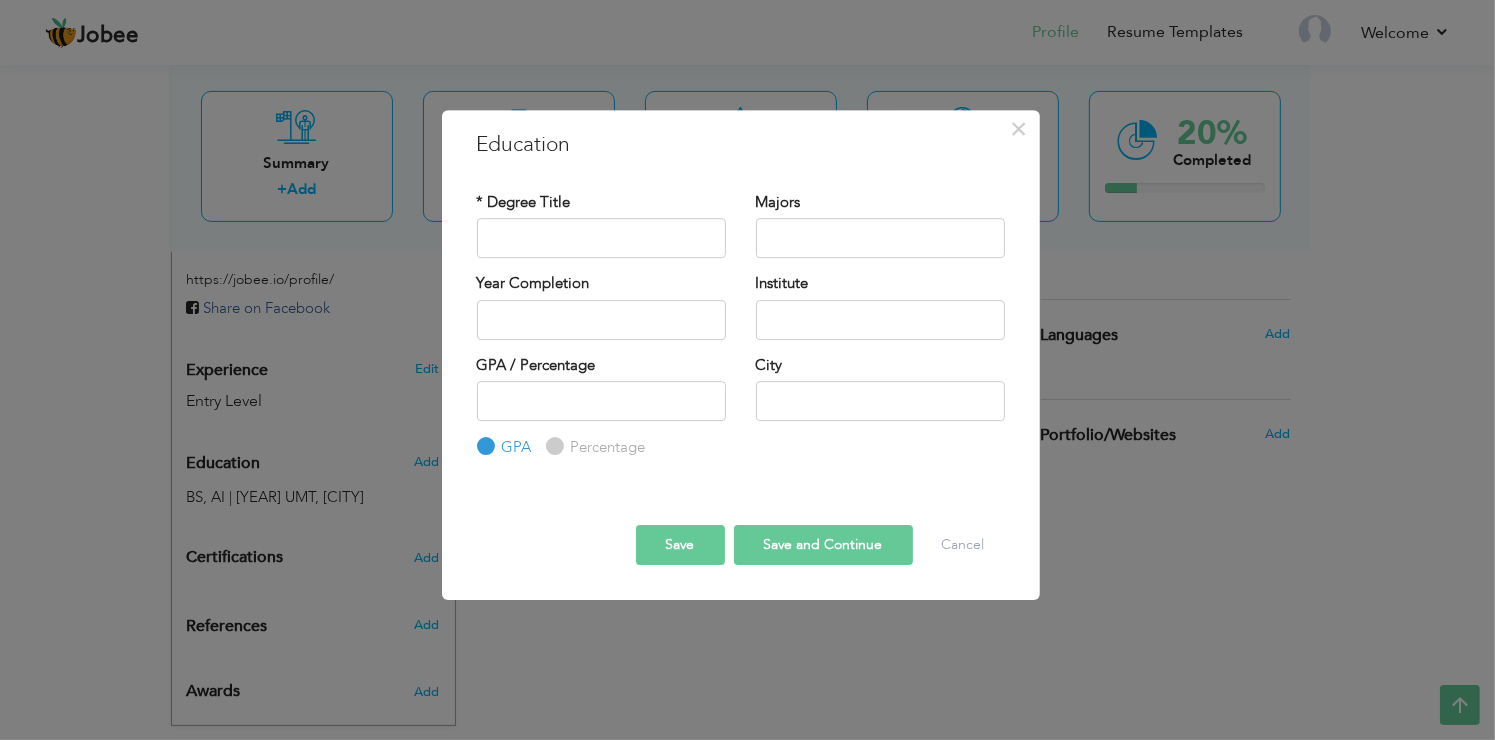 click on "Save" at bounding box center [680, 545] 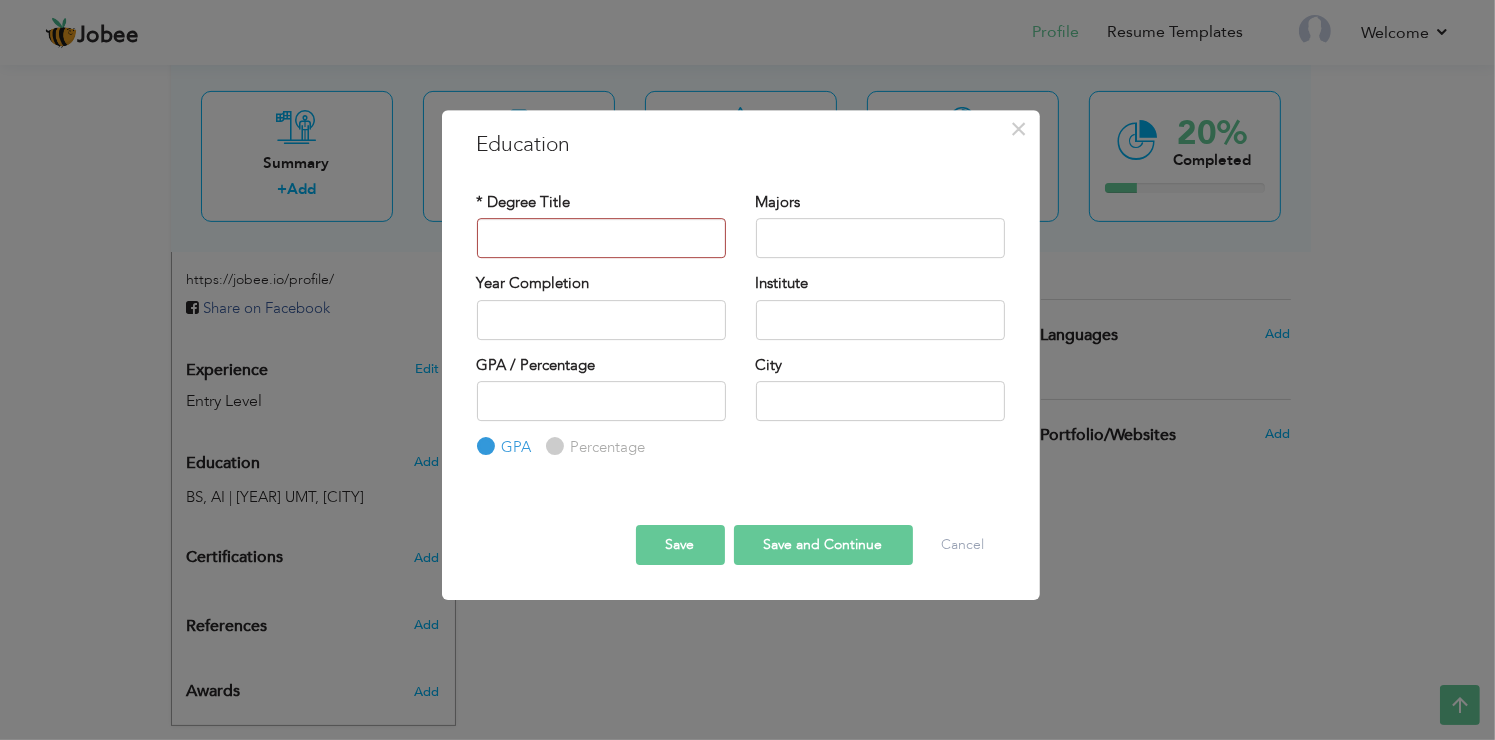 click on "×
Education
* Degree Title
Majors
Year Completion Institute GPA" at bounding box center (747, 370) 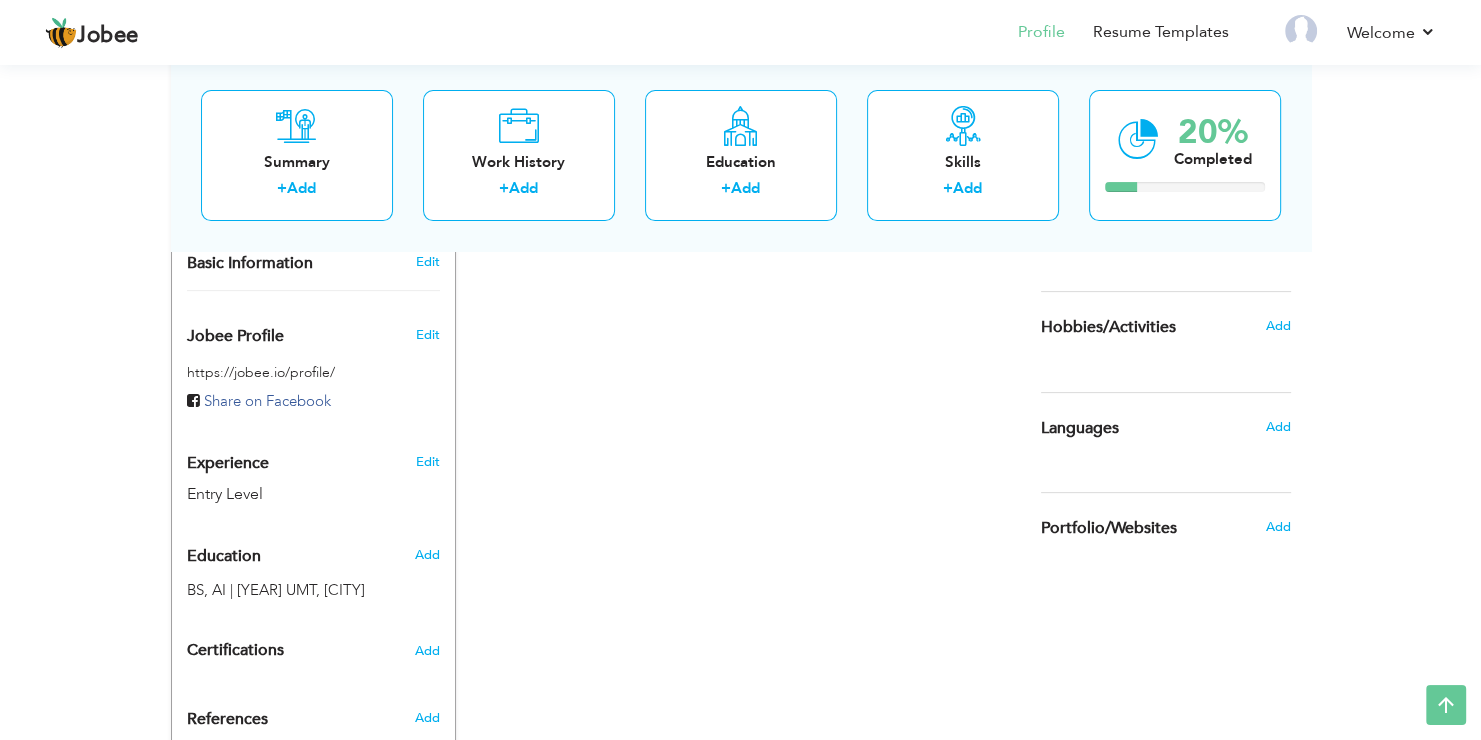 scroll, scrollTop: 637, scrollLeft: 0, axis: vertical 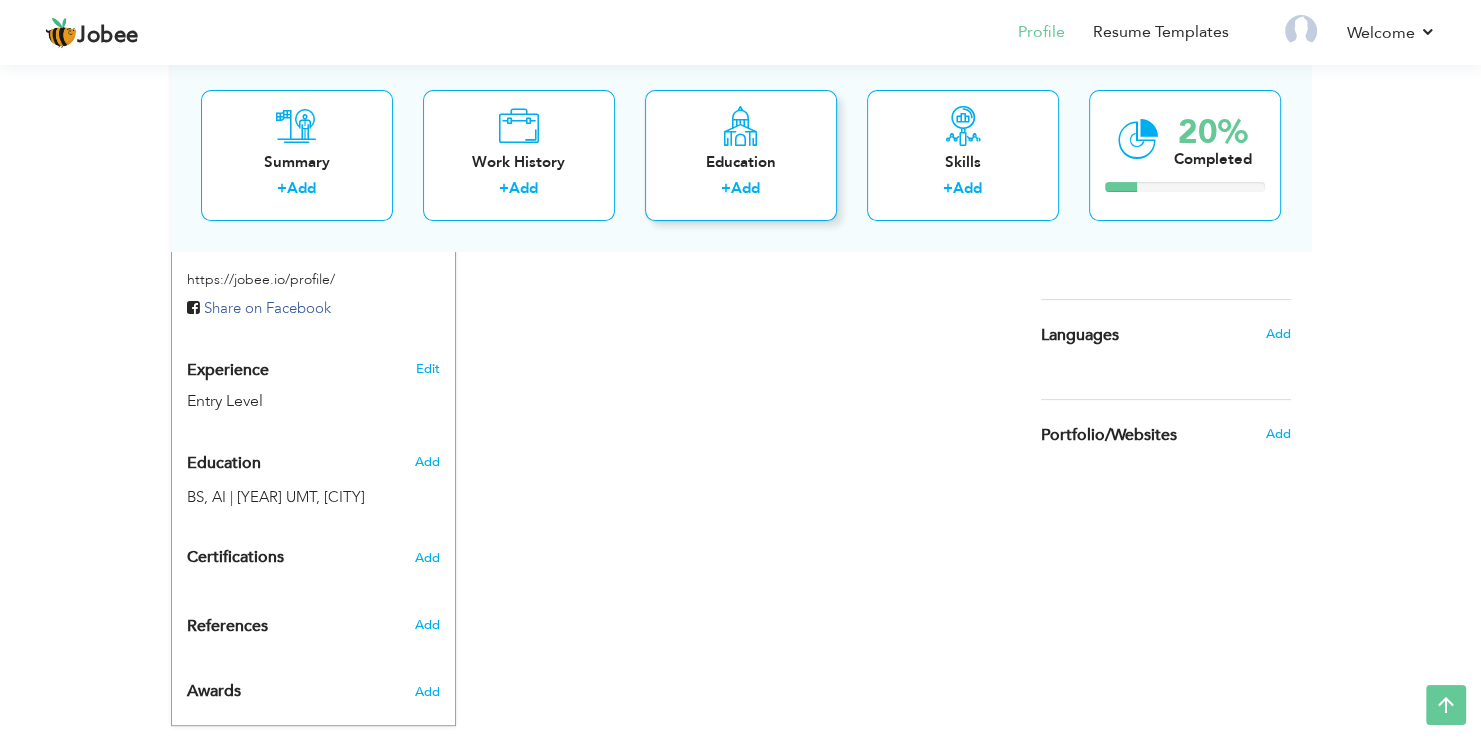 click on "Education
+  Add" at bounding box center (741, 155) 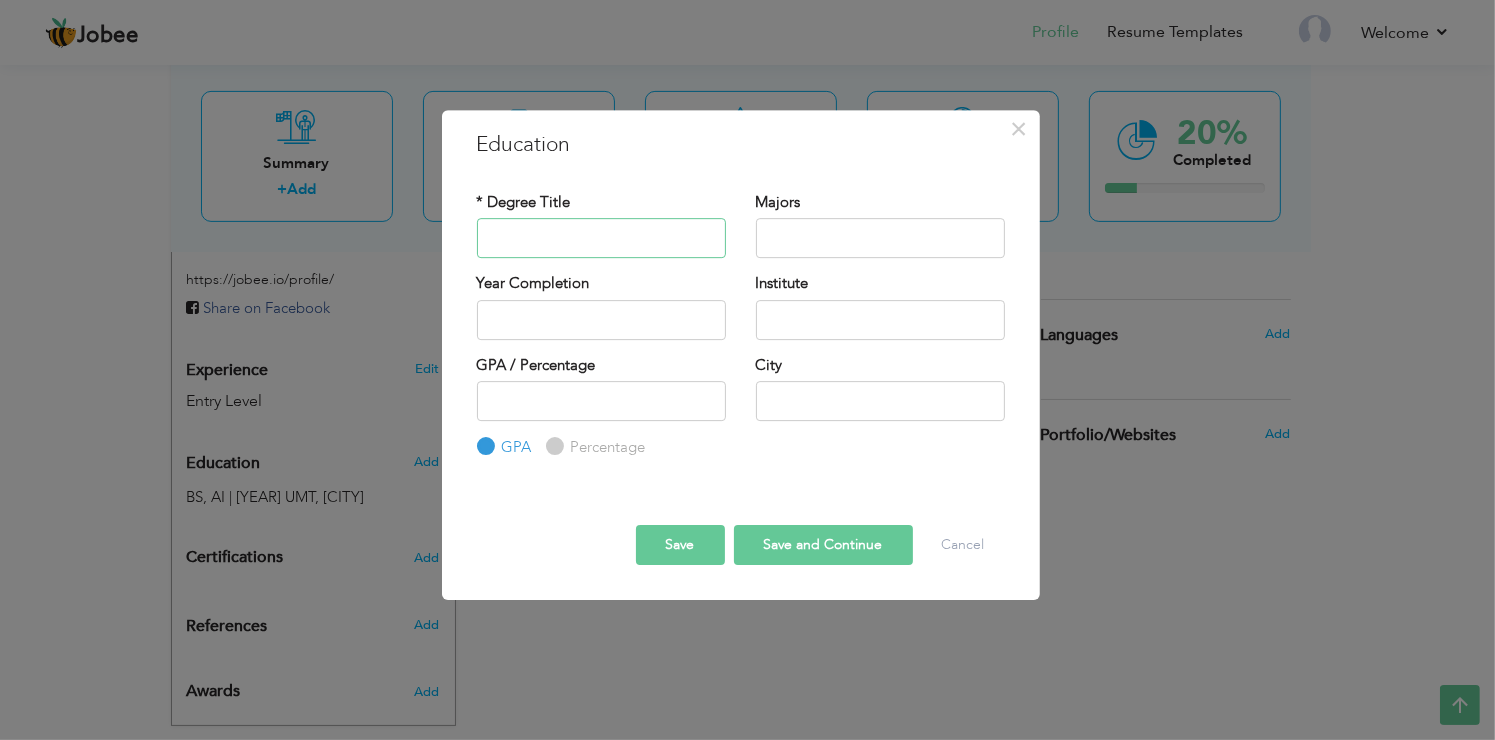 click at bounding box center (601, 238) 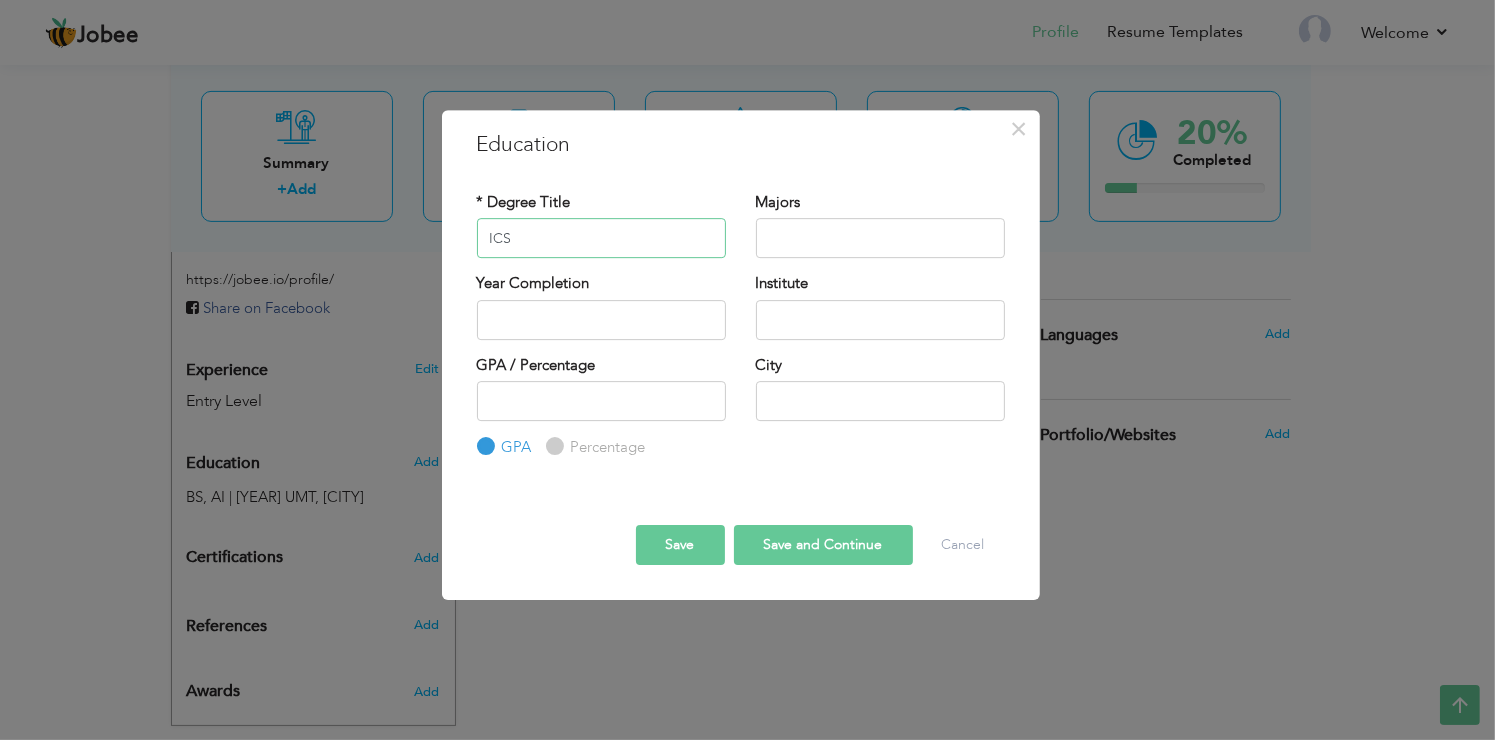 type on "ICS" 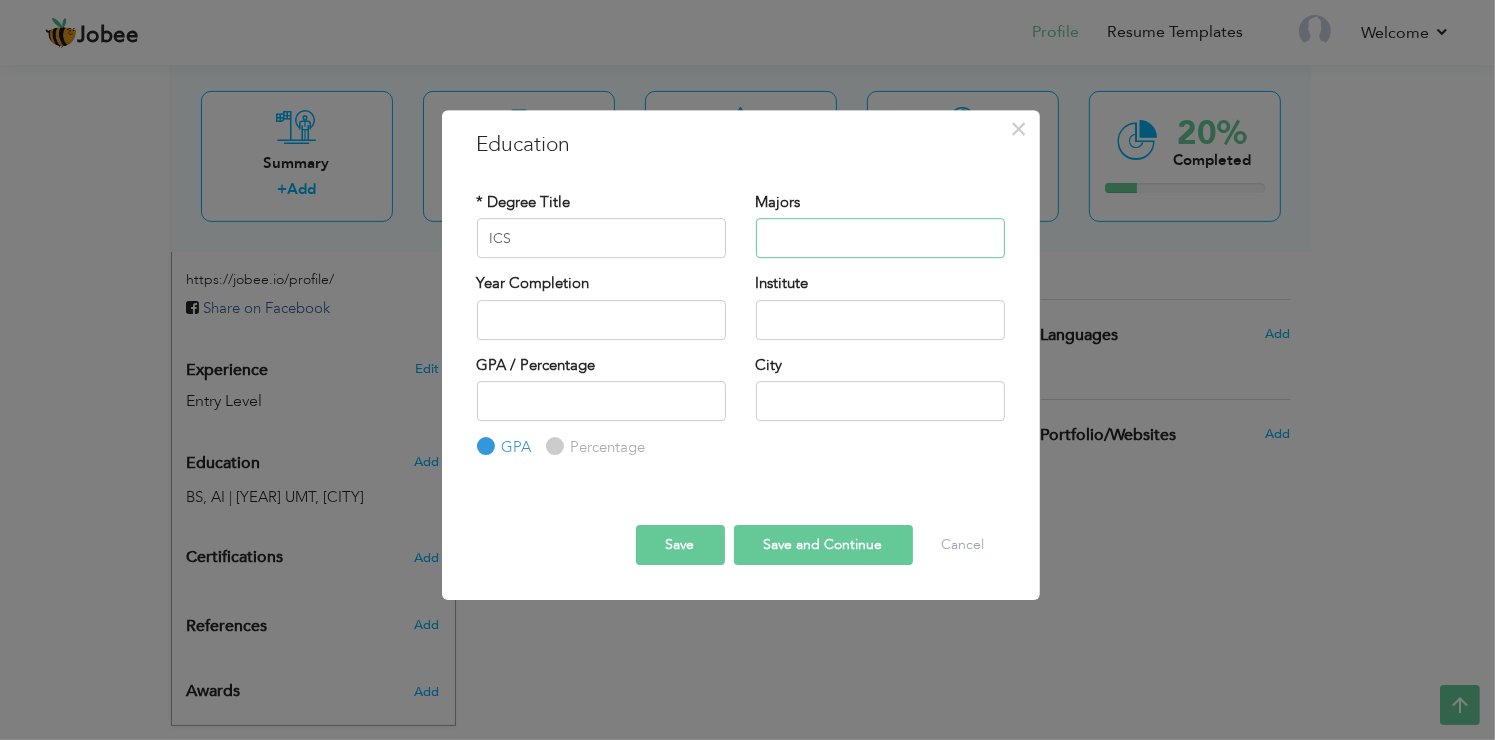 click at bounding box center [880, 238] 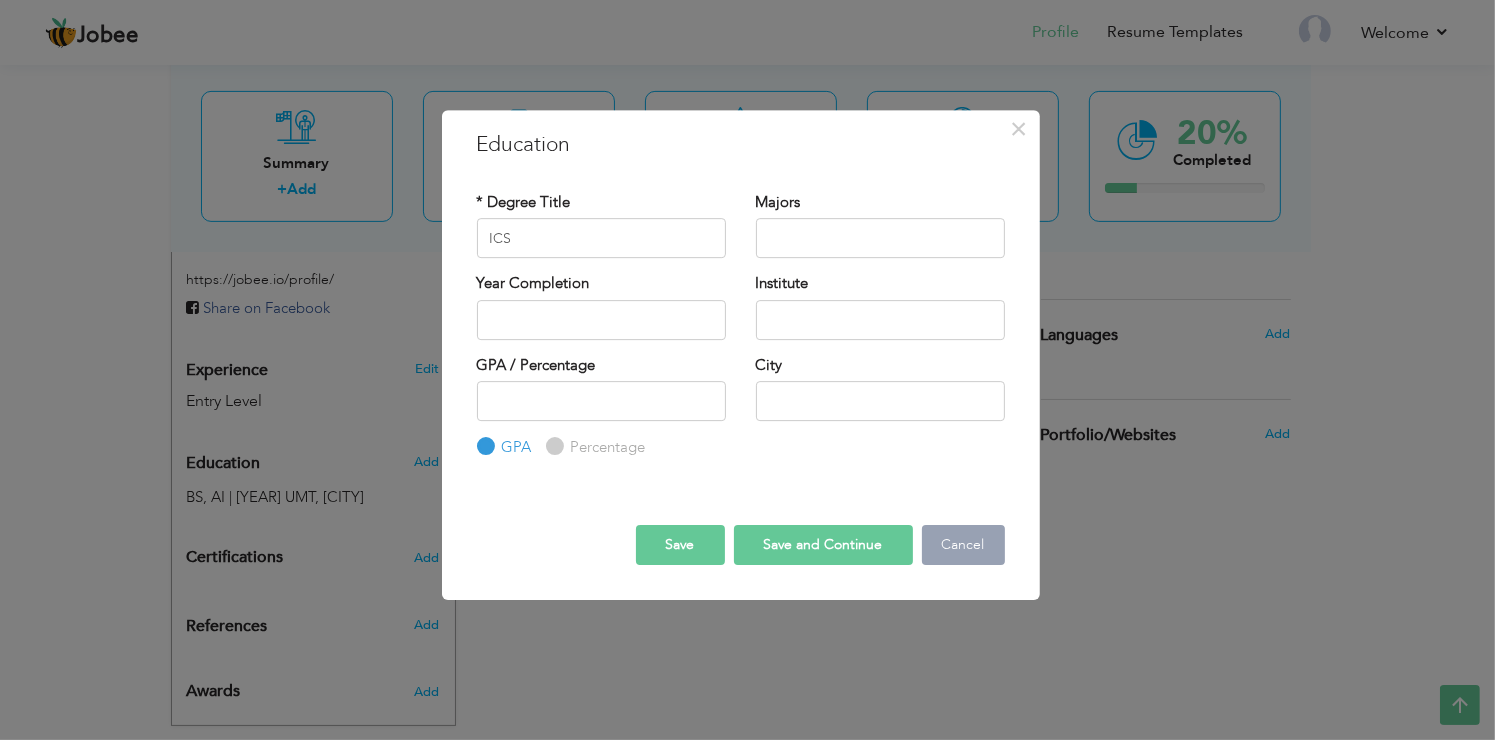 click on "Cancel" at bounding box center [963, 545] 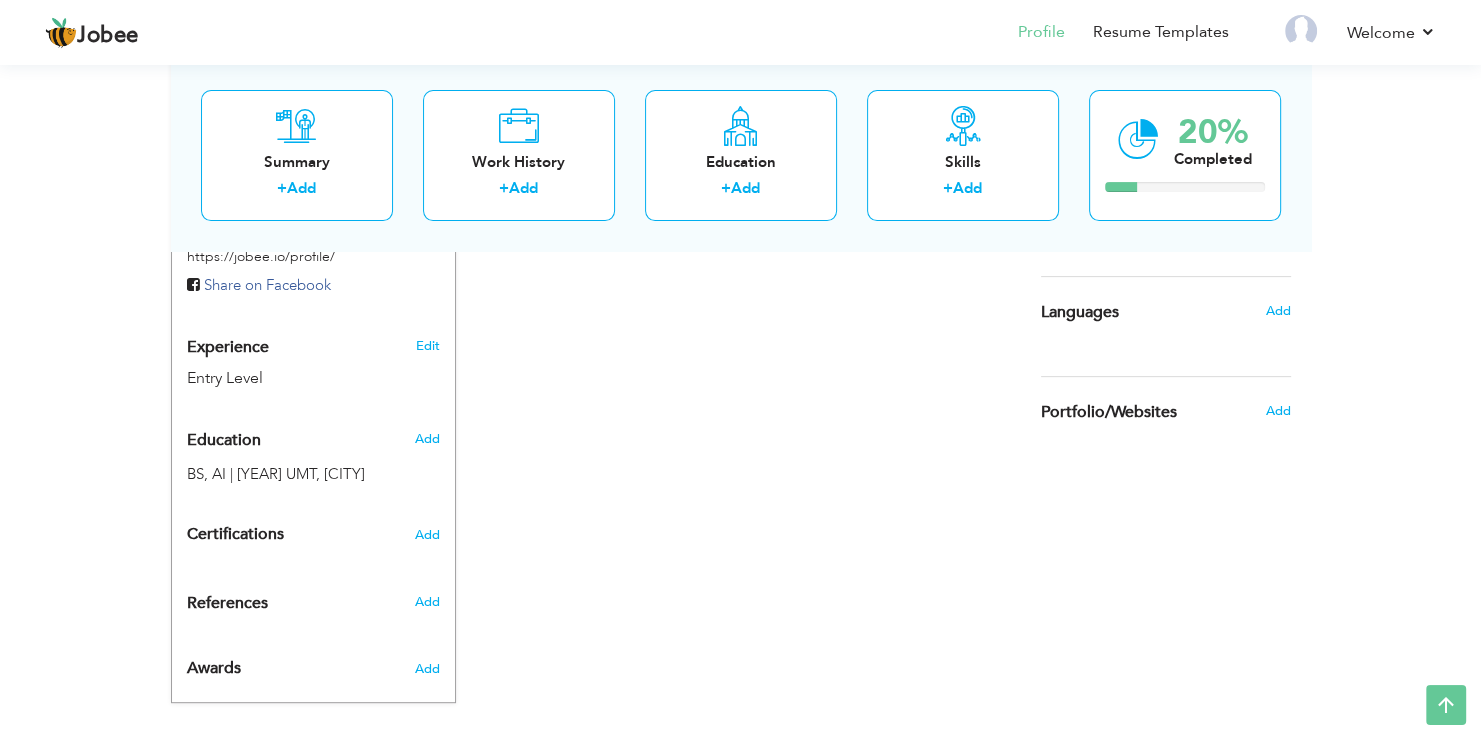 scroll, scrollTop: 675, scrollLeft: 0, axis: vertical 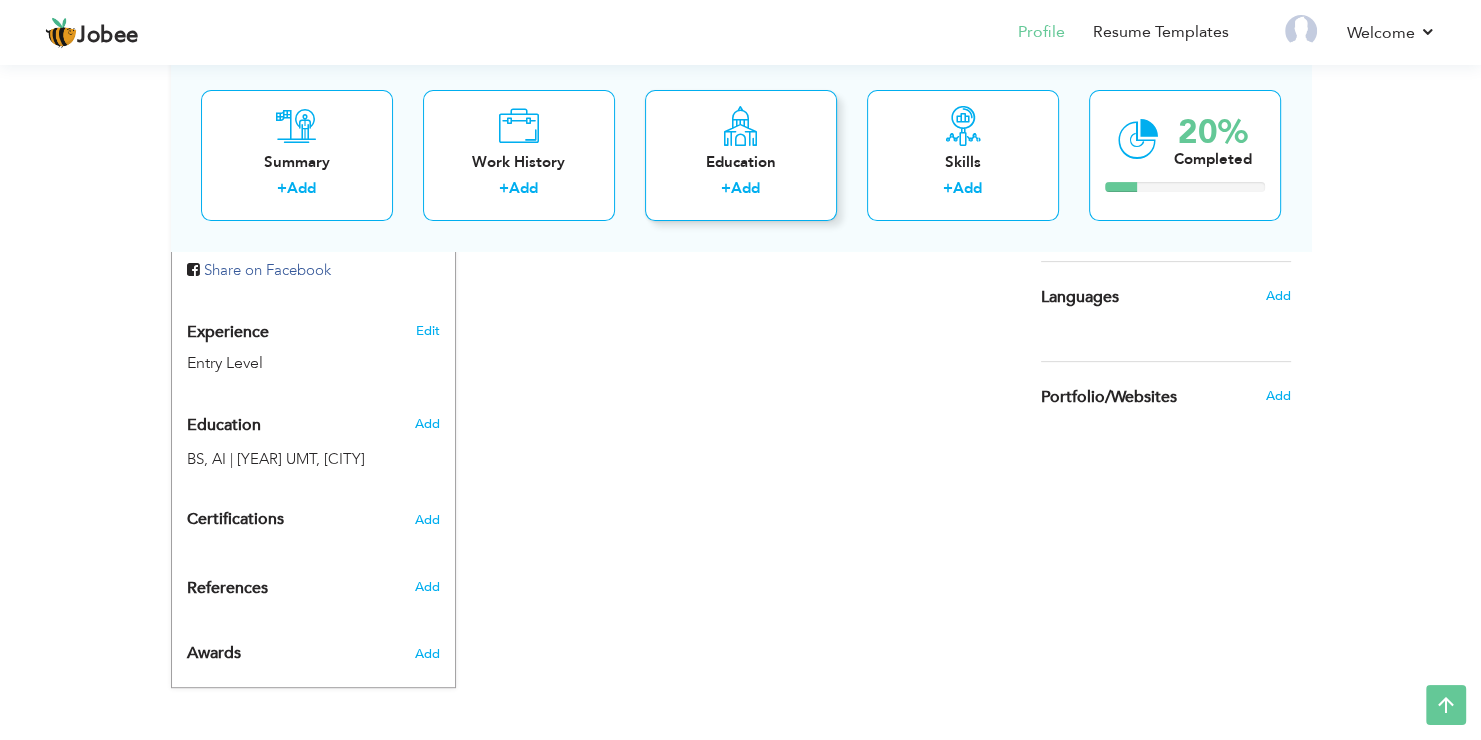 click on "+  Add" at bounding box center (741, 192) 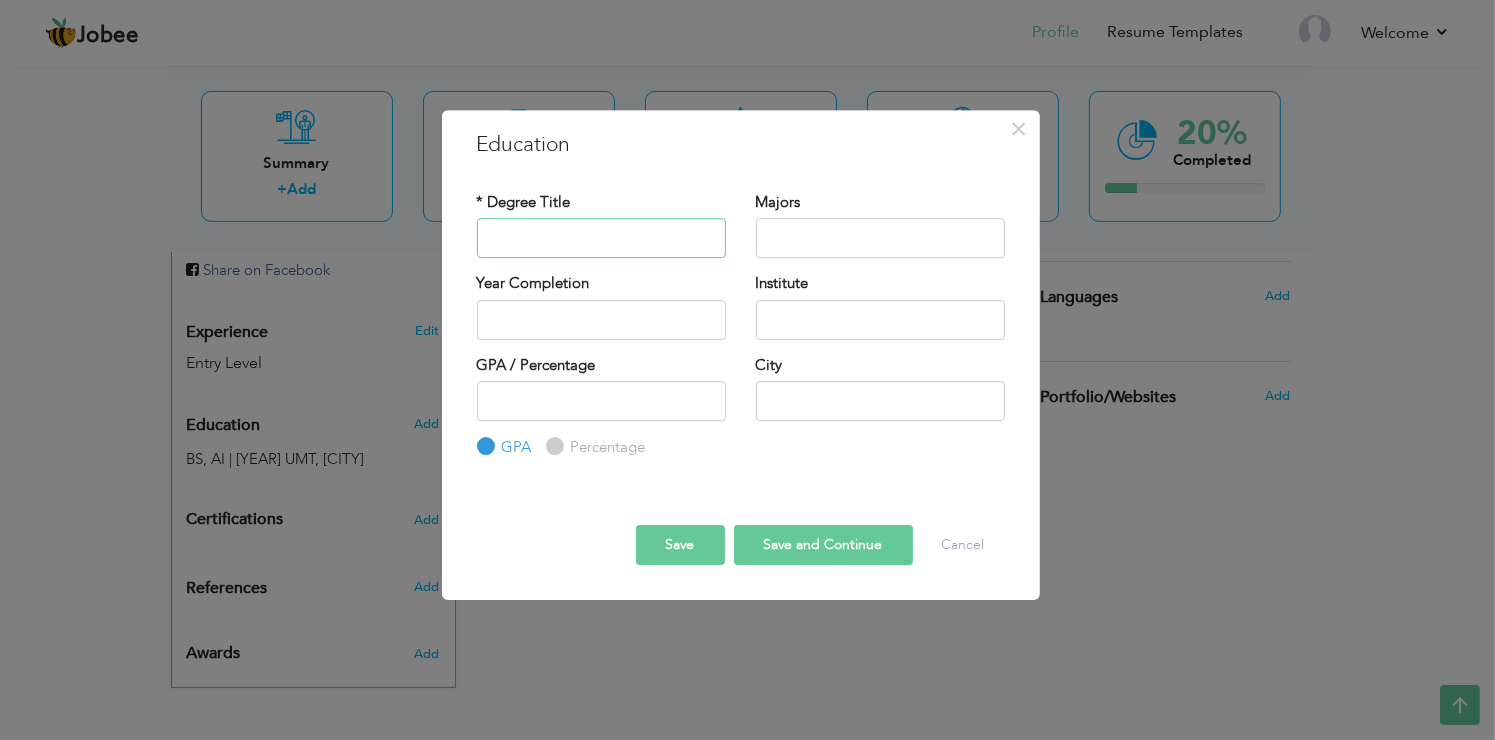 click at bounding box center (601, 238) 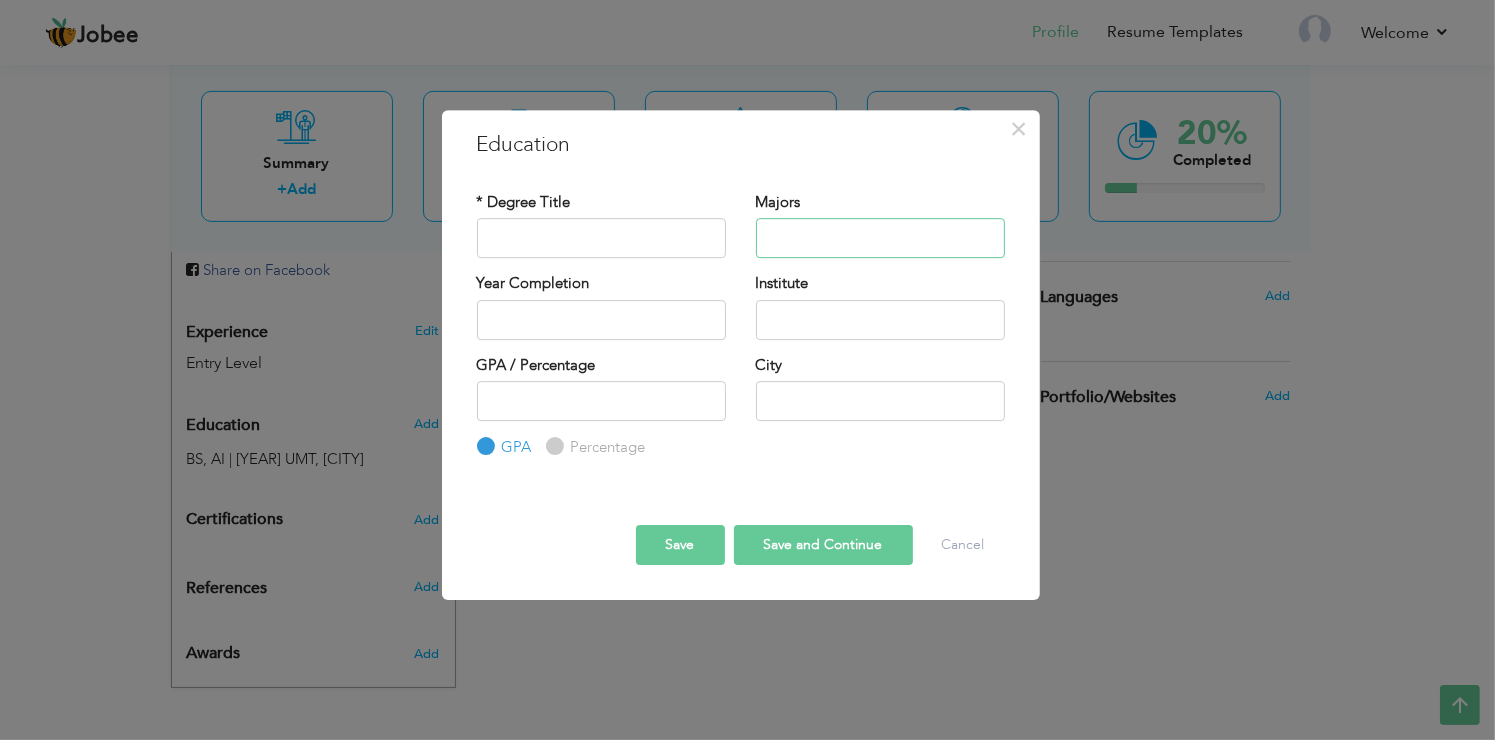 click at bounding box center [880, 238] 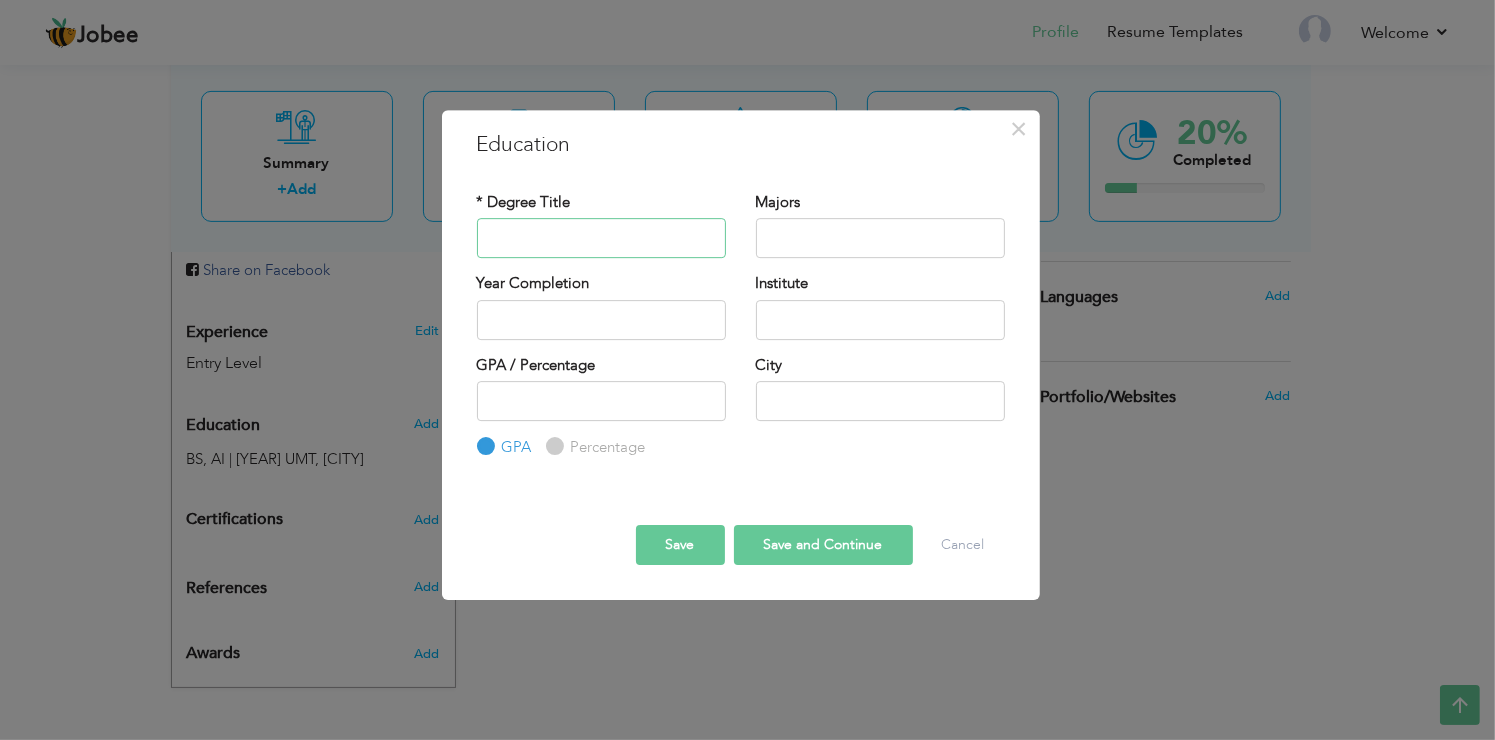 click at bounding box center (601, 238) 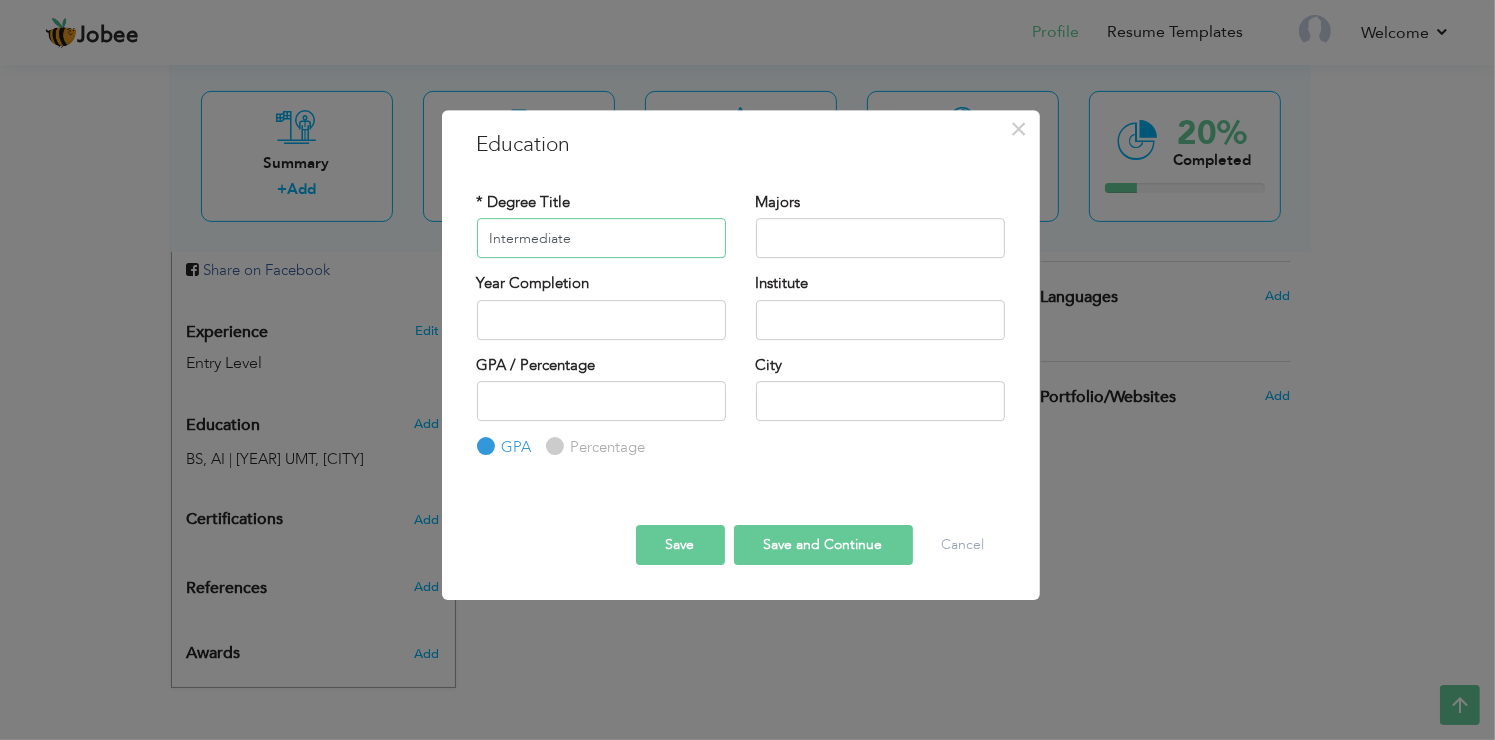 type on "Intermediate" 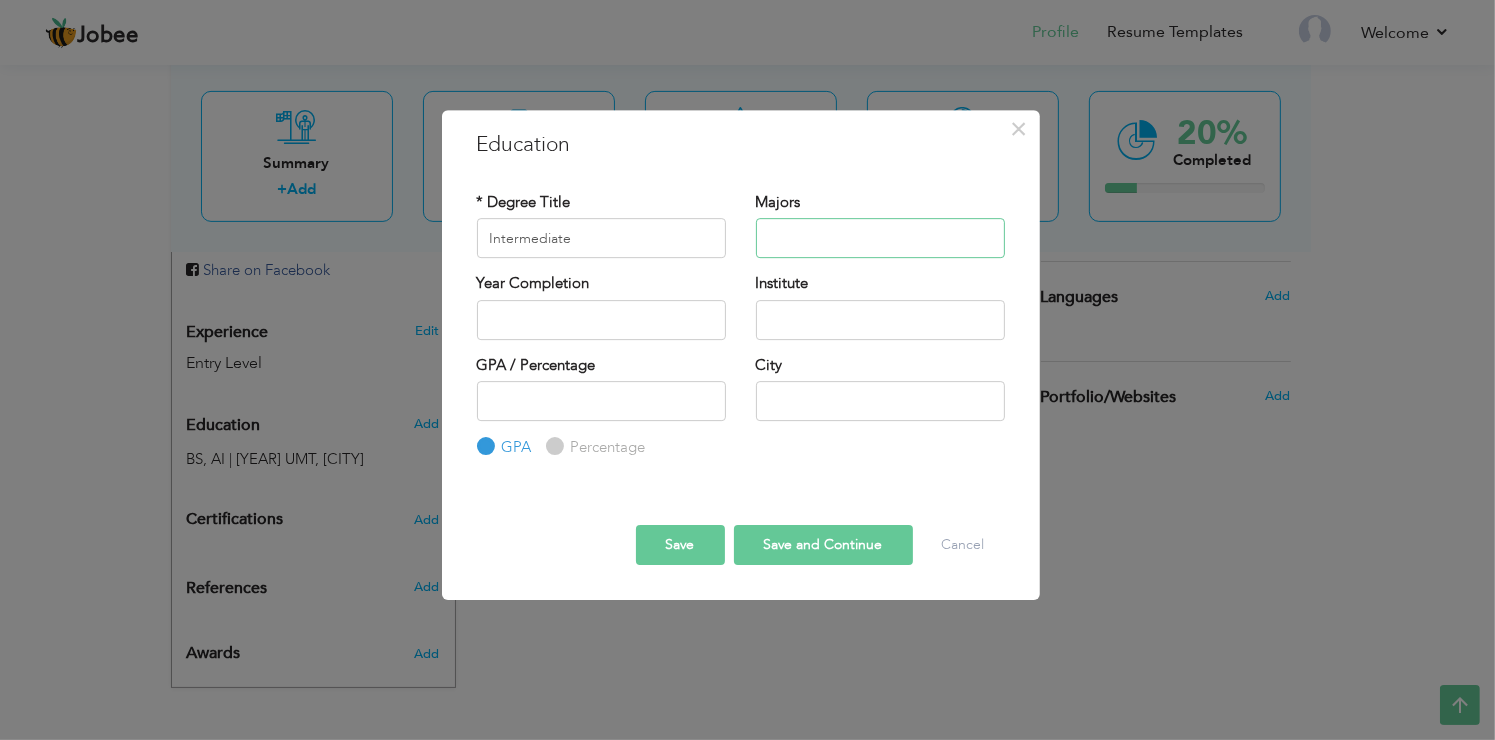 click at bounding box center (880, 238) 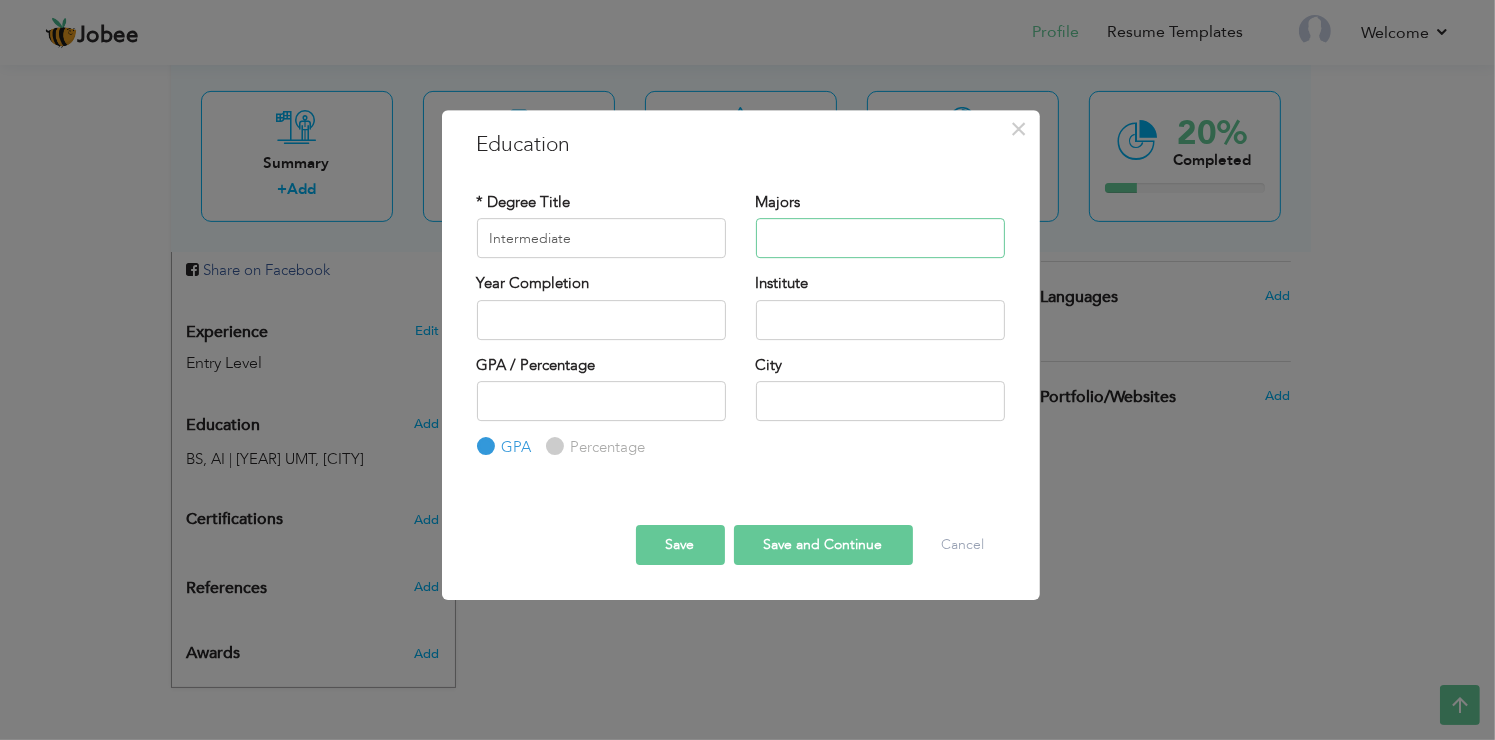 type on "I" 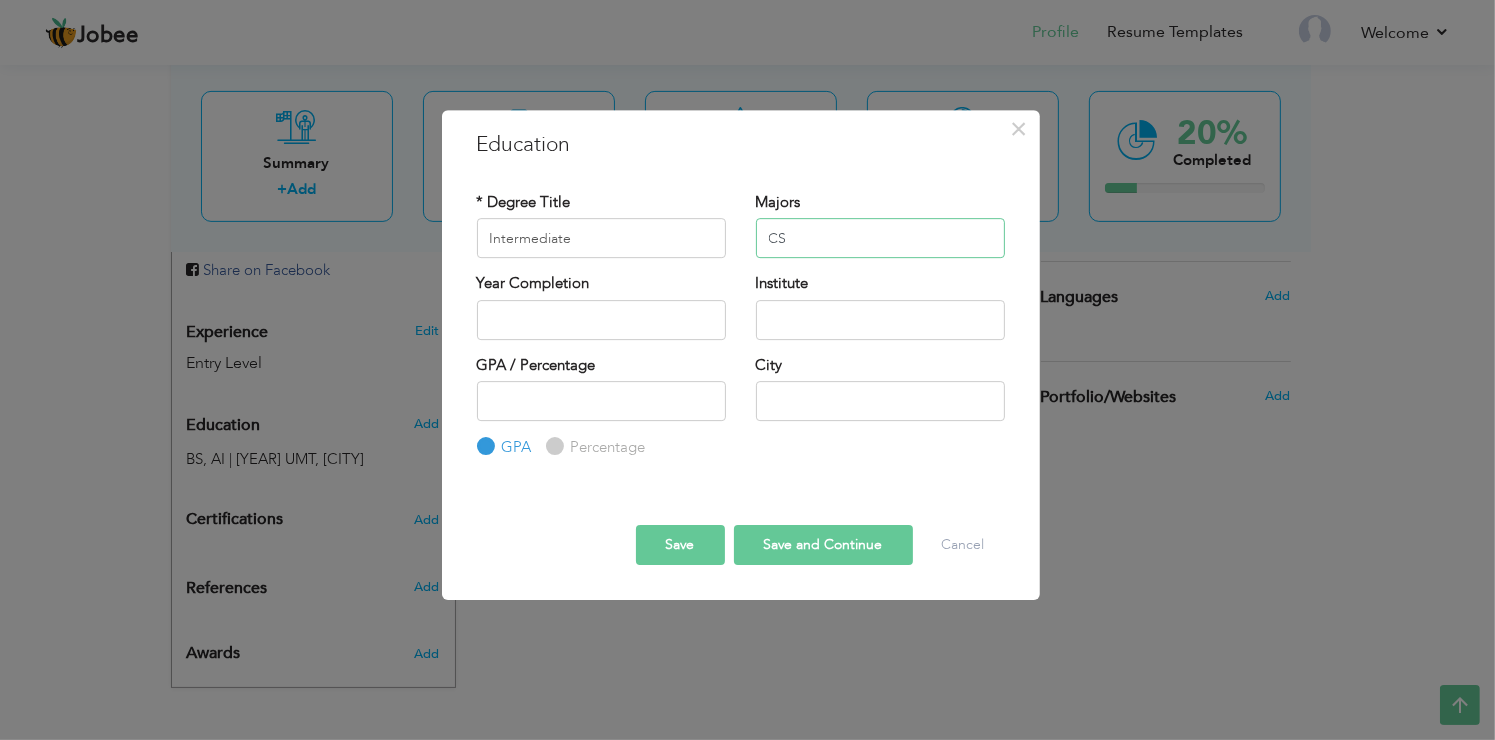 type on "CS" 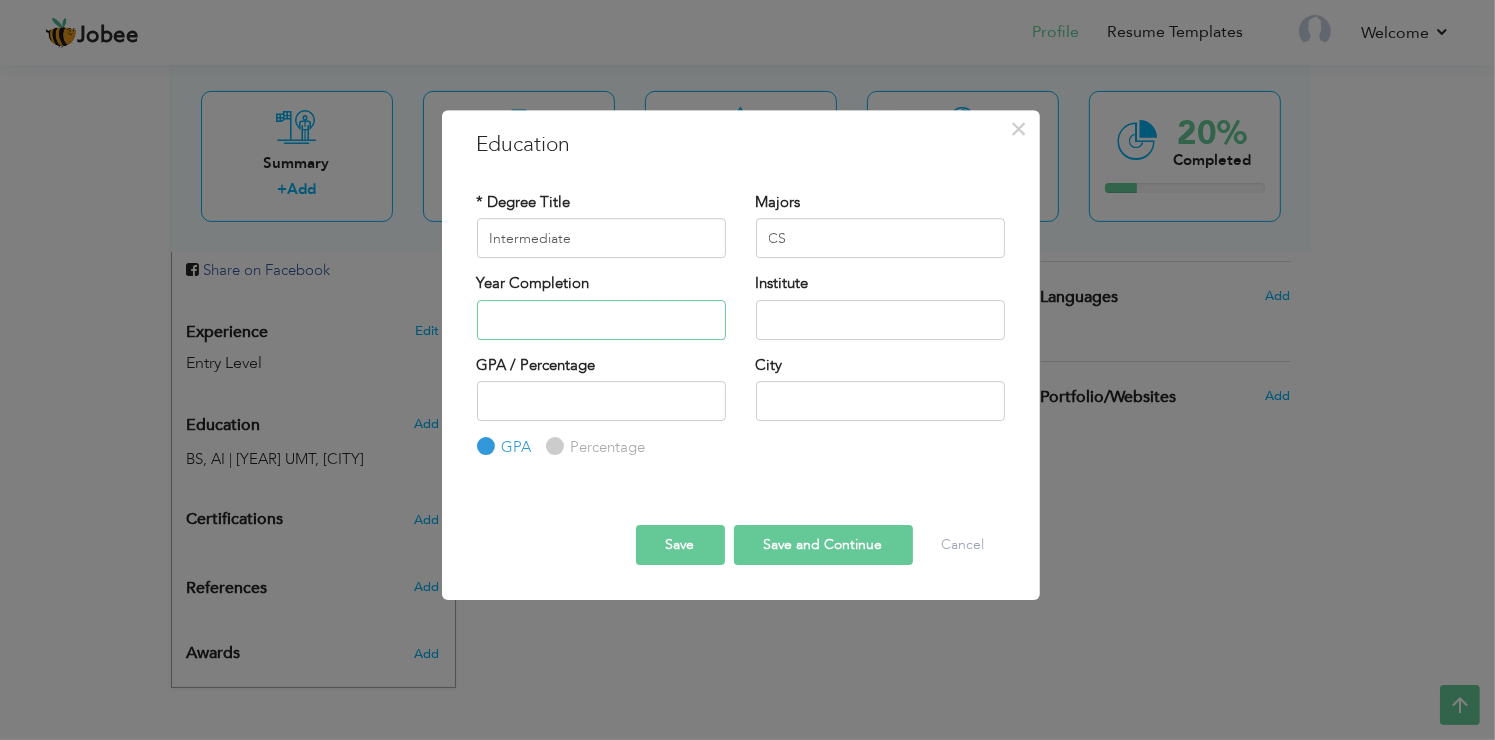 click at bounding box center [601, 320] 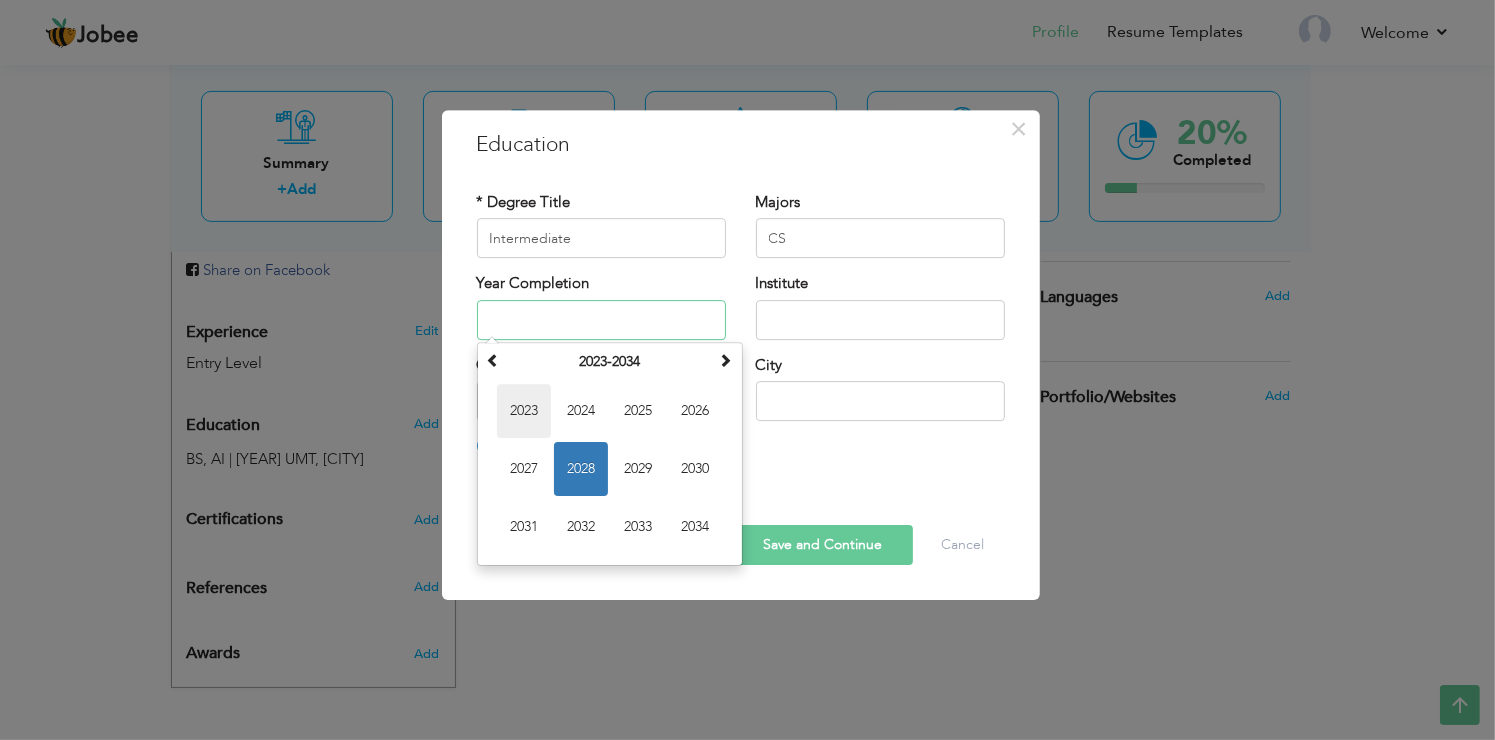 click on "2023" at bounding box center (524, 411) 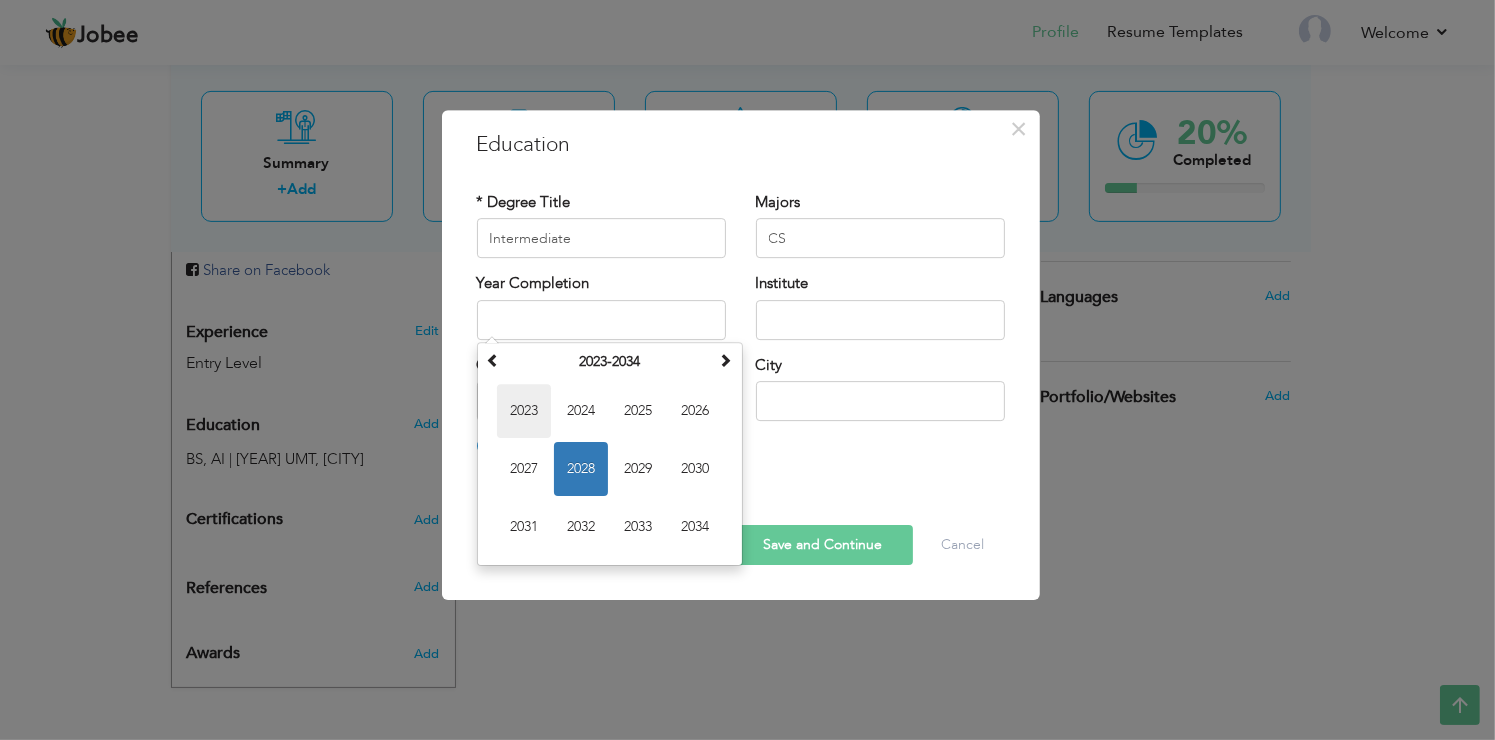 type on "2023" 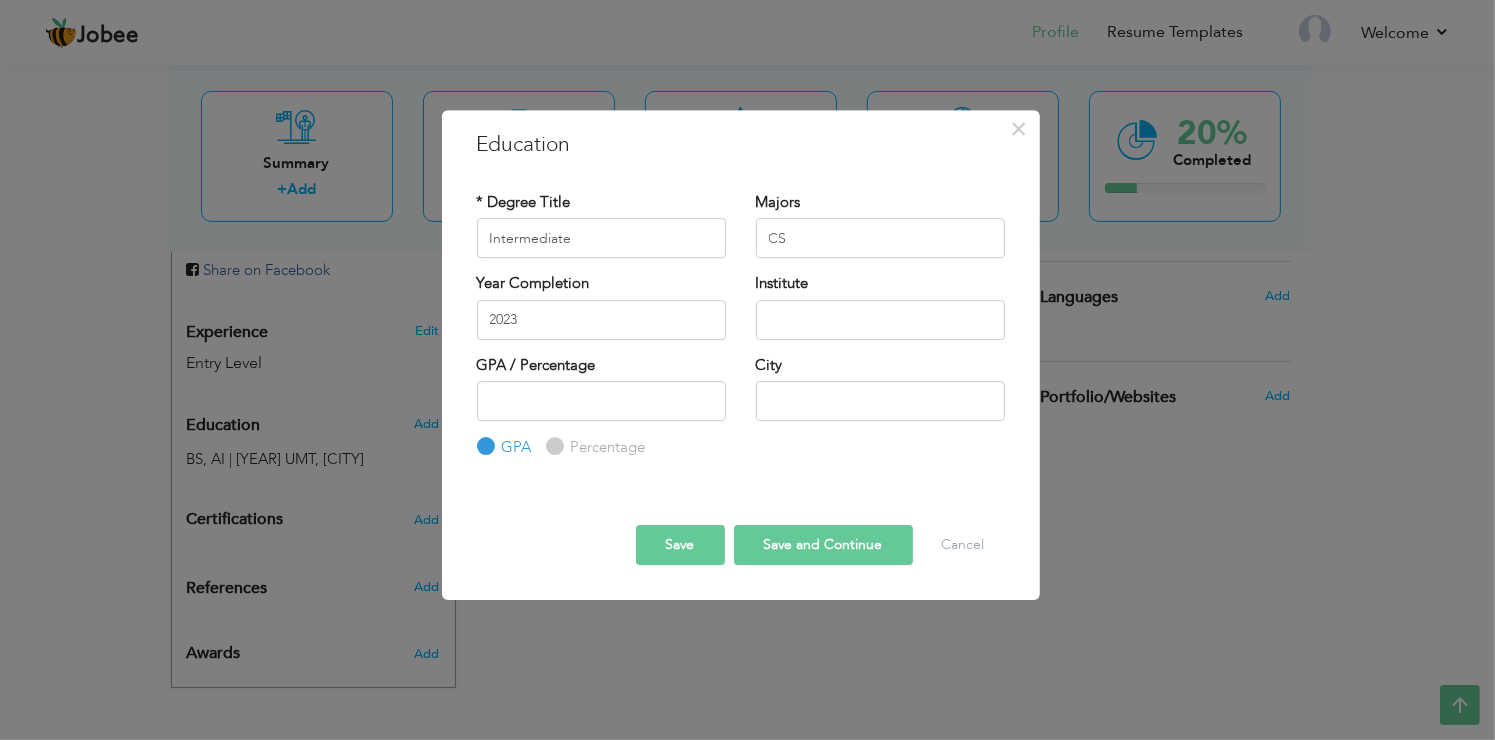 click on "Institute" at bounding box center (880, 306) 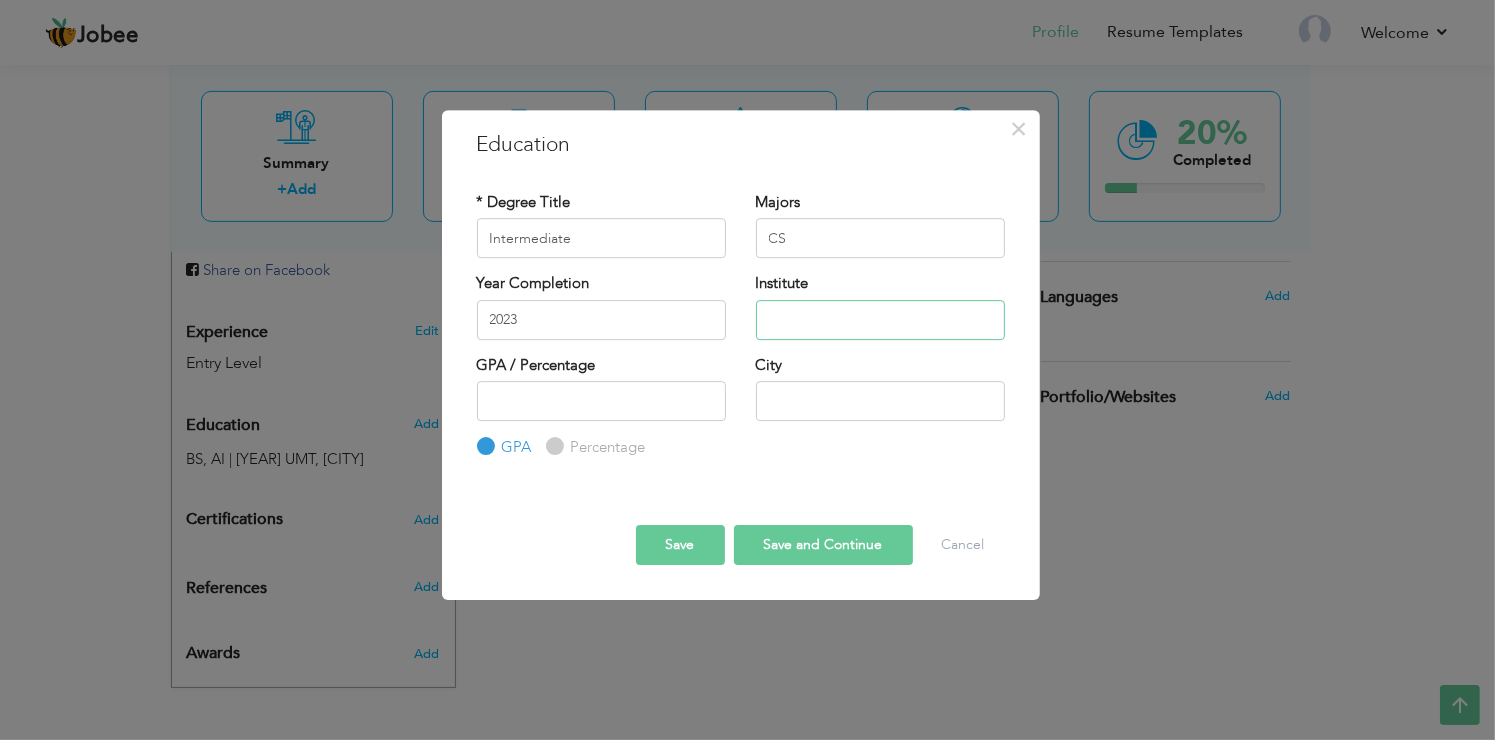 click at bounding box center (880, 320) 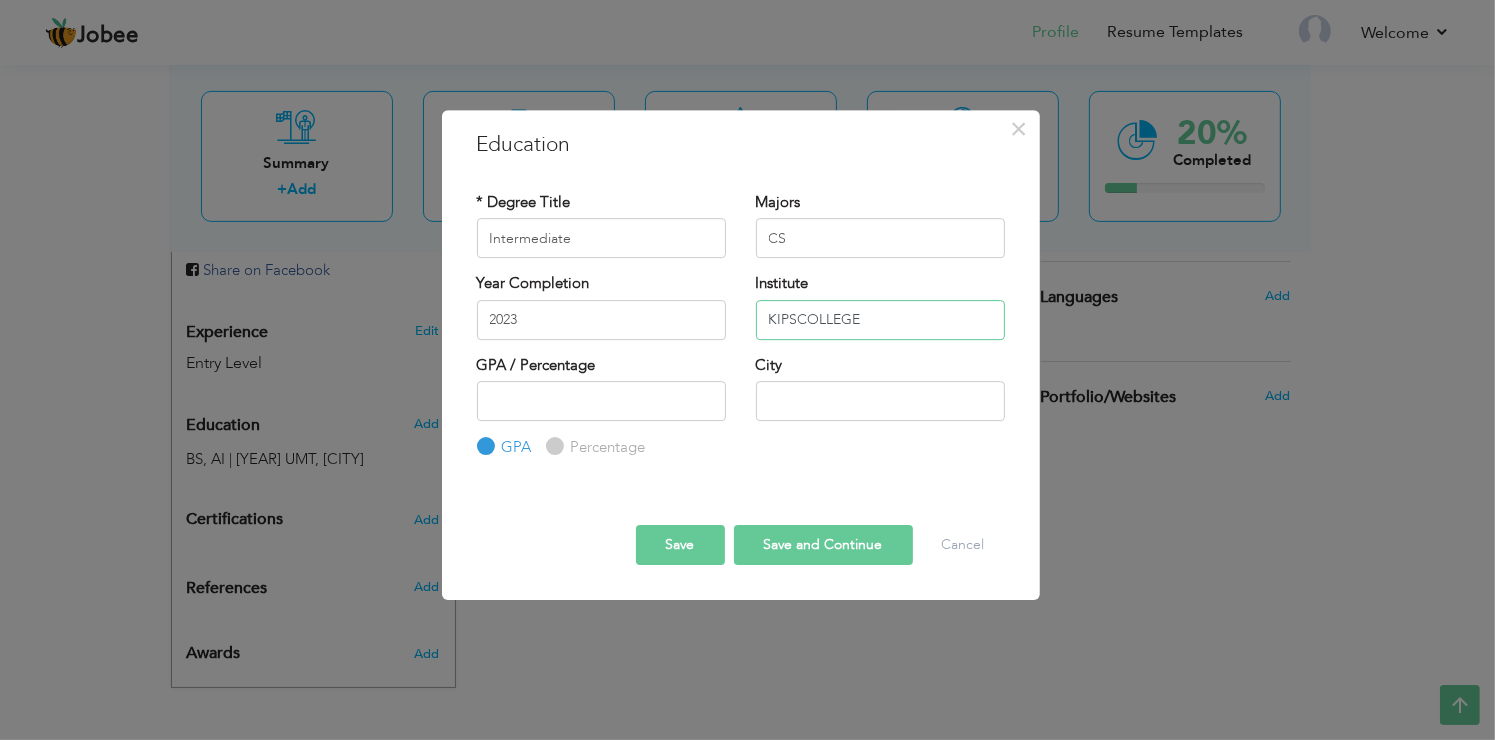 type on "KIPSCOLLEGE" 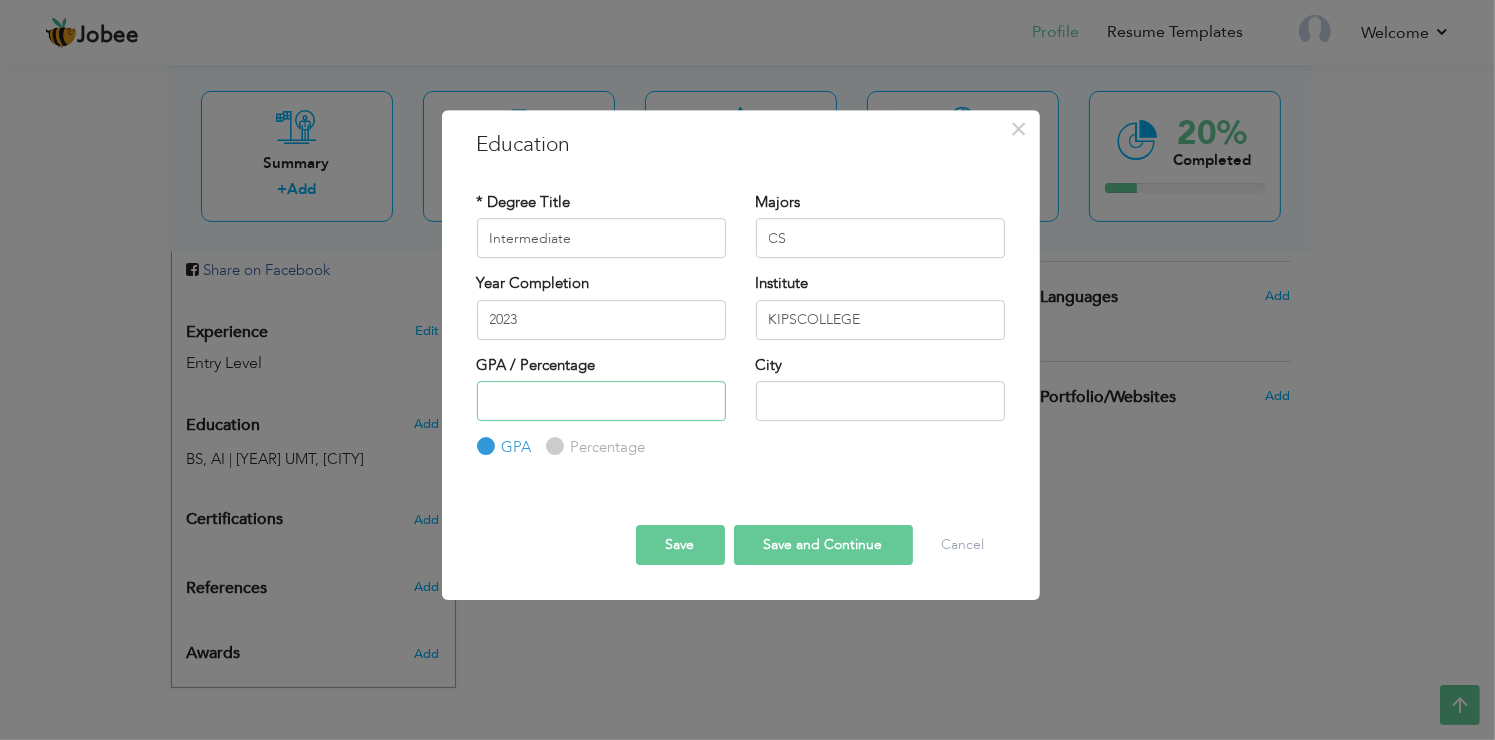 click at bounding box center (601, 401) 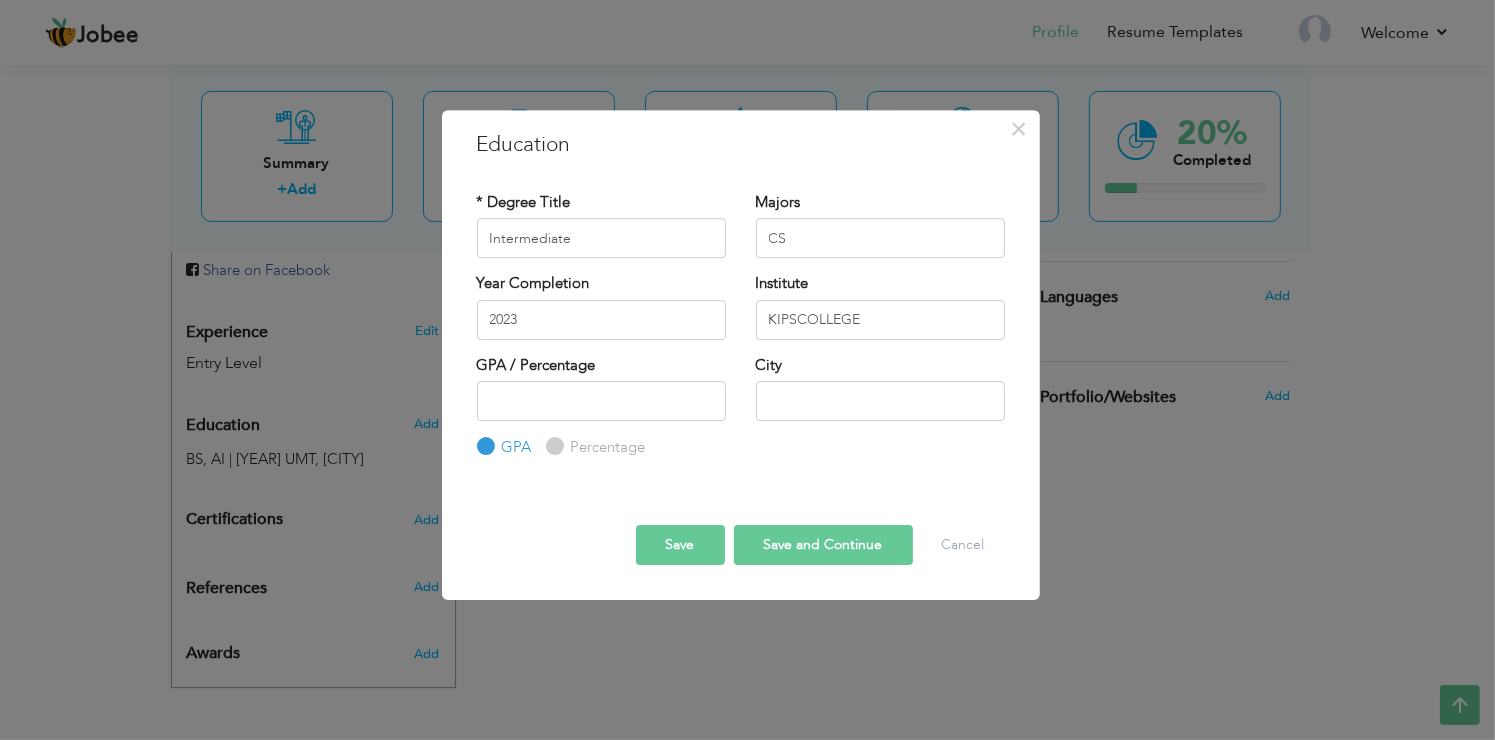 click on "Percentage" at bounding box center (606, 447) 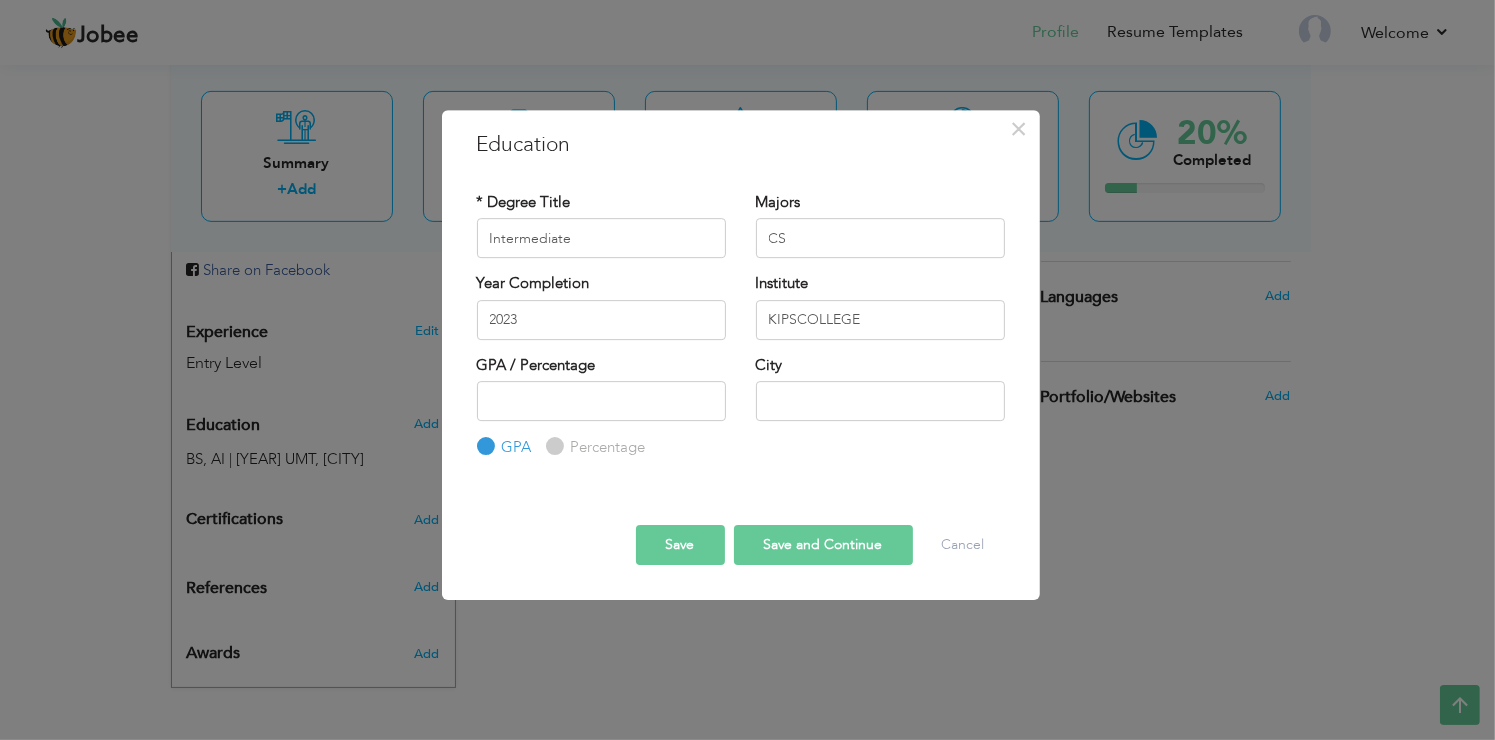 click on "Percentage" at bounding box center [552, 447] 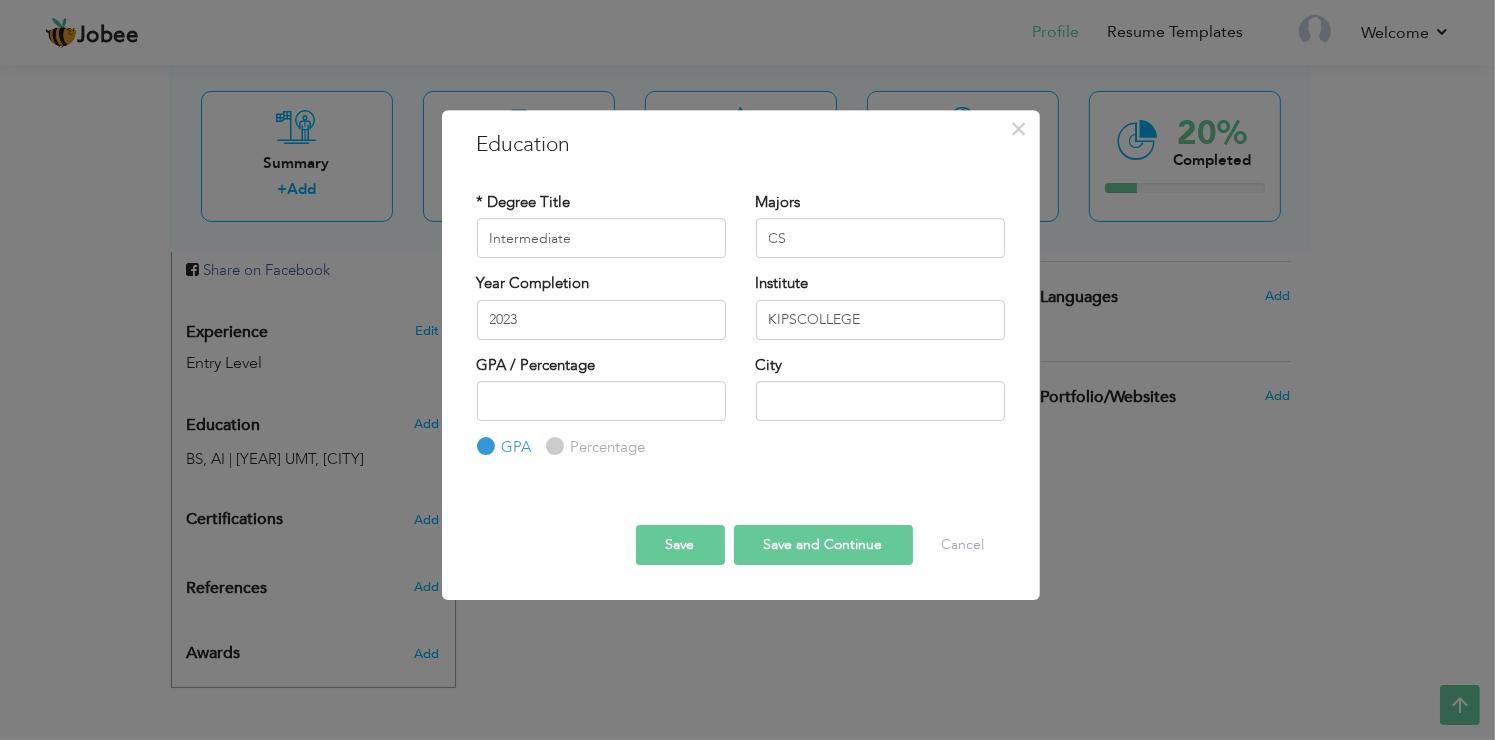 radio on "true" 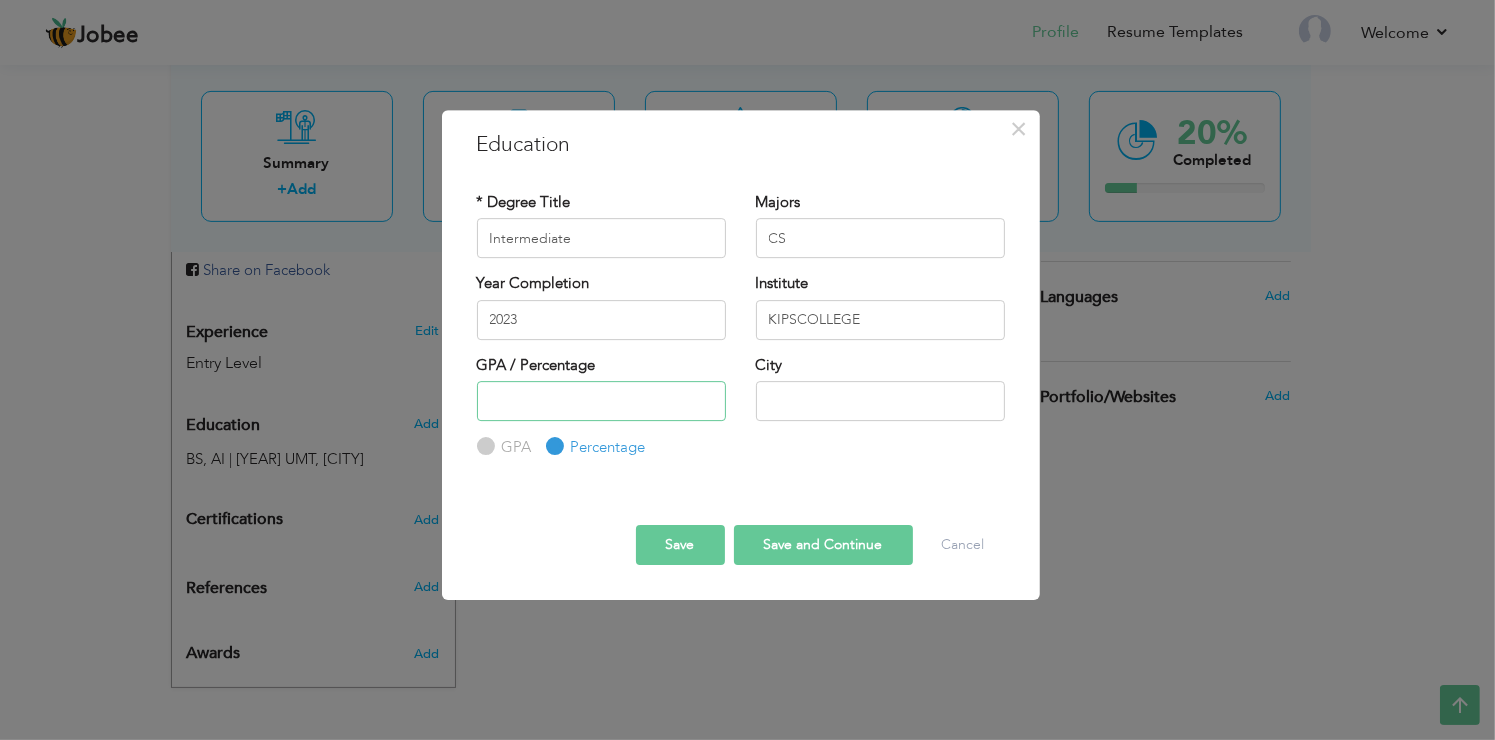 click at bounding box center (601, 401) 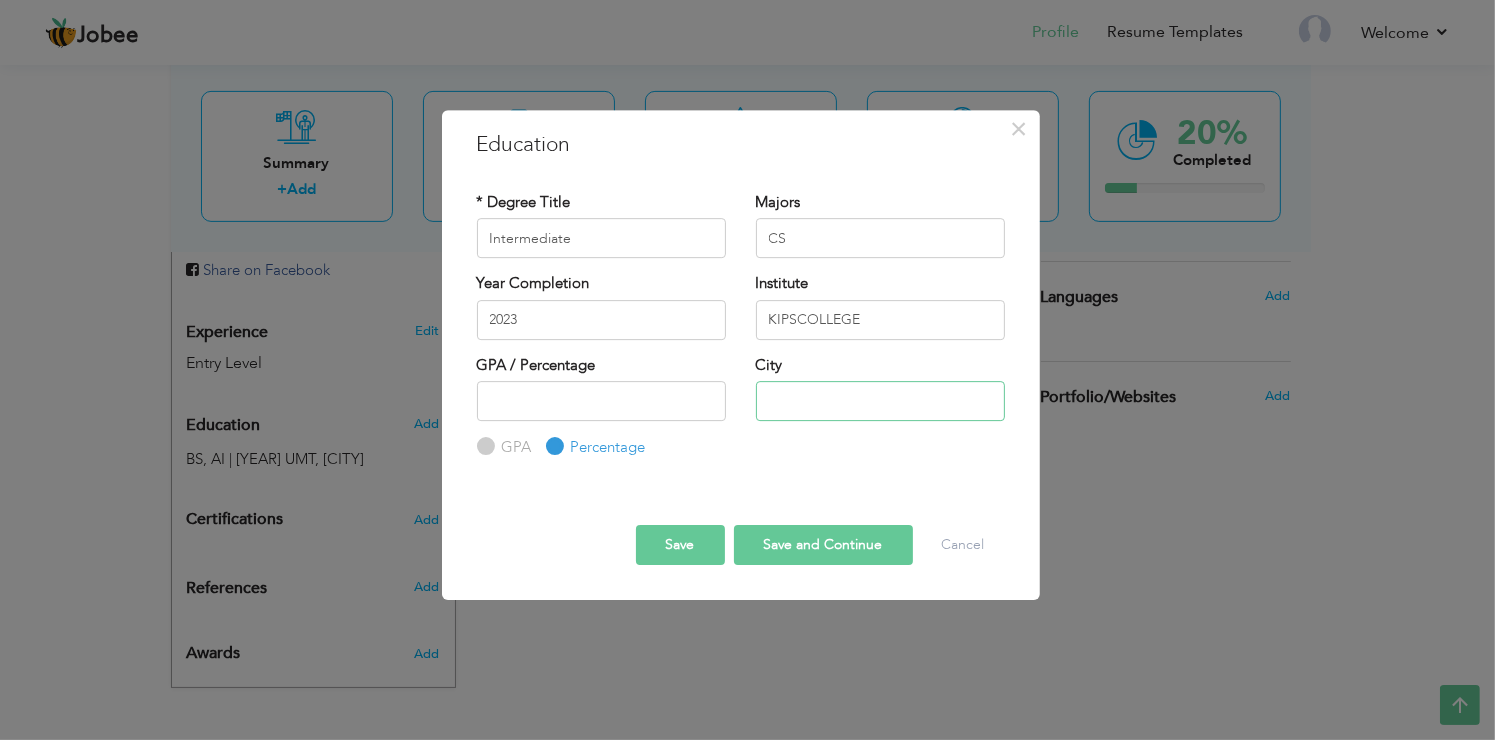click at bounding box center (880, 401) 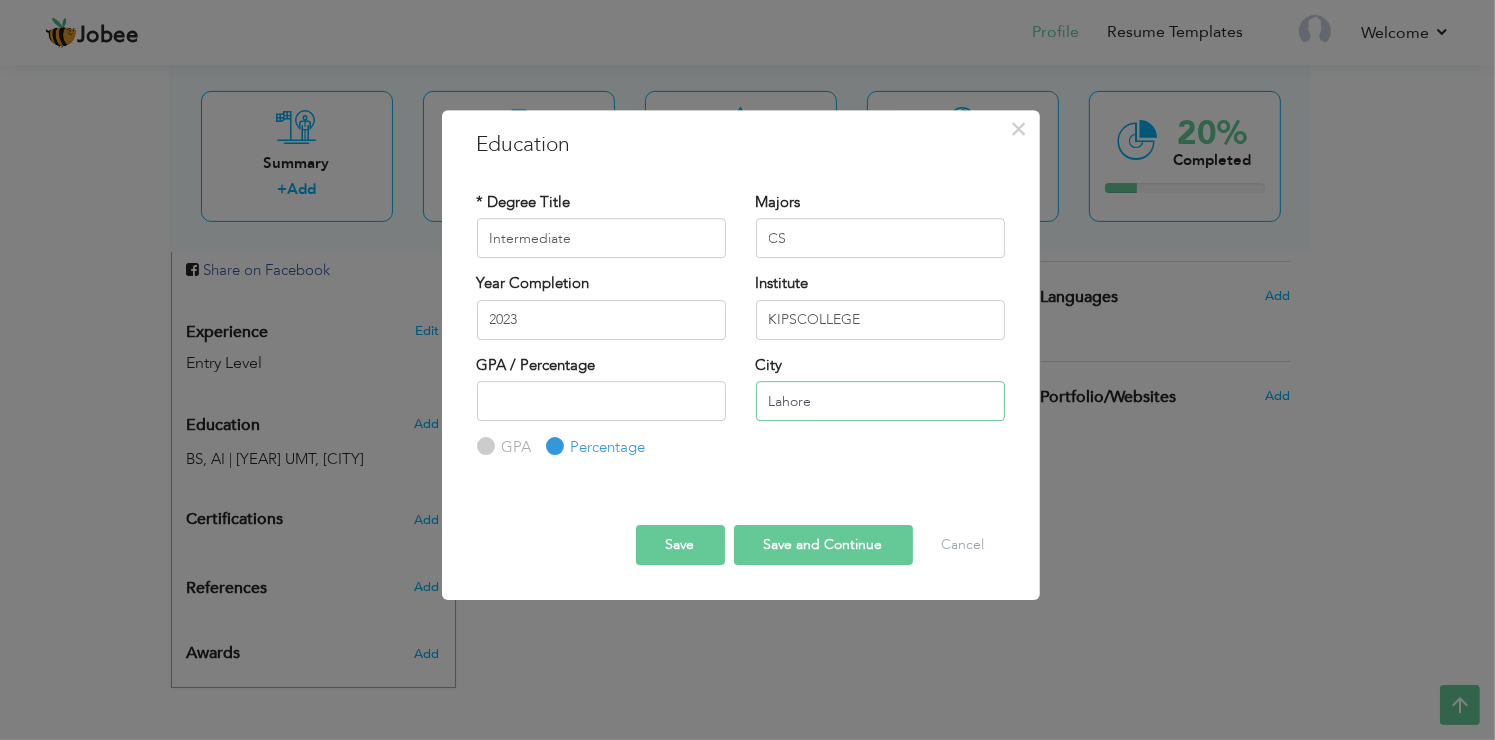 type on "Lahore" 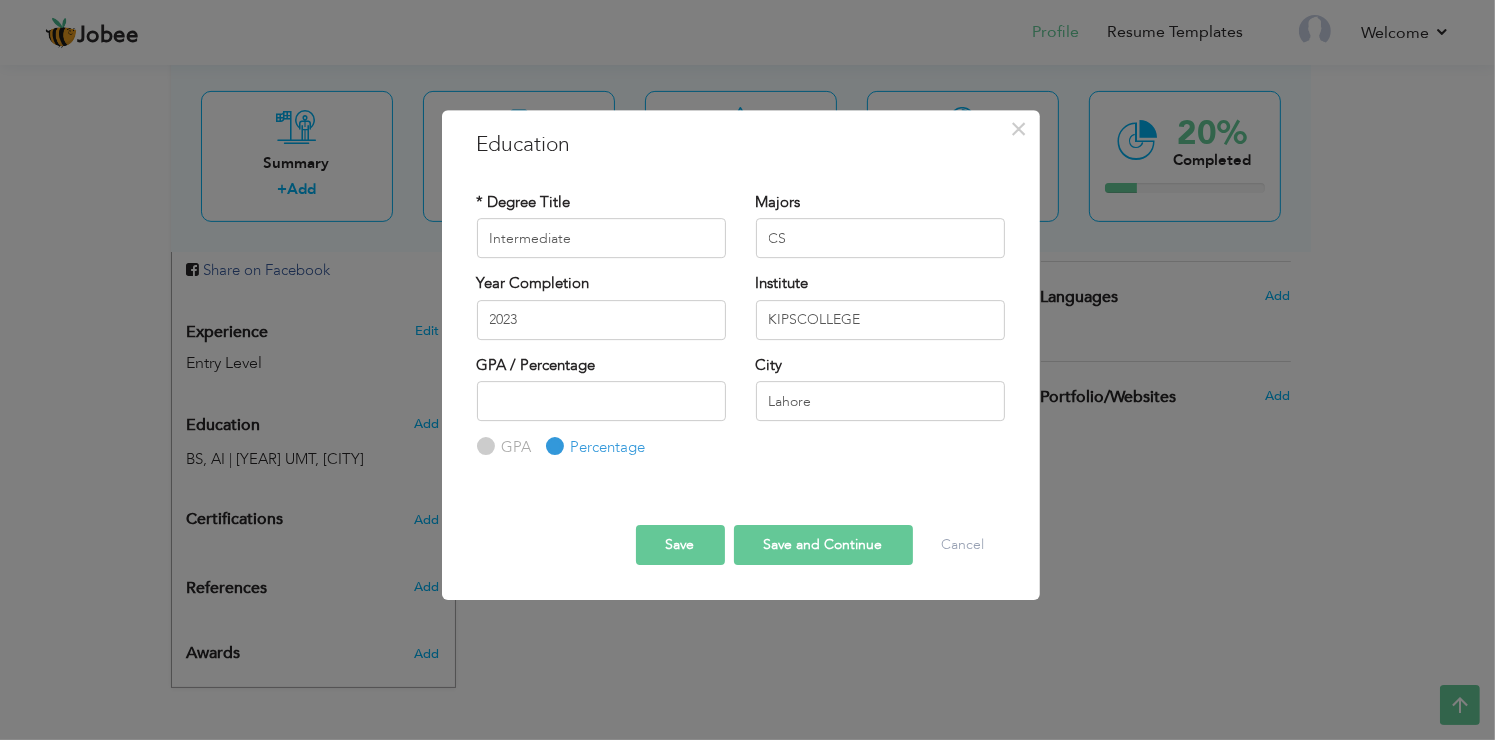 click on "Save and Continue" at bounding box center [823, 545] 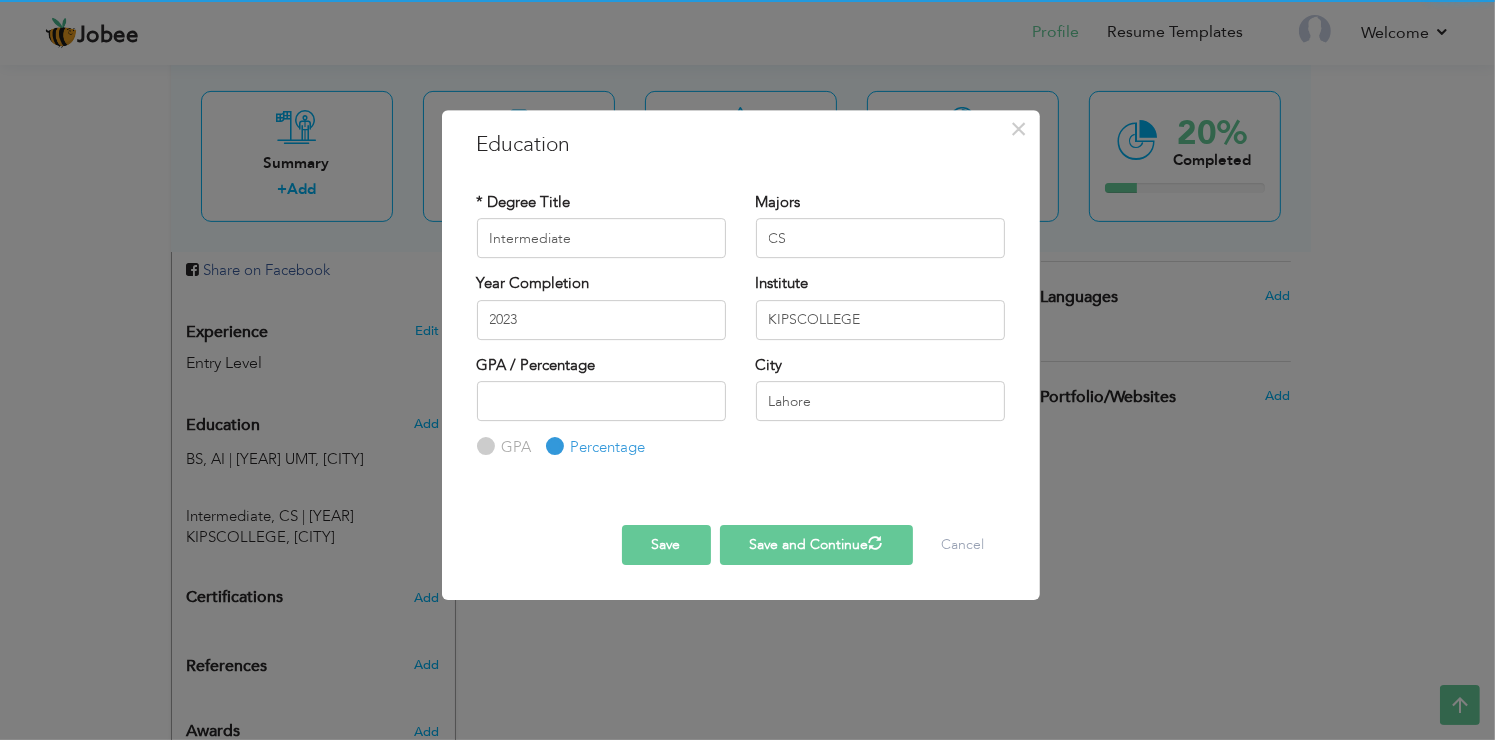 type 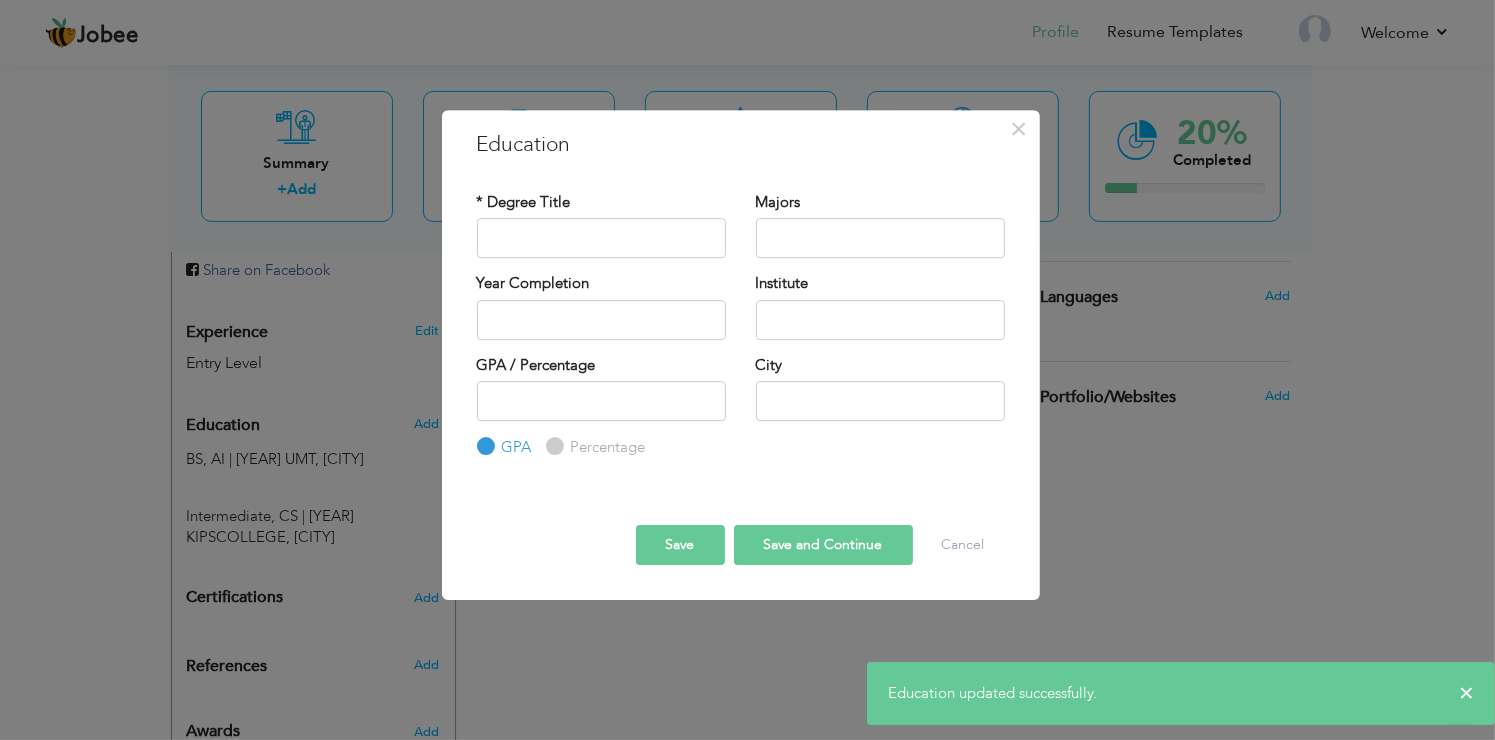 click on "×
Education
* Degree Title
Majors
Year Completion Institute GPA" at bounding box center [747, 370] 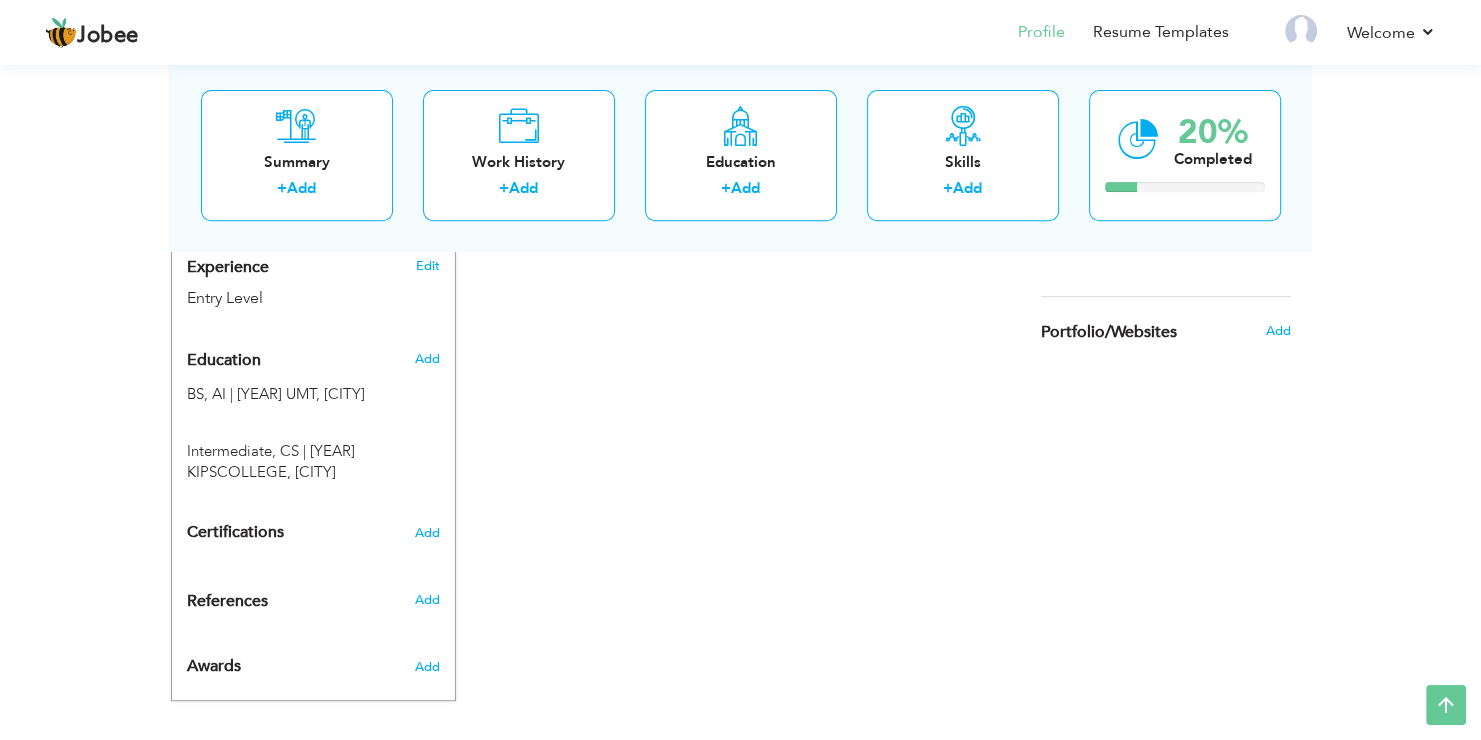 scroll, scrollTop: 753, scrollLeft: 0, axis: vertical 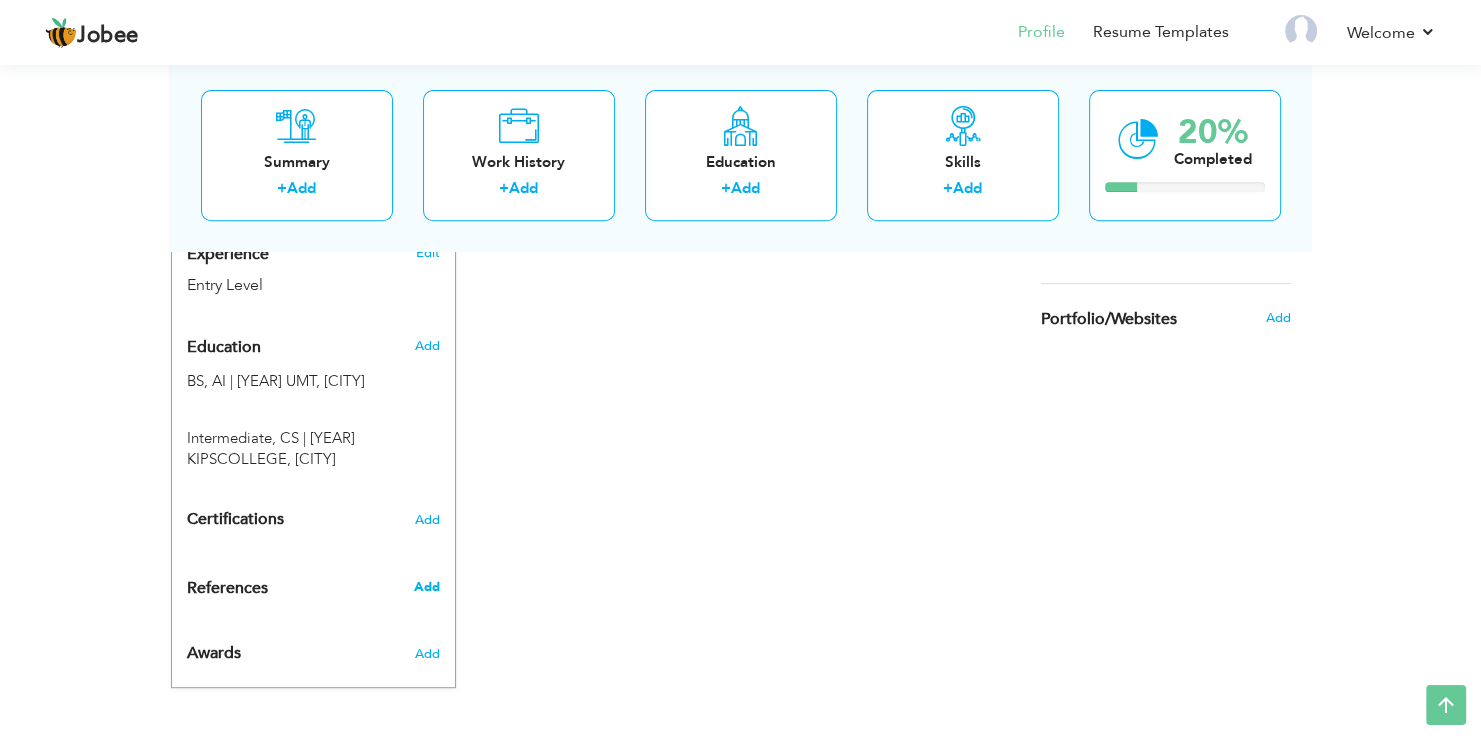 click on "Add" at bounding box center [426, 587] 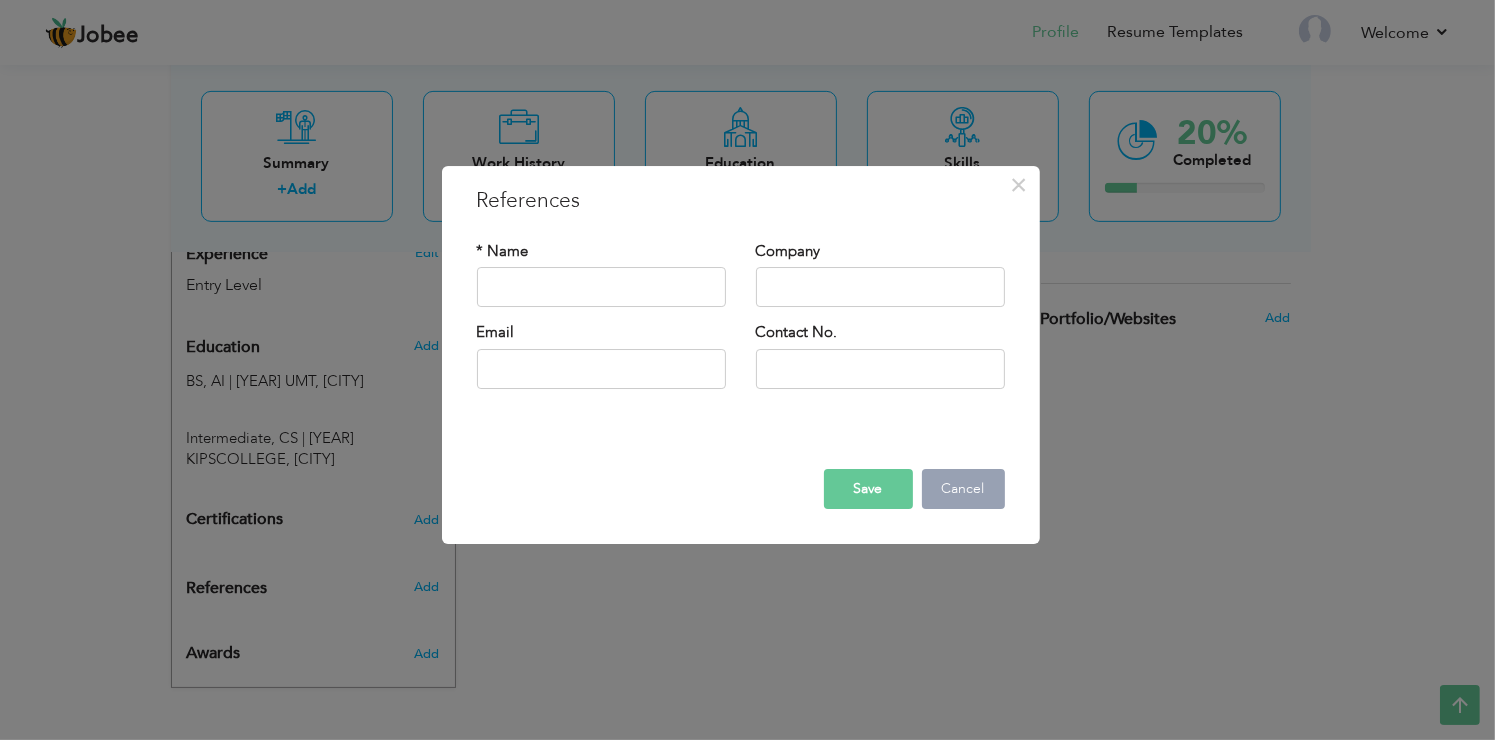 click on "Cancel" at bounding box center (963, 489) 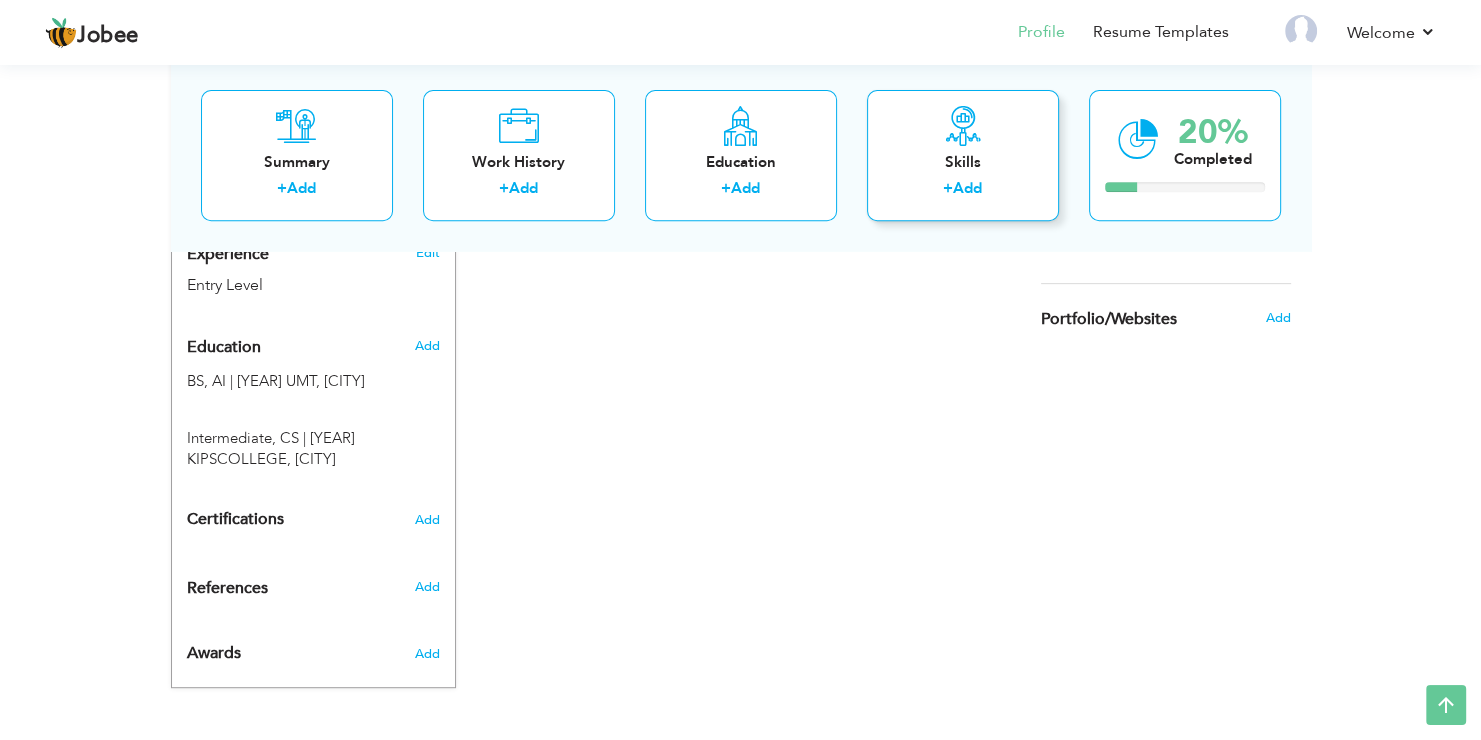 click on "Skills" at bounding box center (963, 162) 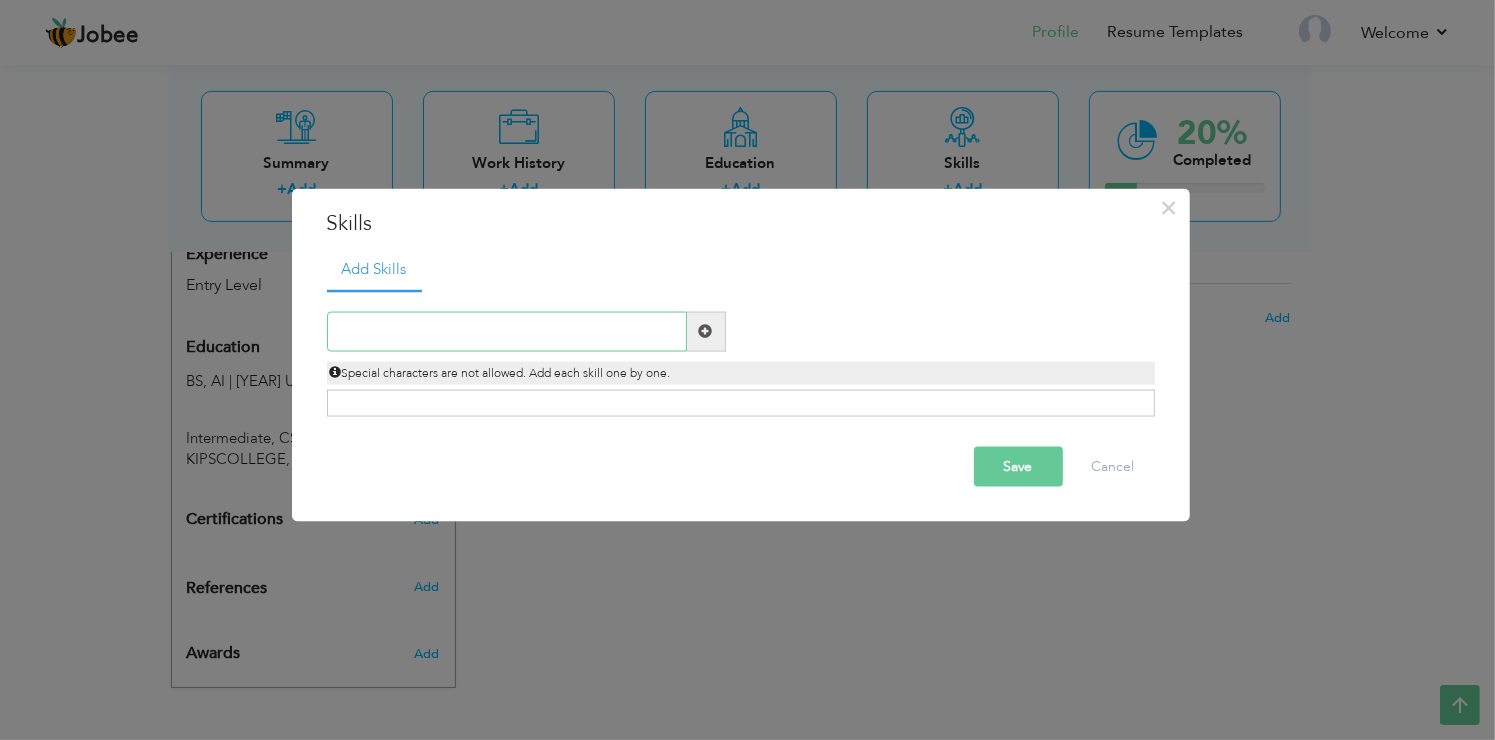 click at bounding box center [507, 331] 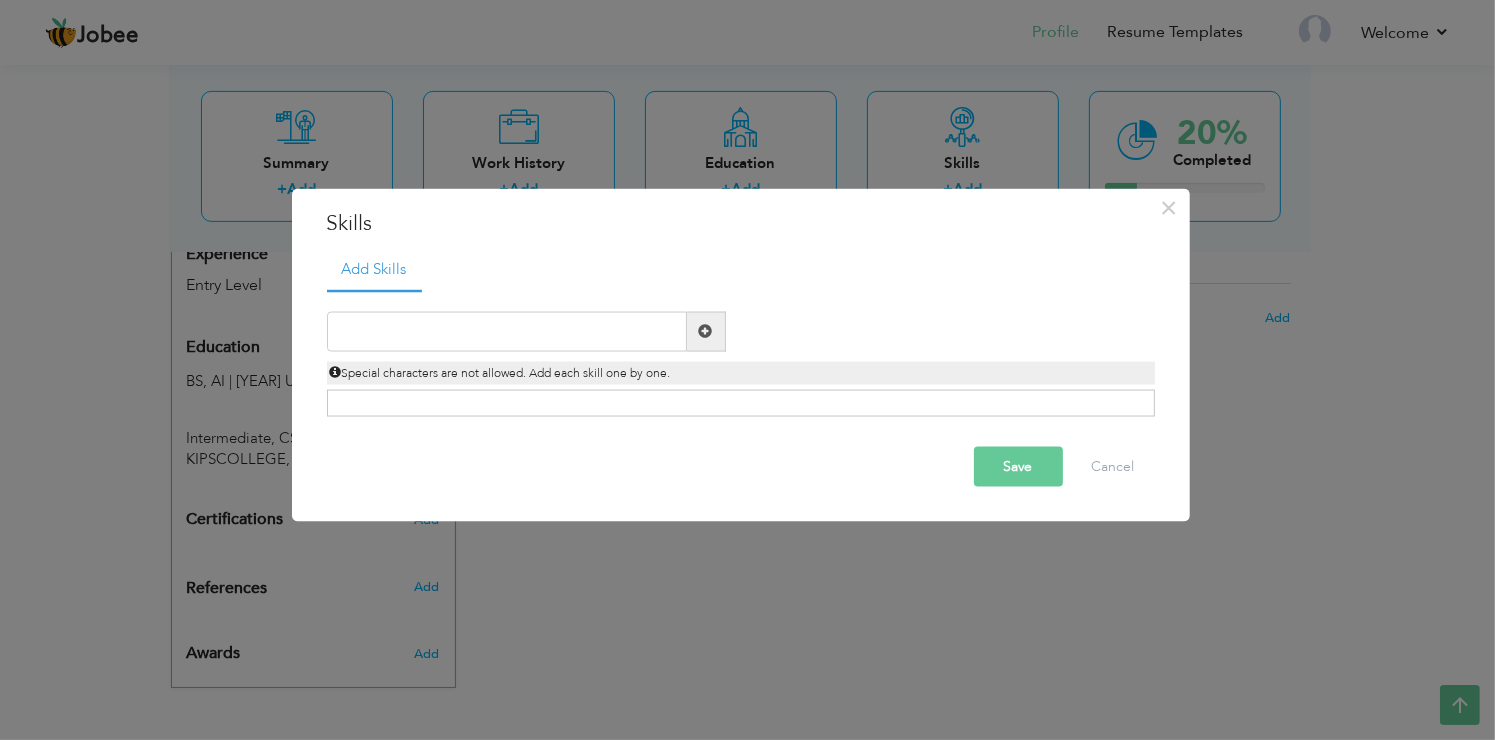 click on "×
Skills
Add Skills
Duplicate entry Already Exist Save Cancel" at bounding box center (747, 370) 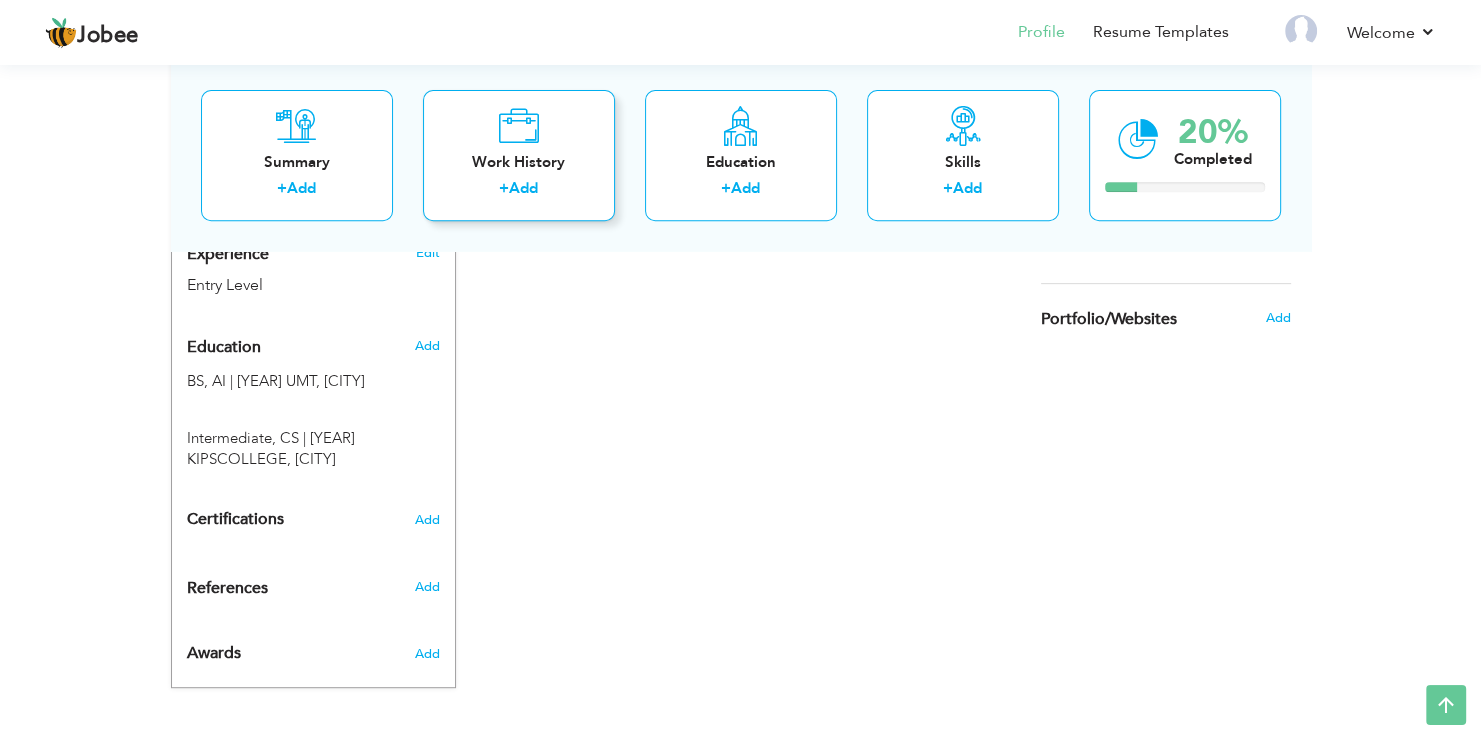 click on "+  Add" at bounding box center (519, 192) 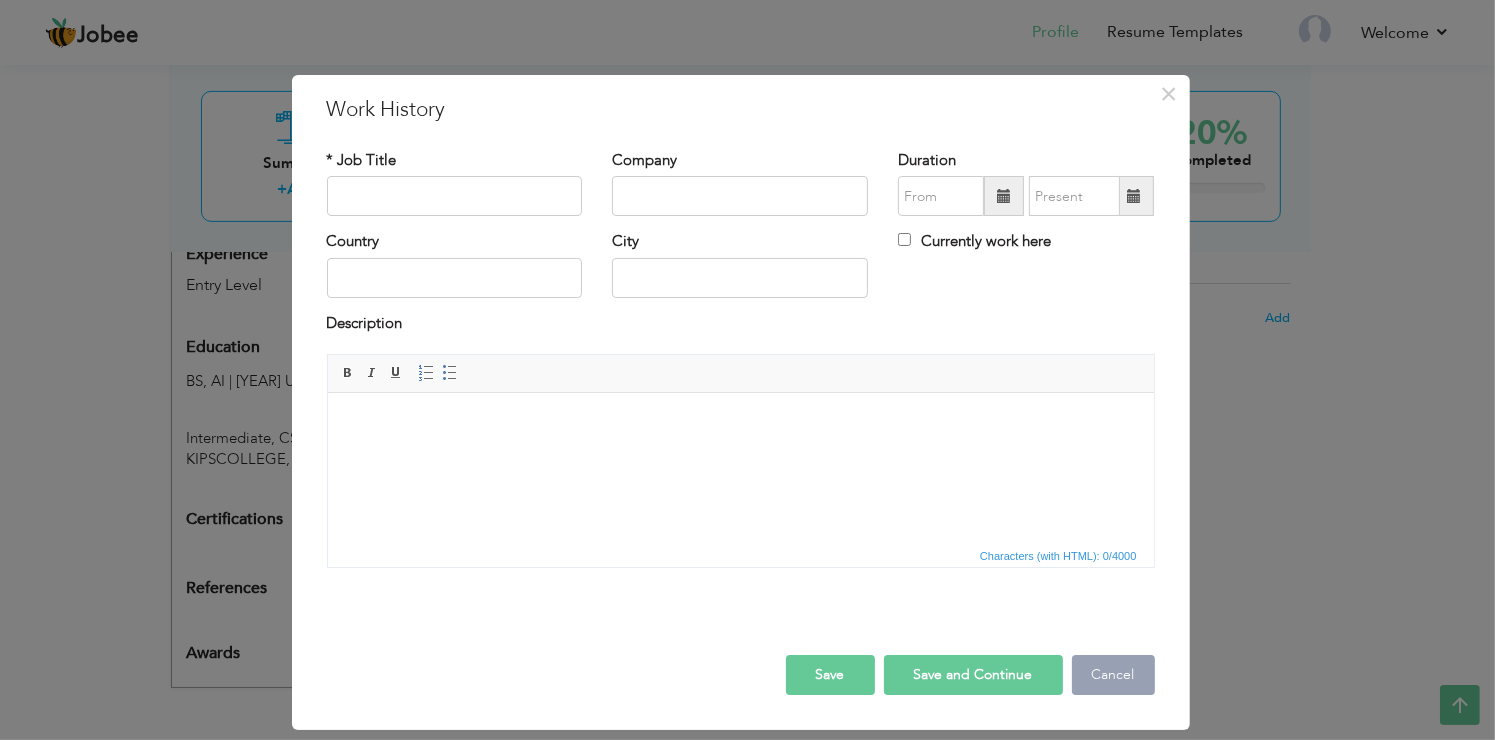 click on "Cancel" at bounding box center [1113, 675] 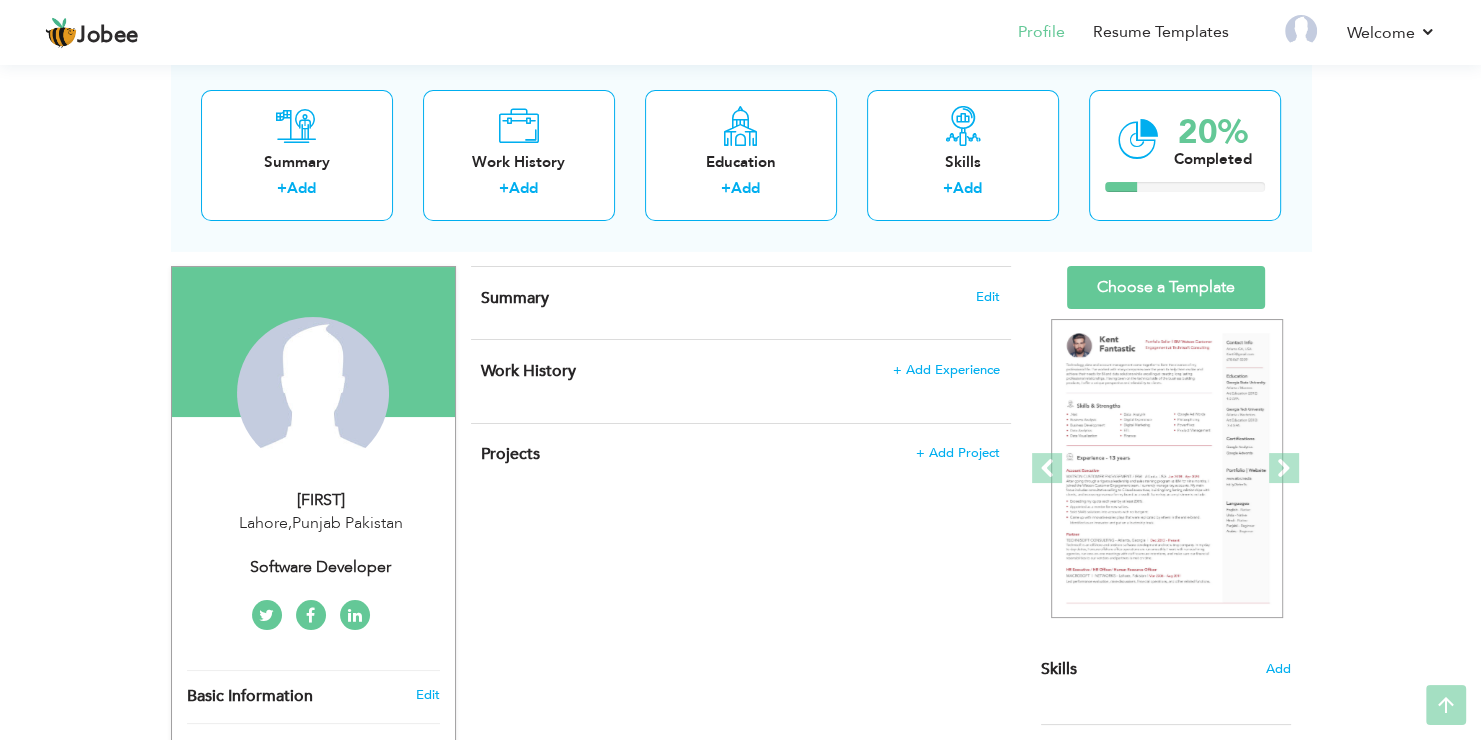 scroll, scrollTop: 114, scrollLeft: 0, axis: vertical 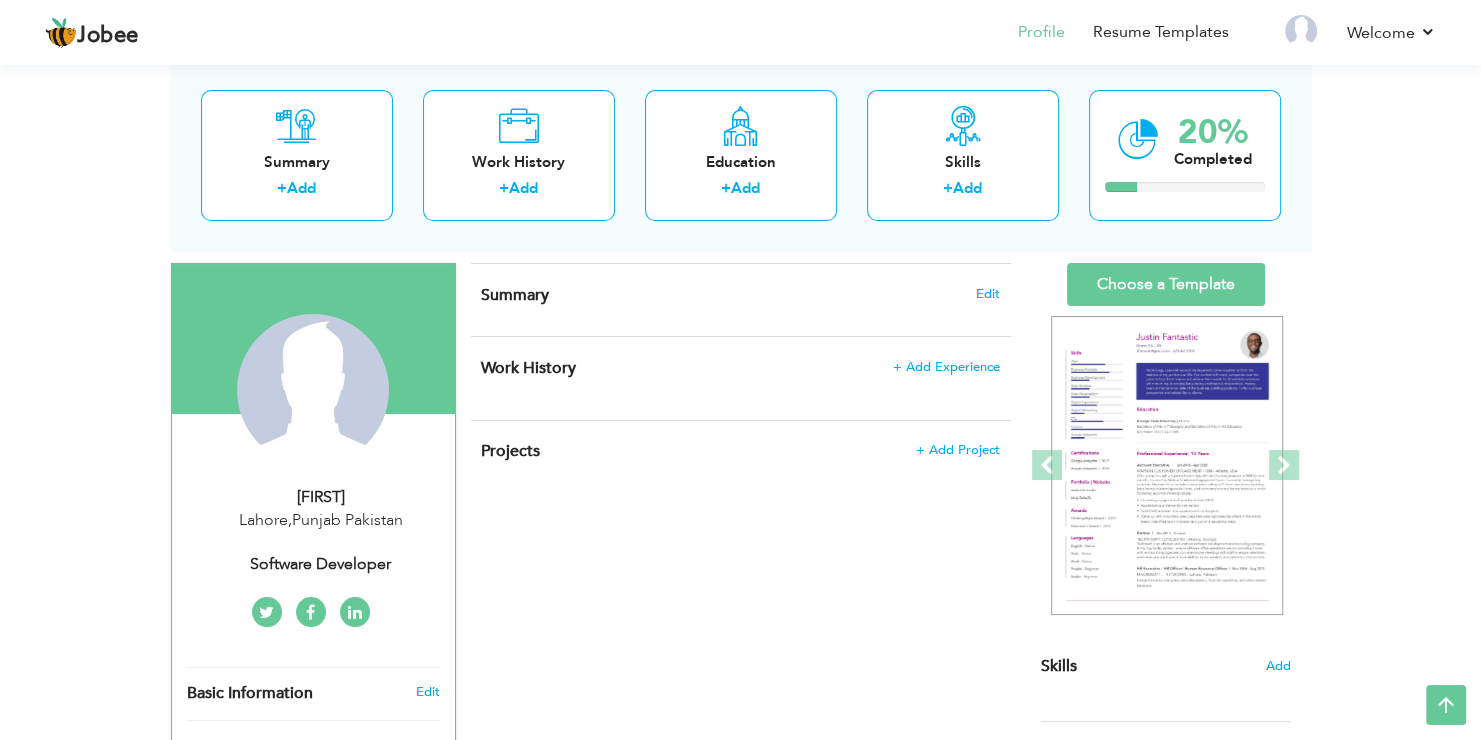 drag, startPoint x: 1478, startPoint y: 309, endPoint x: 1486, endPoint y: 345, distance: 36.878178 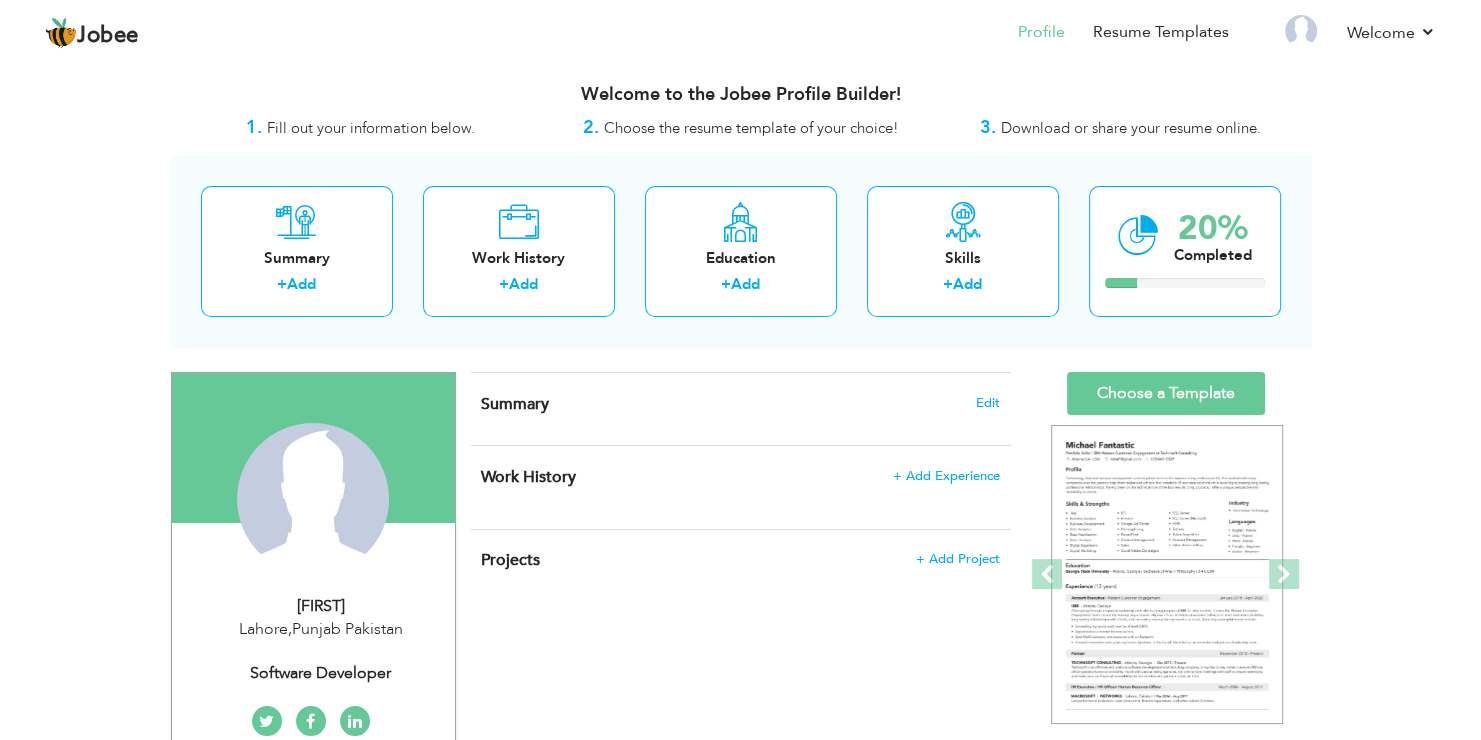 scroll, scrollTop: 7, scrollLeft: 0, axis: vertical 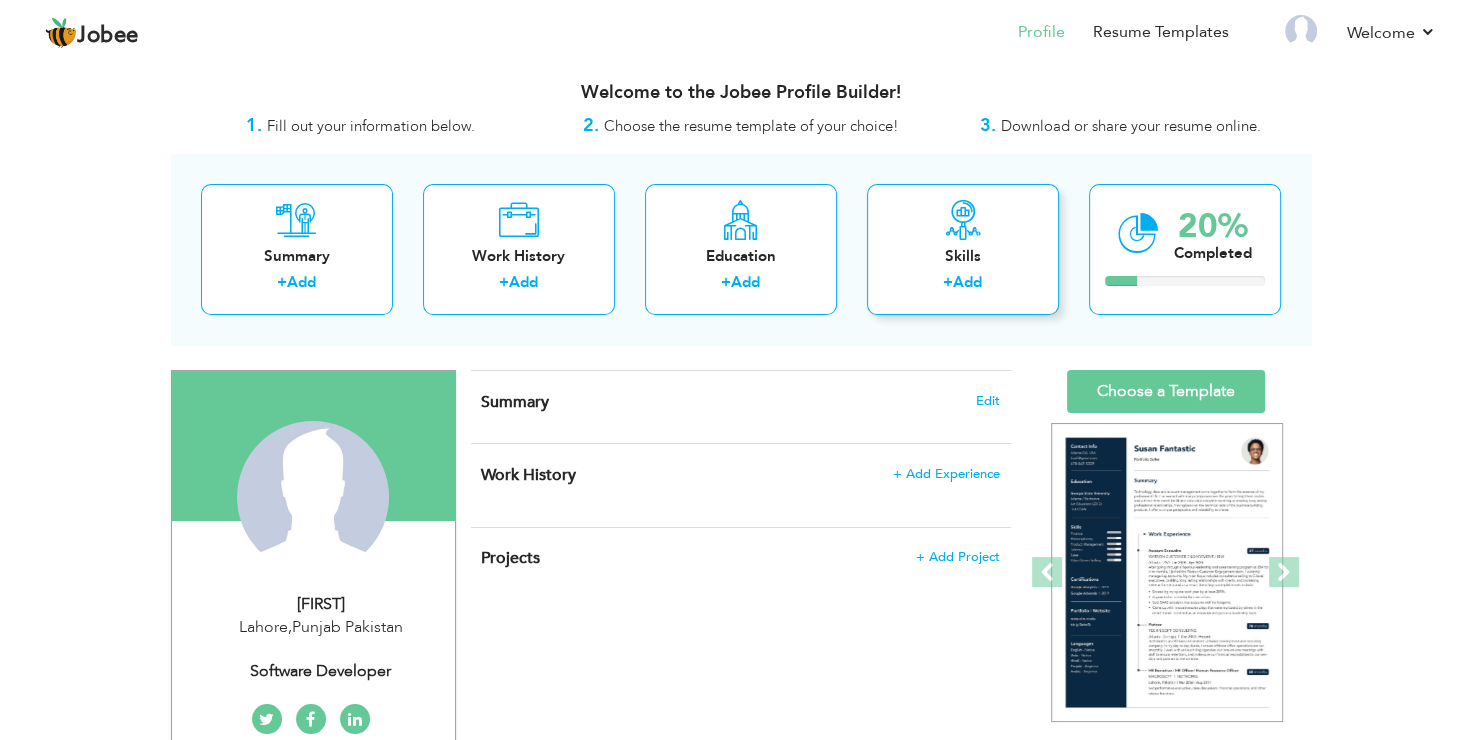 click on "Skills
+  Add" at bounding box center [963, 249] 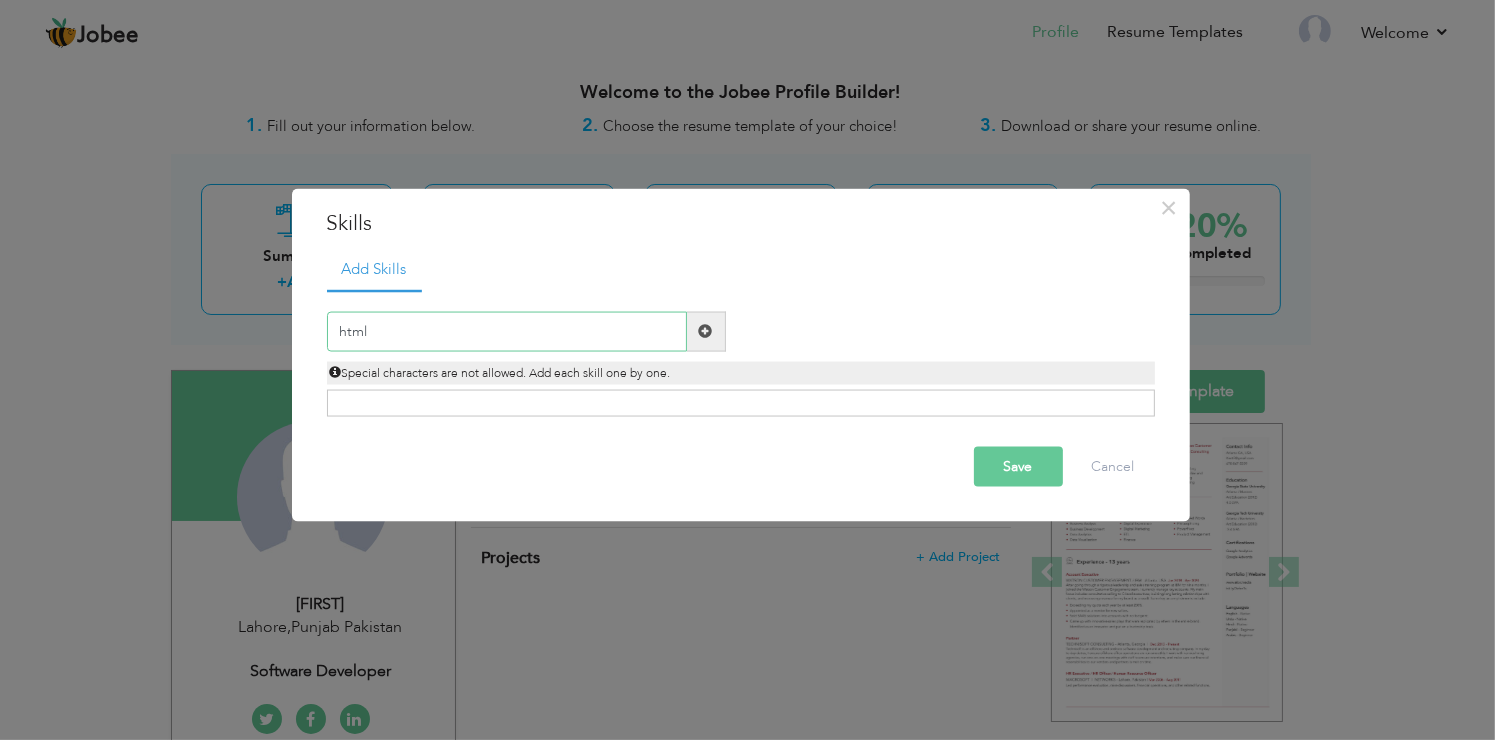 type on "html" 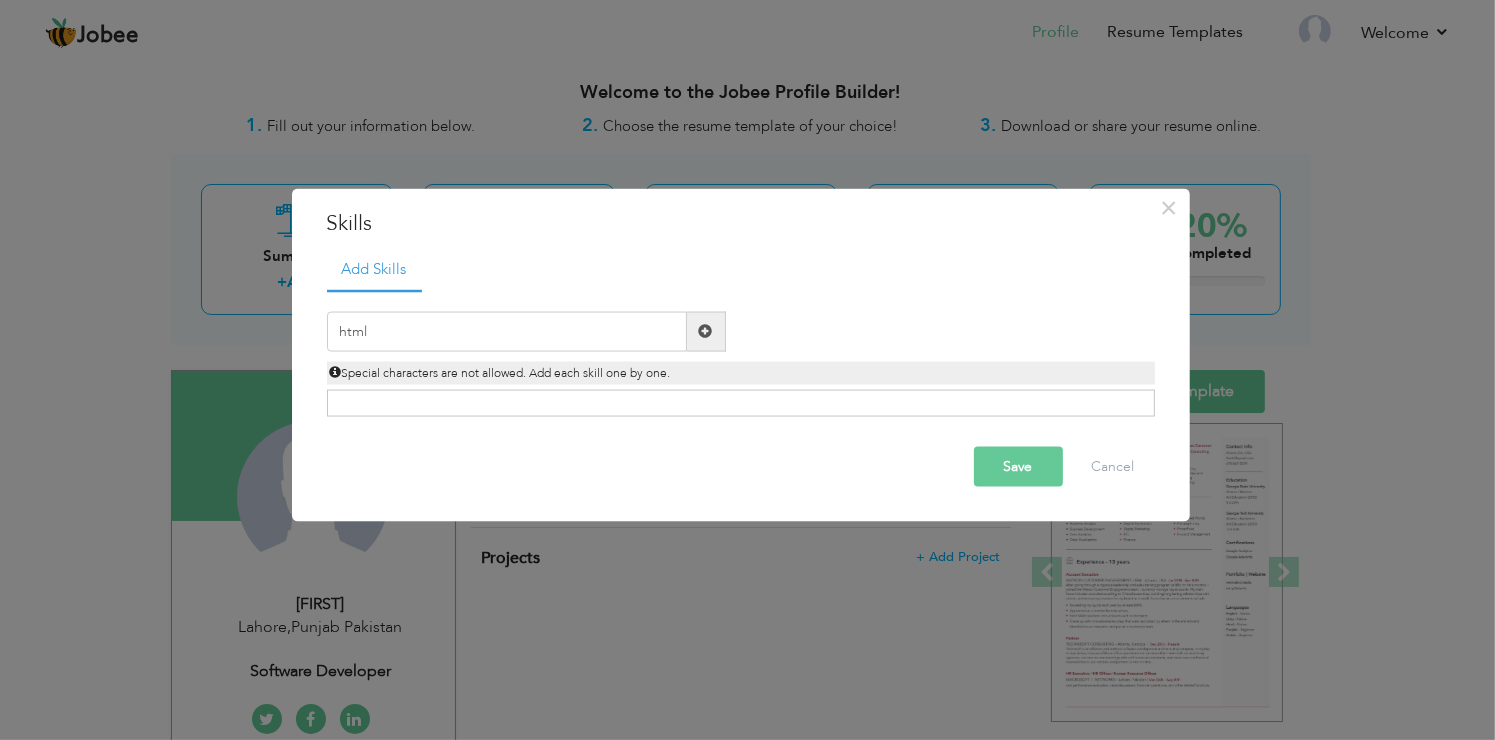 click at bounding box center [706, 331] 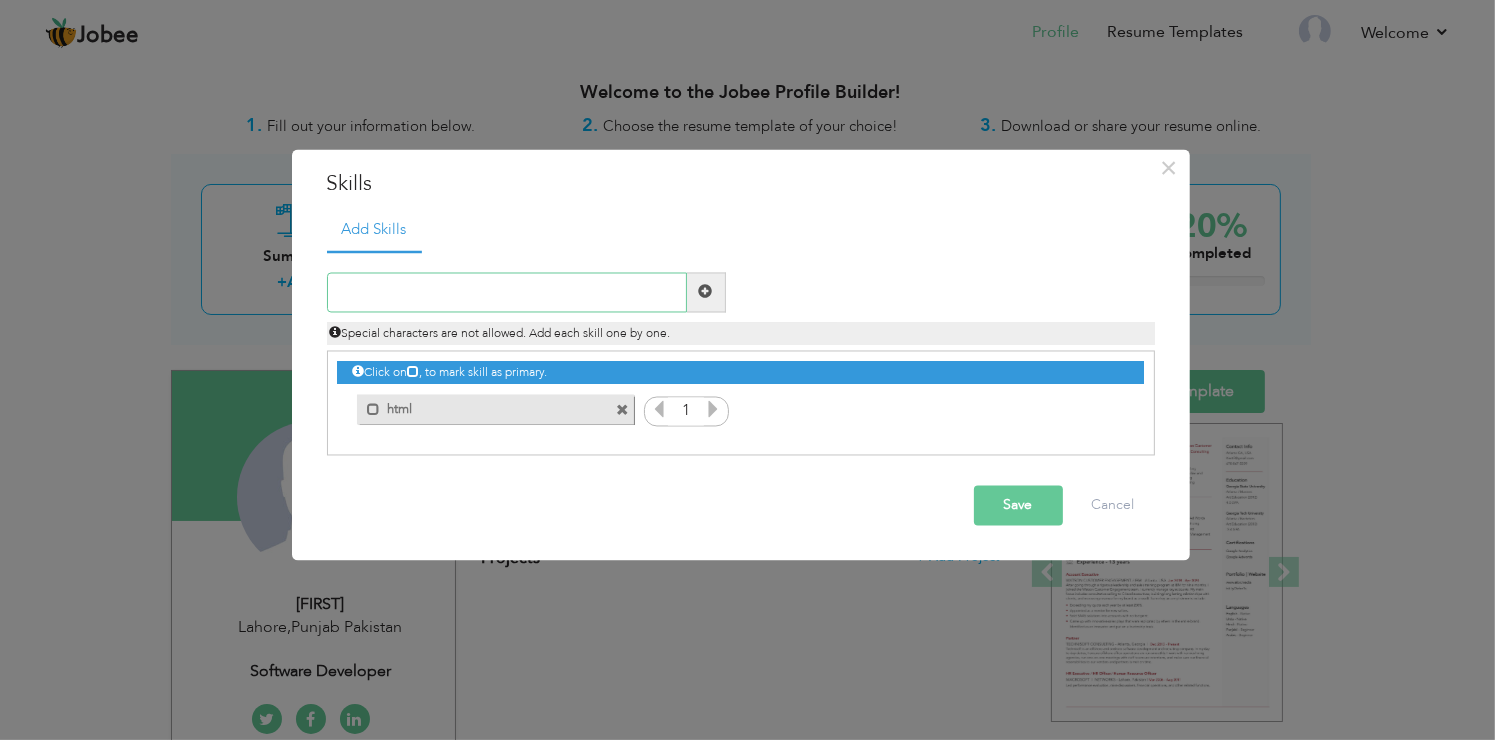 click at bounding box center (507, 292) 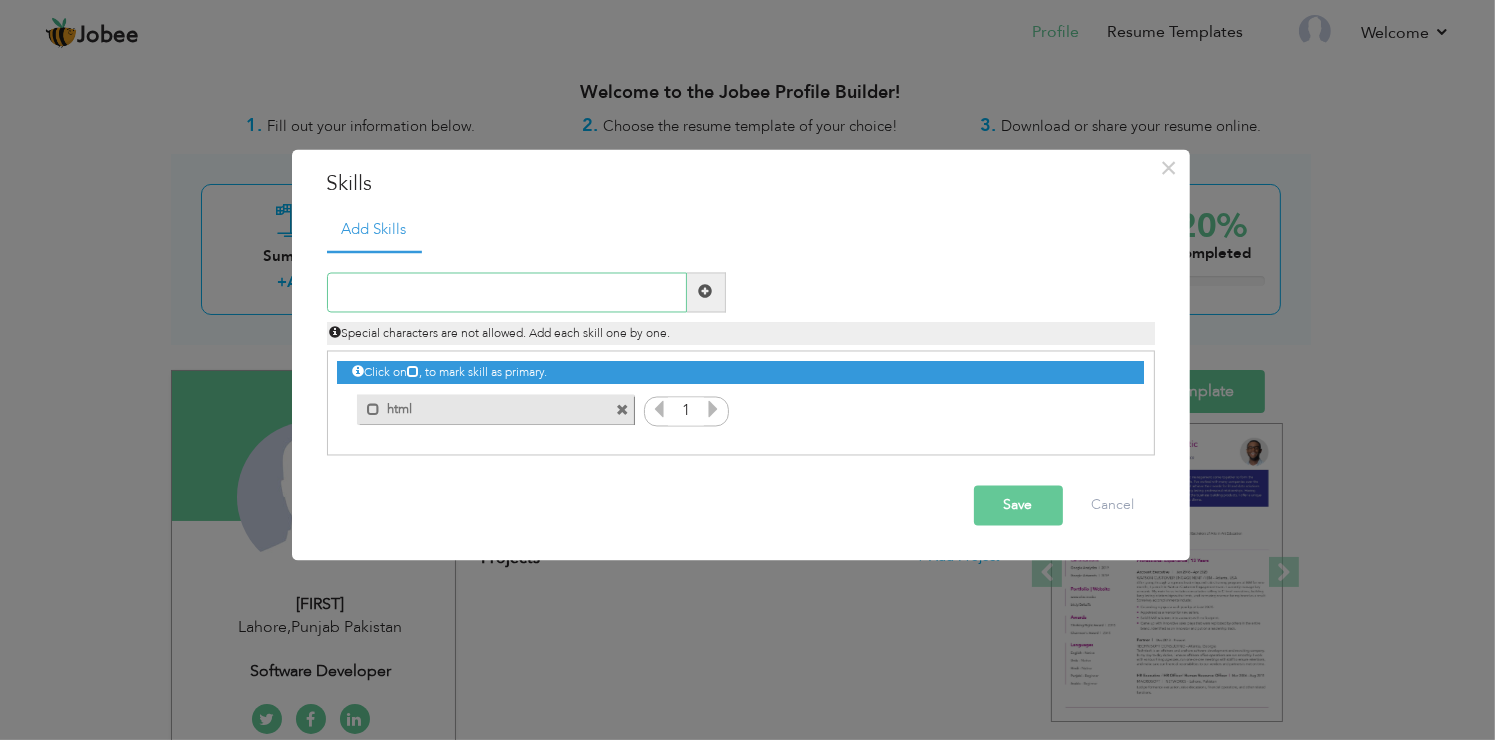 type on "C" 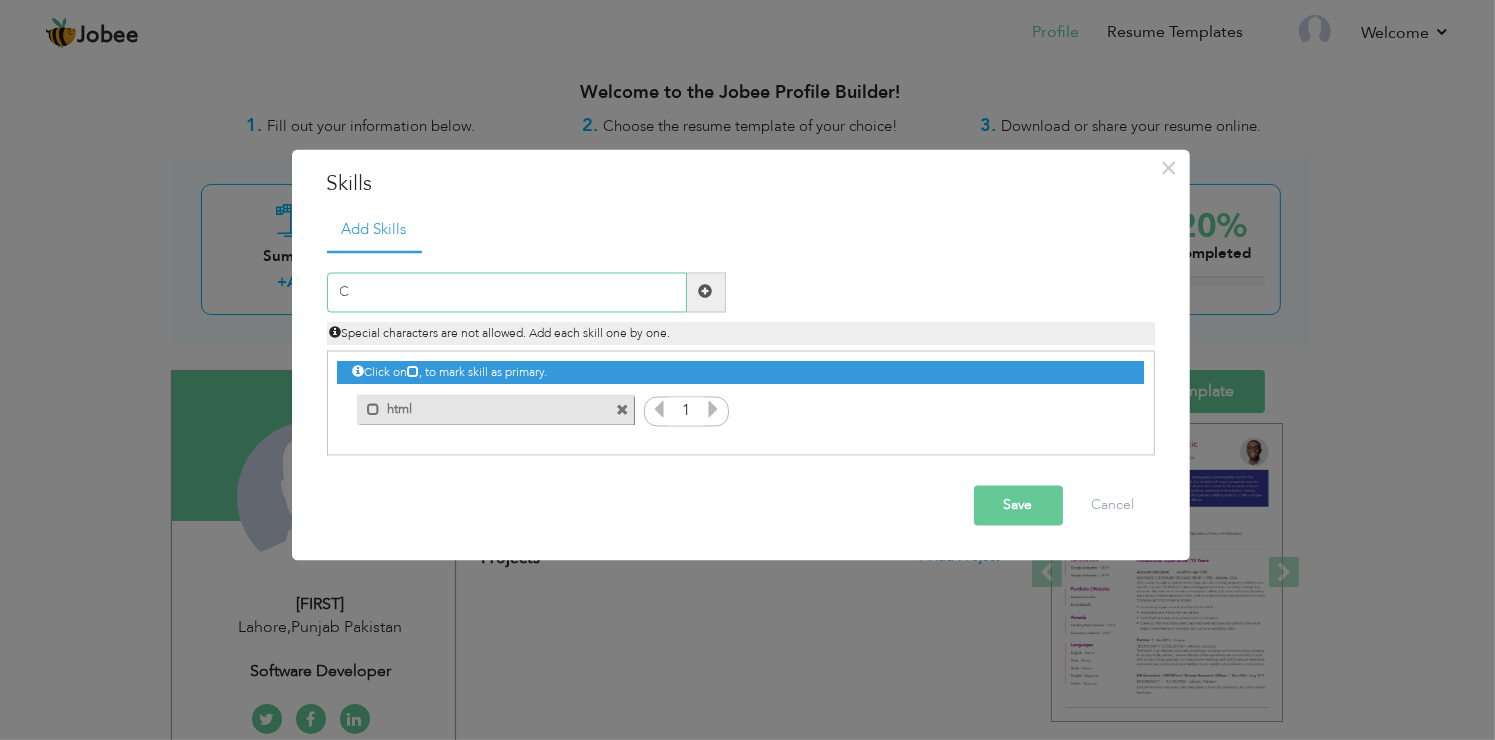type 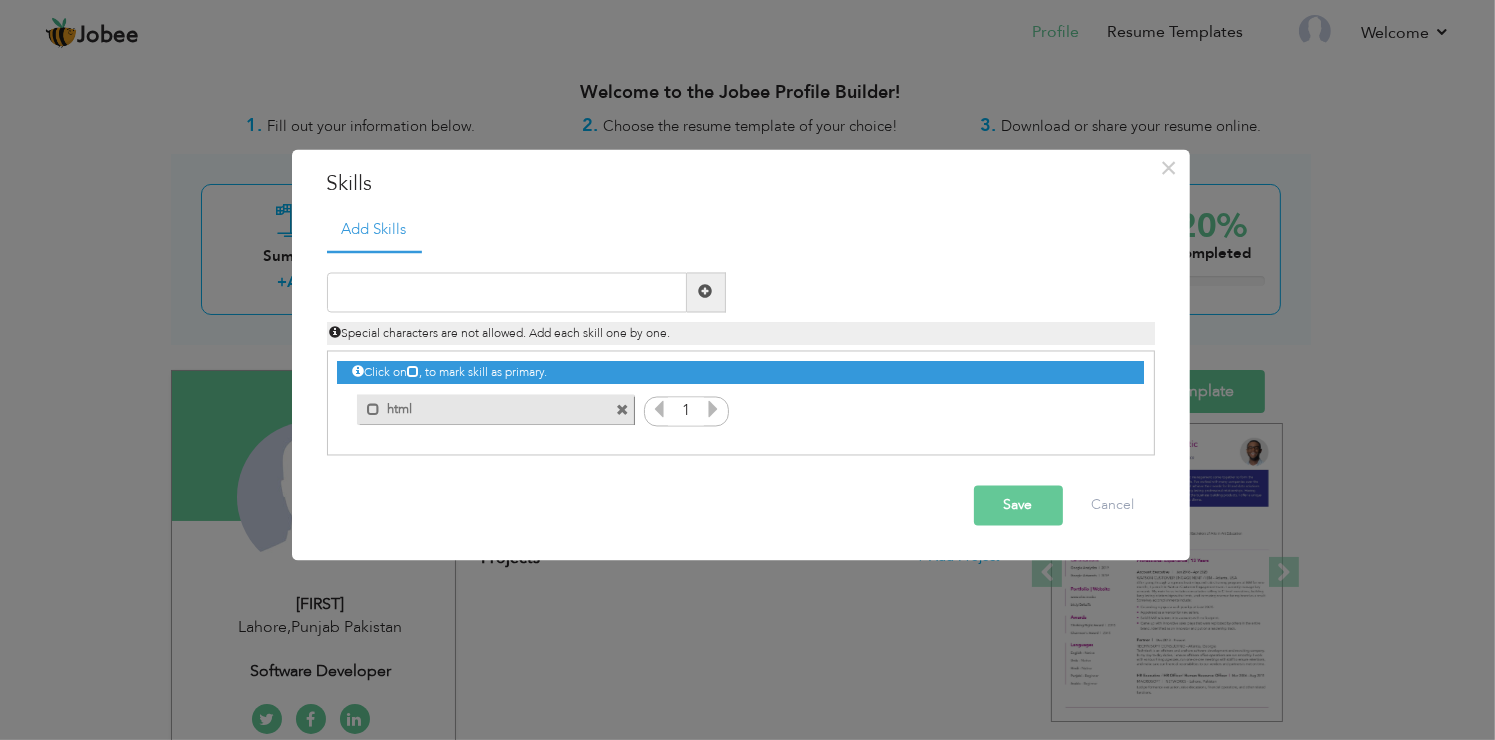 click at bounding box center (622, 411) 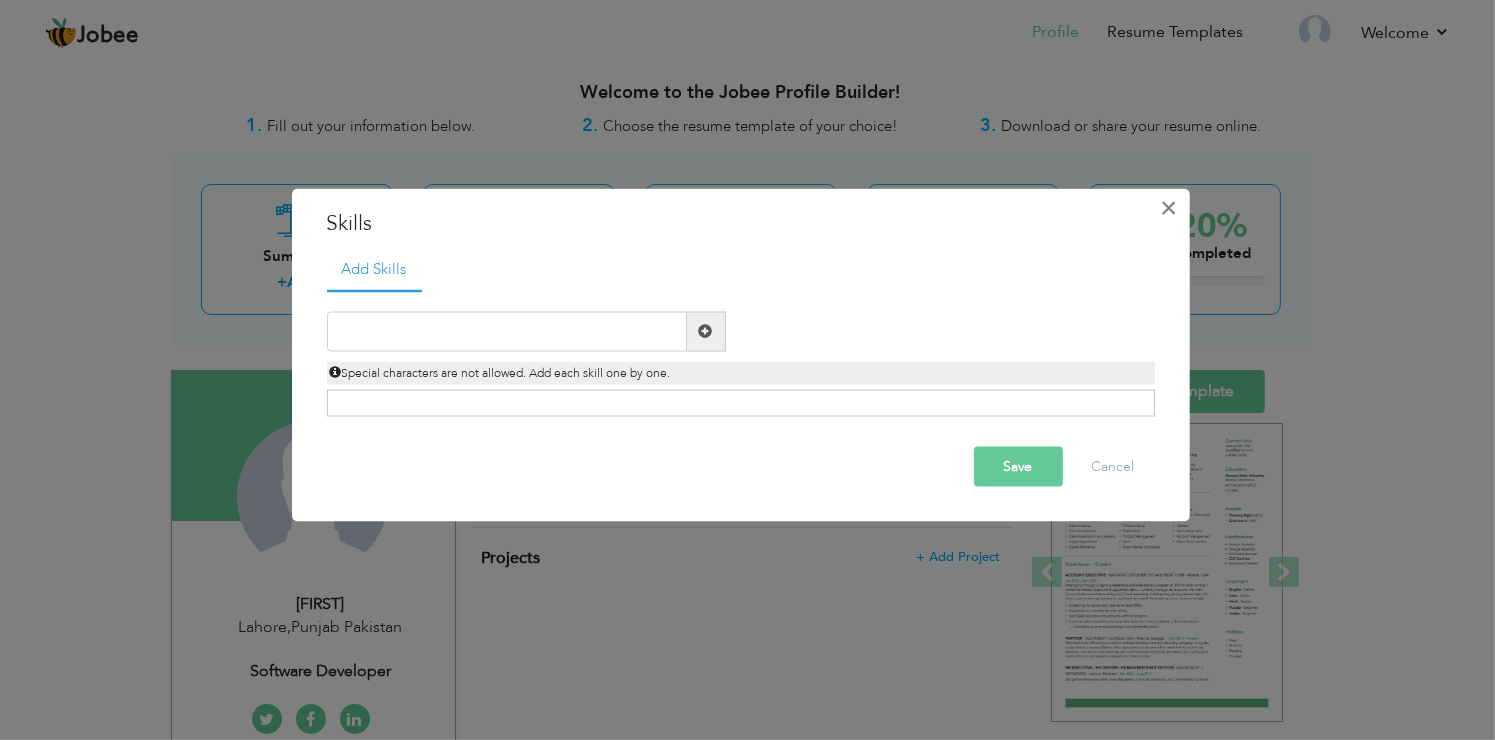 click on "×" at bounding box center [1169, 208] 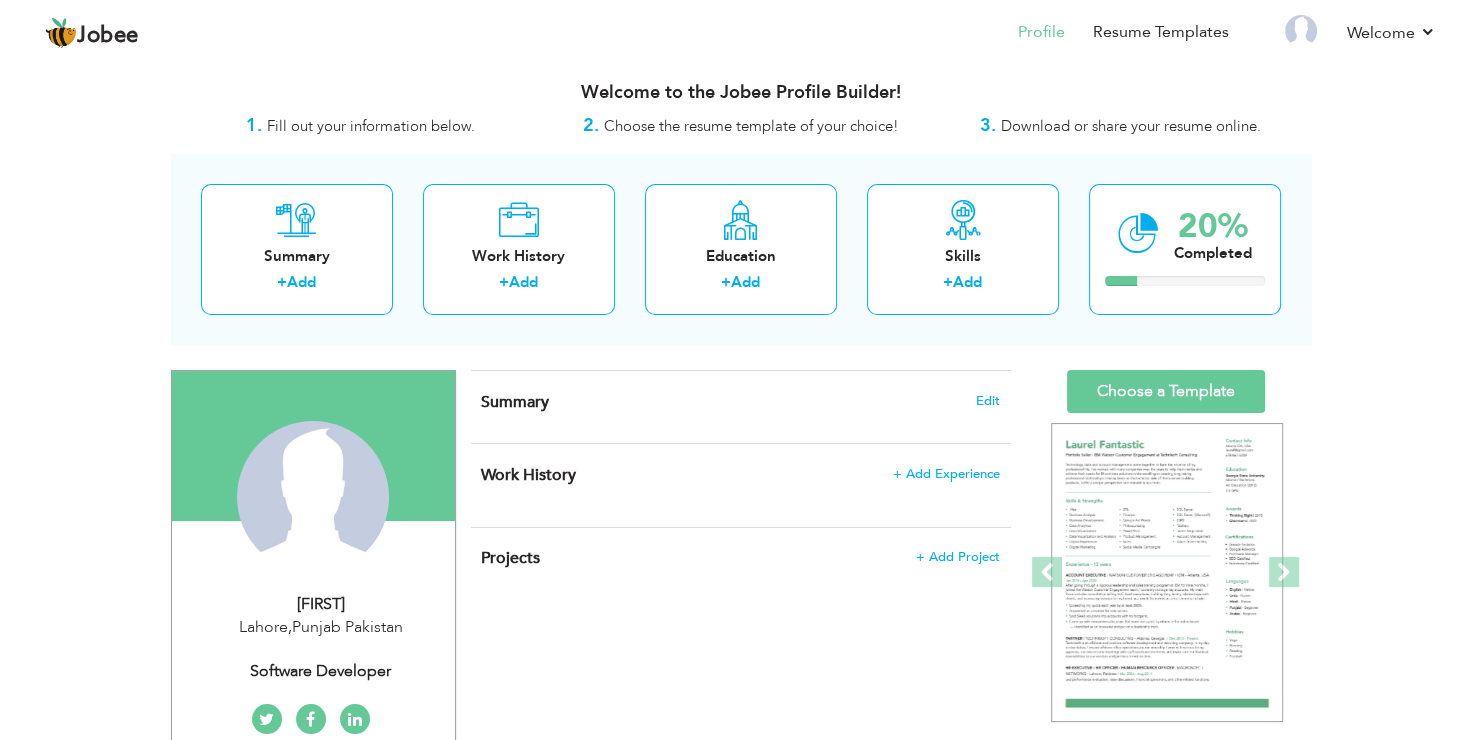 click on "Welcome to the Jobee Profile Builder!
1. Fill out your information below.
2. Choose the resume template of your choice!
3. Download or share your resume online.
Summary
+  Add
Work History
+  Add
+" at bounding box center (741, 775) 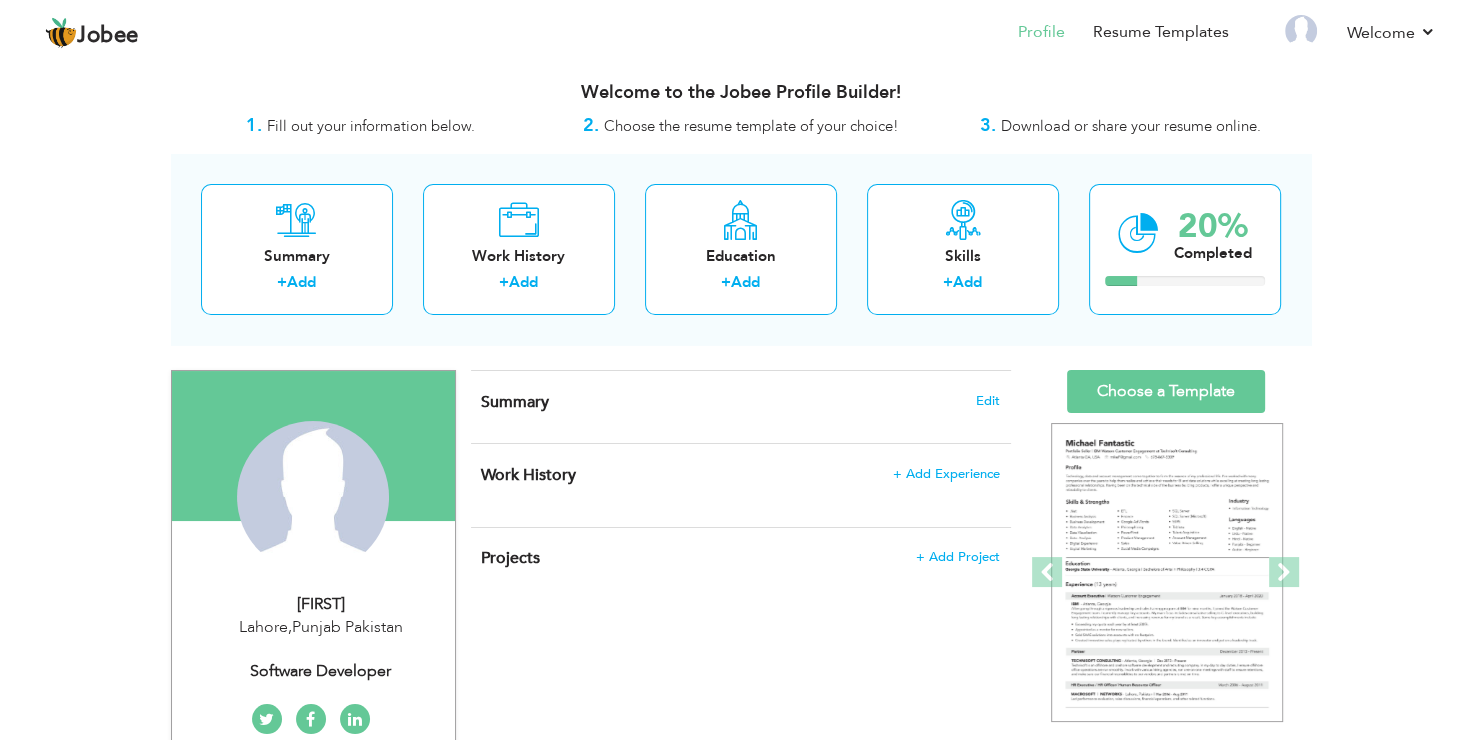 click on "Welcome to the Jobee Profile Builder!
1. Fill out your information below.
2. Choose the resume template of your choice!
3. Download or share your resume online.
Summary
+  Add
Work History
+  Add
+" at bounding box center [741, 775] 